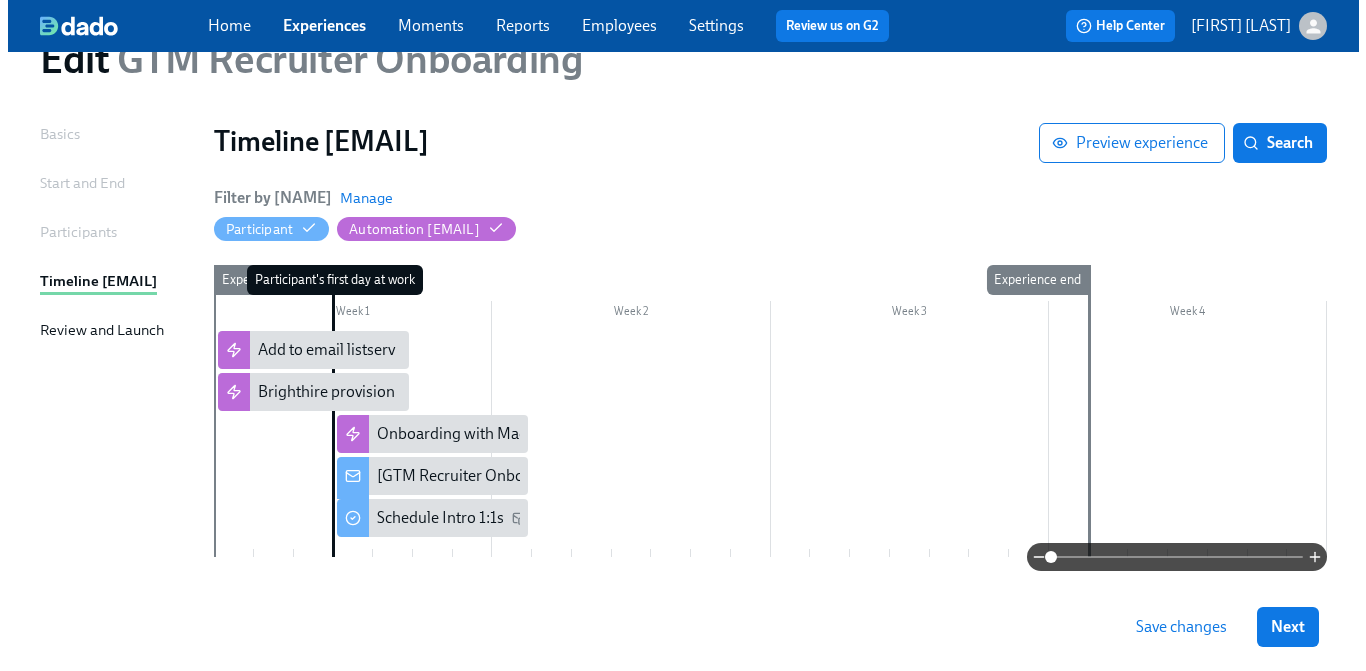 scroll, scrollTop: 76, scrollLeft: 0, axis: vertical 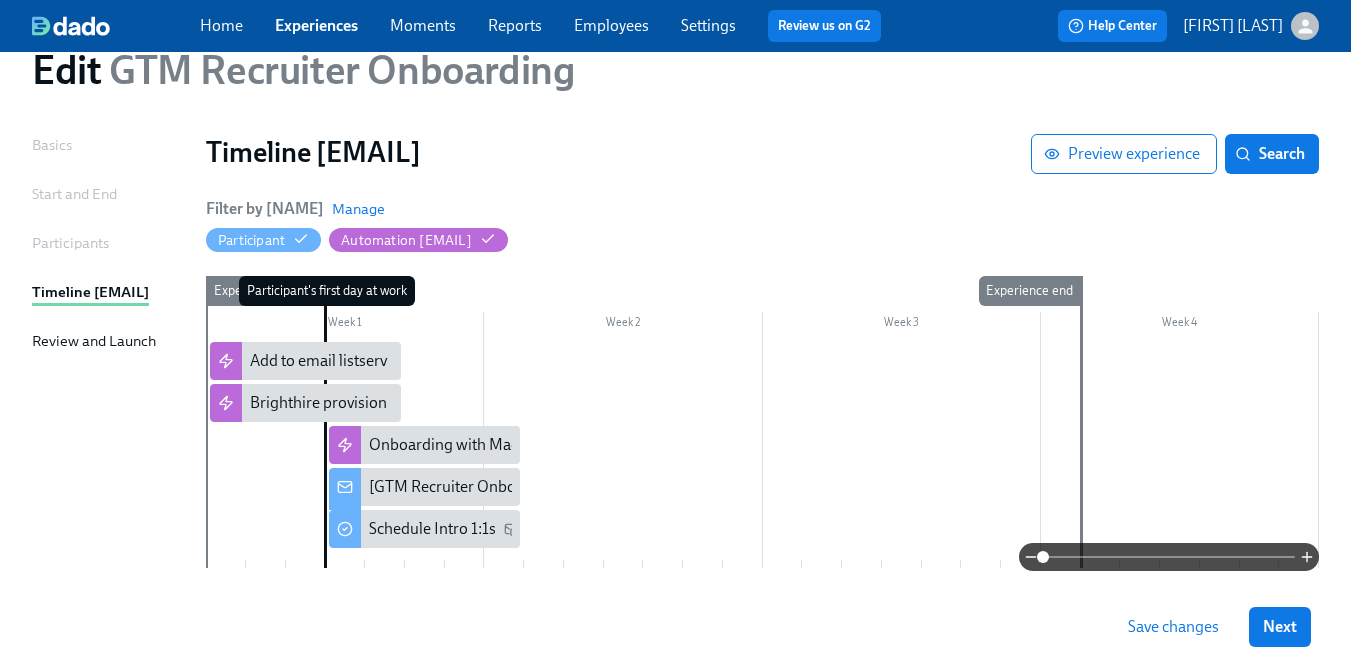 click at bounding box center [762, 455] 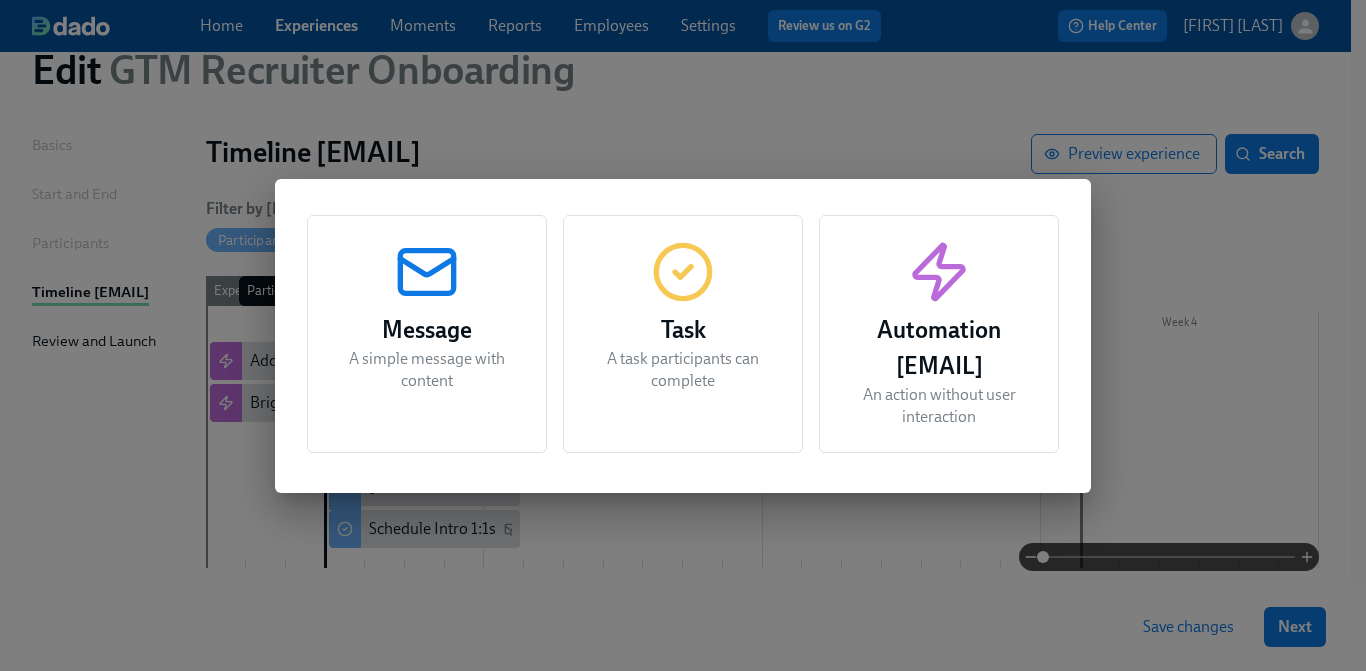 click on "Automation An action without user interaction" at bounding box center (939, 334) 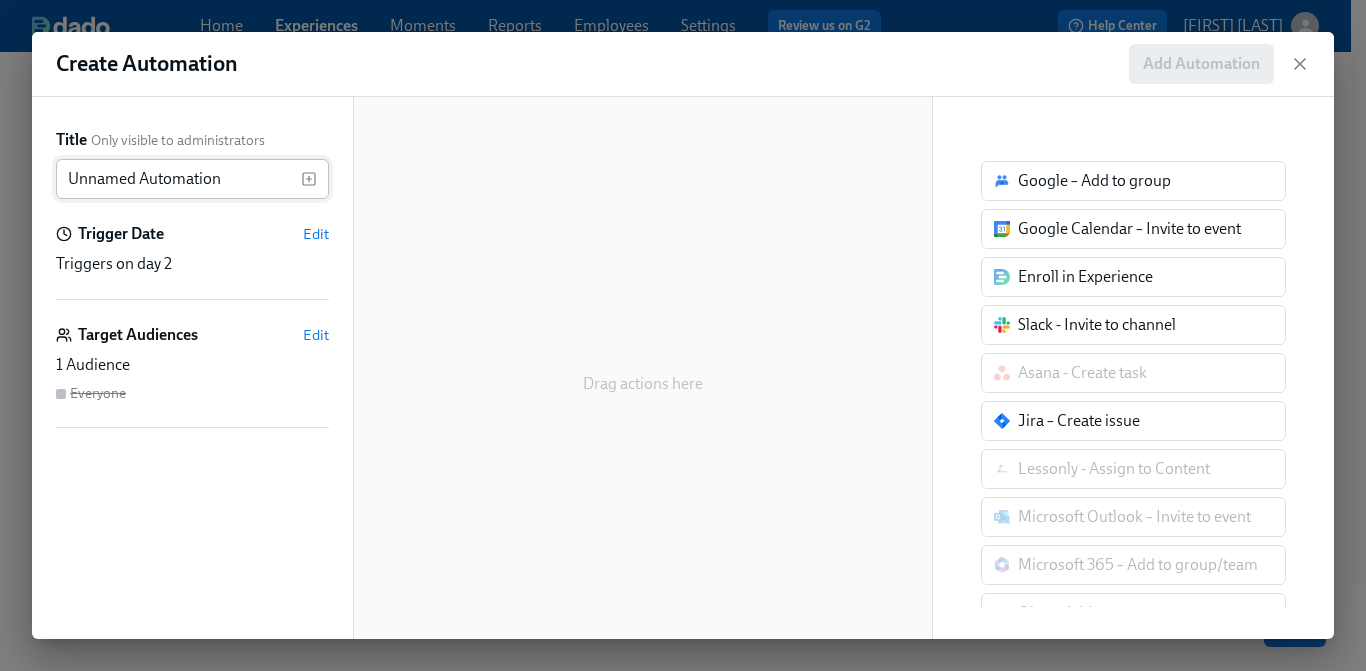 click on "Unnamed Automation" at bounding box center [178, 179] 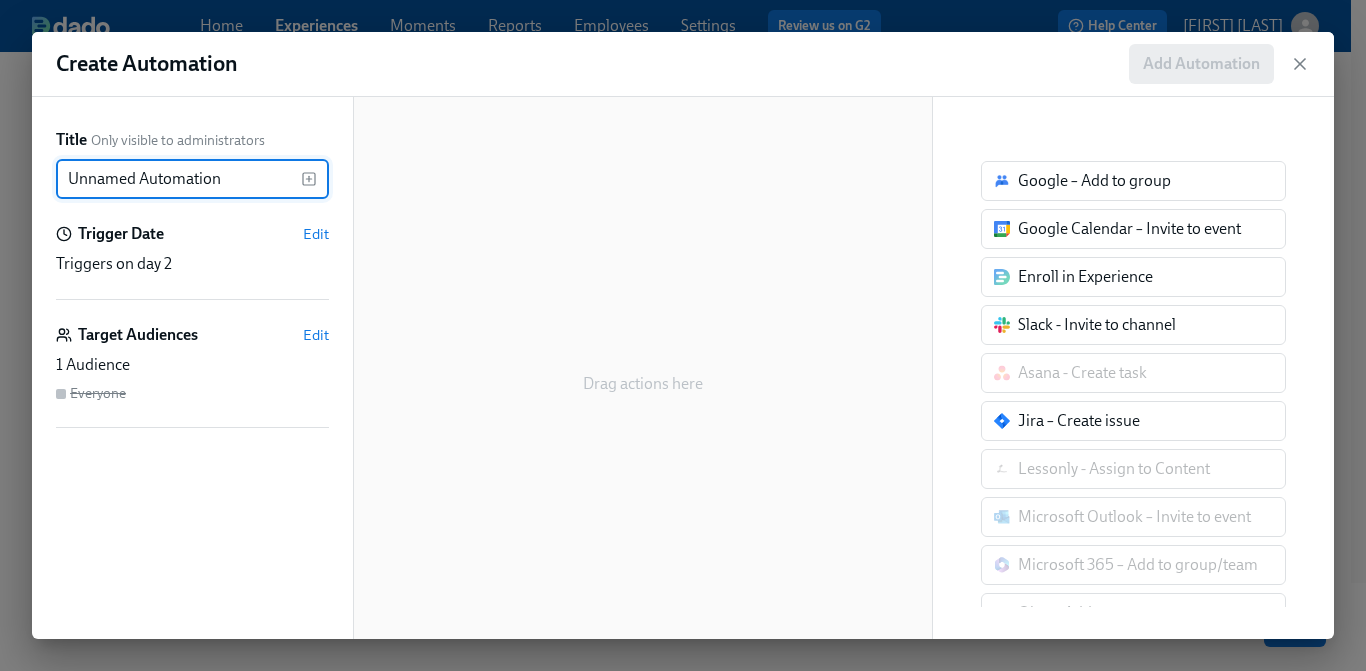 click on "Unnamed Automation" at bounding box center [178, 179] 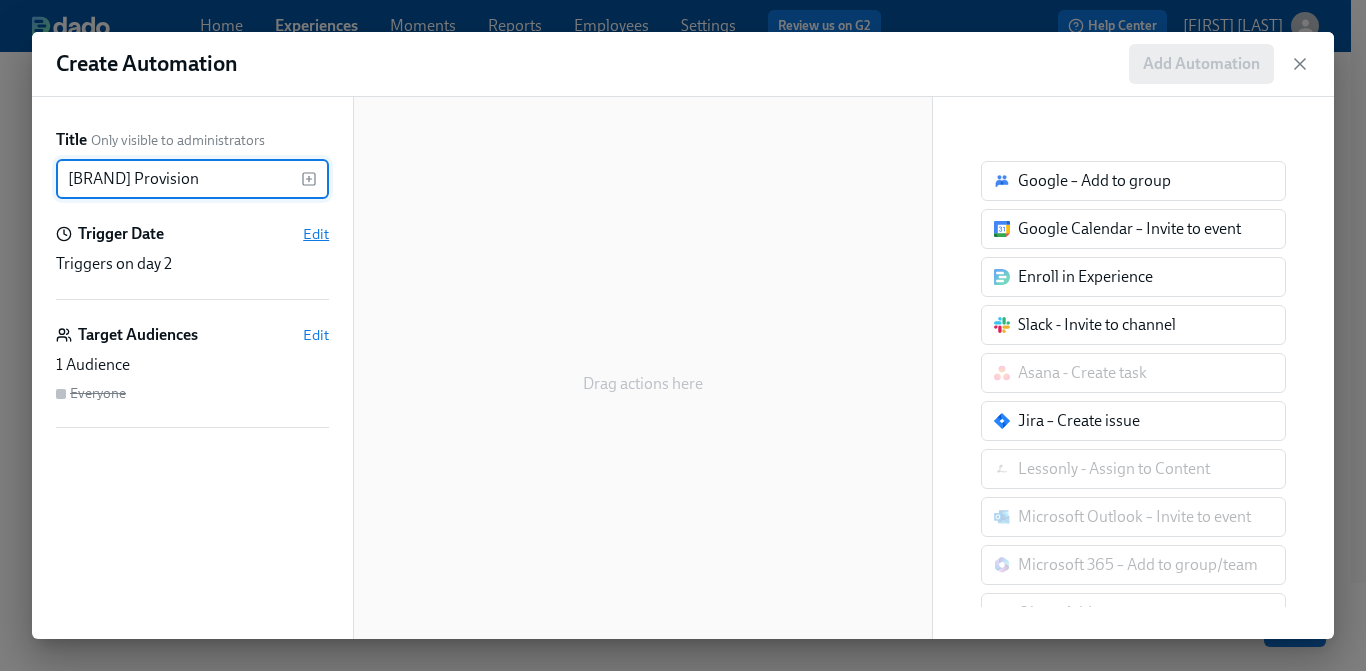 type on "[BRAND] Provision" 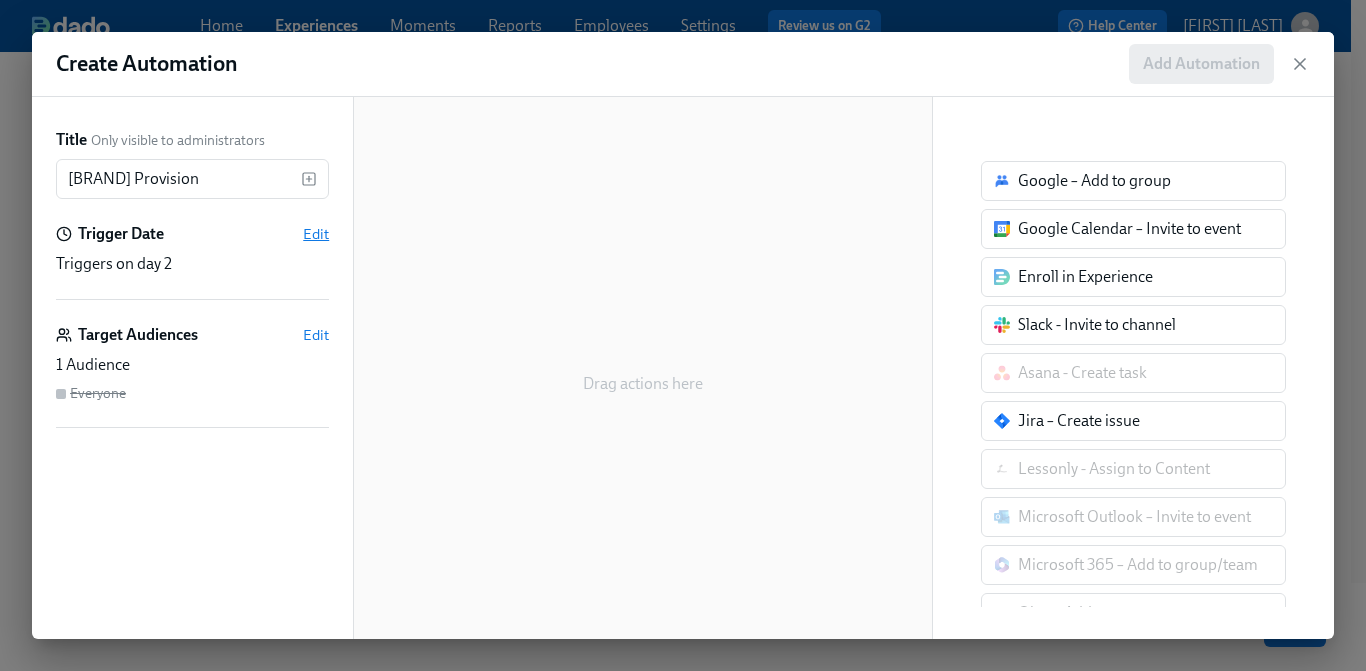 click on "Edit" at bounding box center (316, 234) 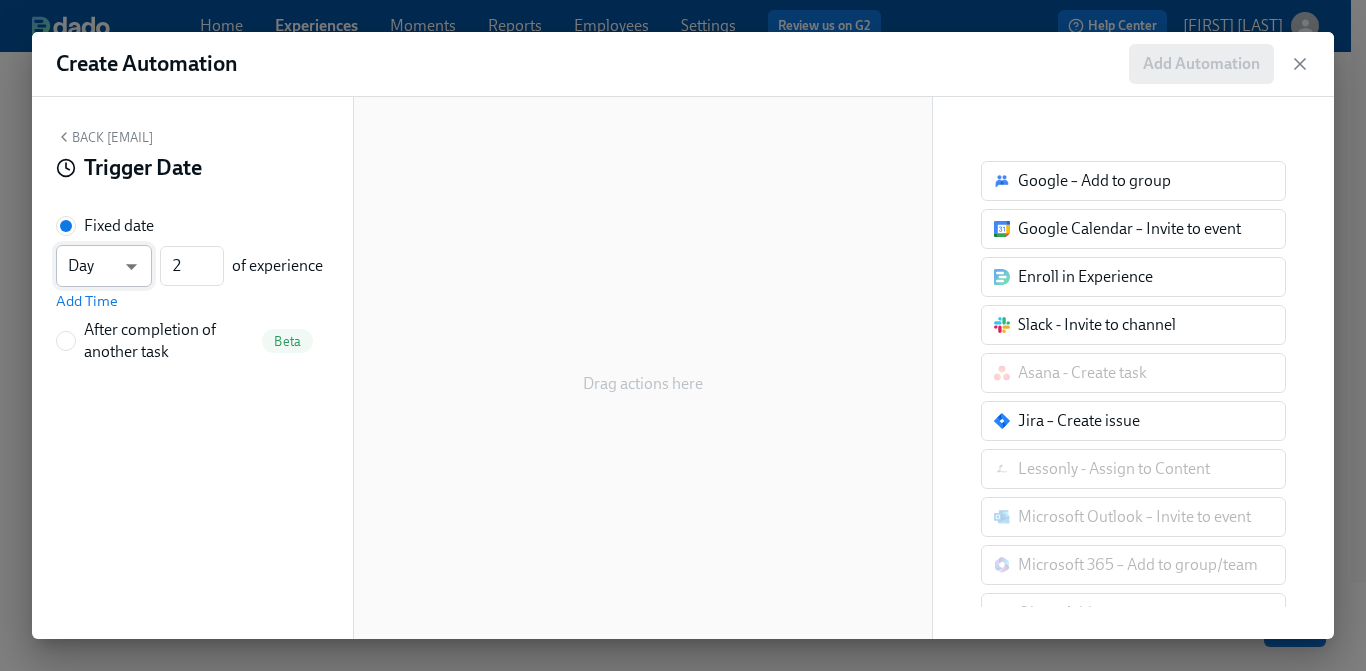 click on "GTM Recruiter Onboarding Basics Start and End Participants Timeline Review and Launch Timeline Preview experience Search Filter by Actor Manage Participant Automation Week 1 Week 2 Week 3 Week 4 Experience start Participant's first day at work Experience end Add to email listserv Brighthire provision Onboarding with Mackenzie [GTM Recruiter Onboarding] A new experience starts today! Schedule Intro 1:1s Save changes Next
Close cross-small 1 Create Automation Add Automation Back Trigger Date Fixed date Day d ​ 2 ​ of experience Add Time After completion of another task Beta Drag actions here Google – Add to group Google Calendar – Invite to event Enroll in Experience Slack - Invite to channel Asana - Create task Jira – Create issue Lessonly - Assign to Content Microsoft Outlook – Invite to event Microsoft 365 – Add to group/team" at bounding box center (683, 332) 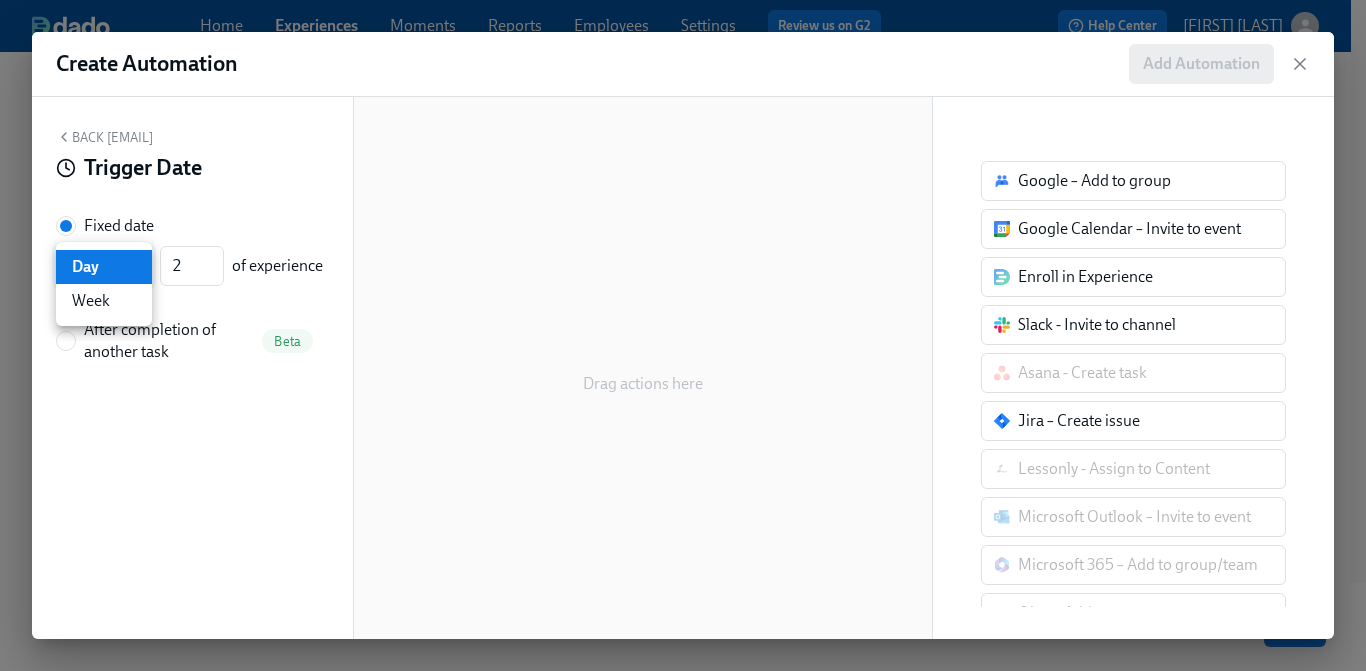 click on "Day" at bounding box center [104, 267] 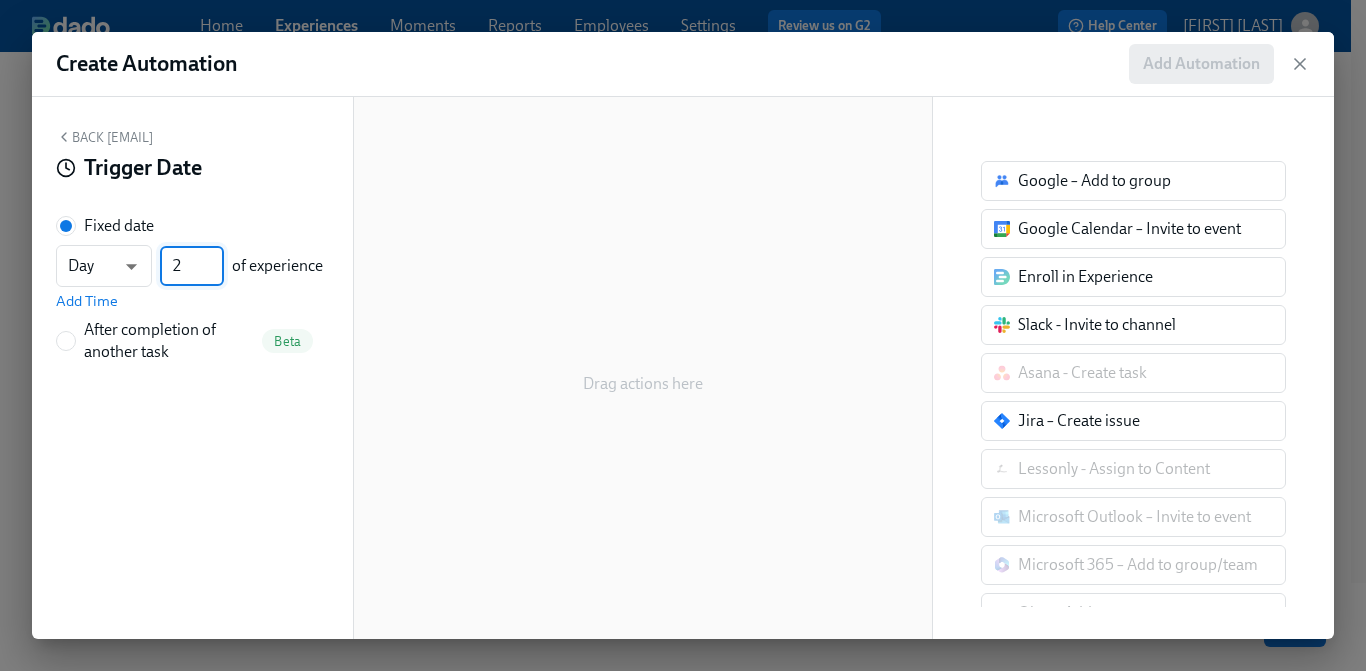 click on "2" at bounding box center (192, 266) 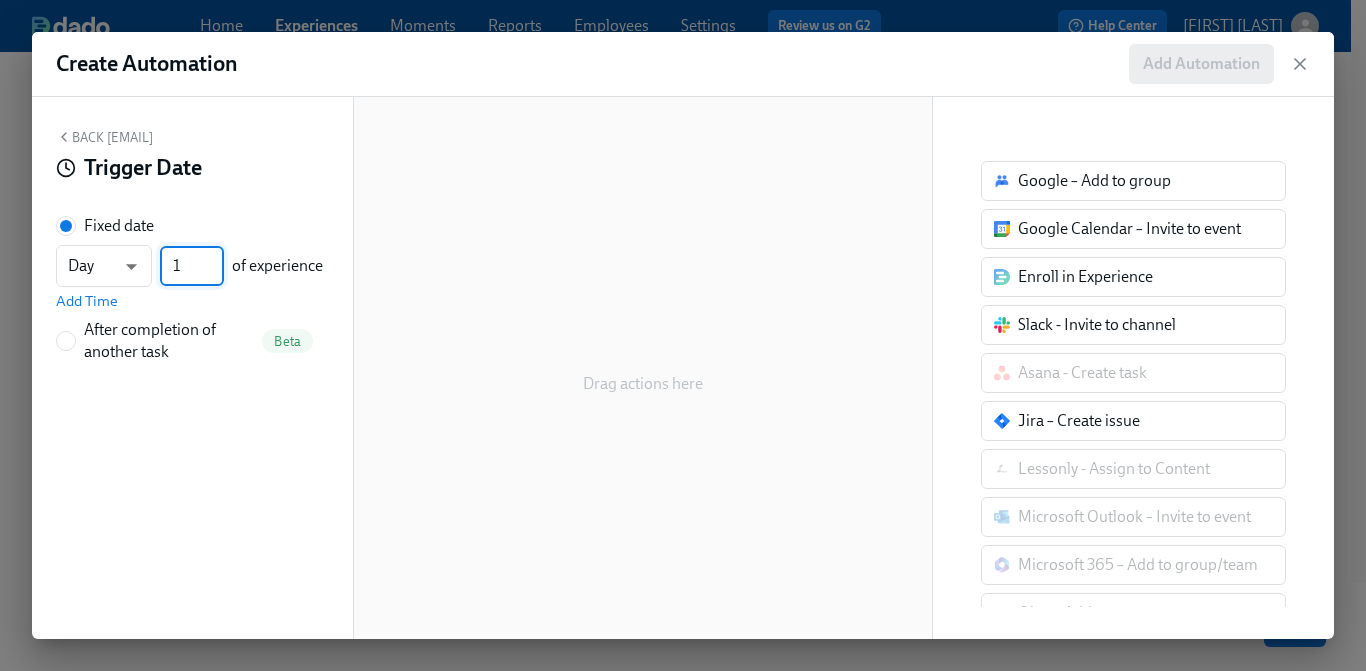 type on "1" 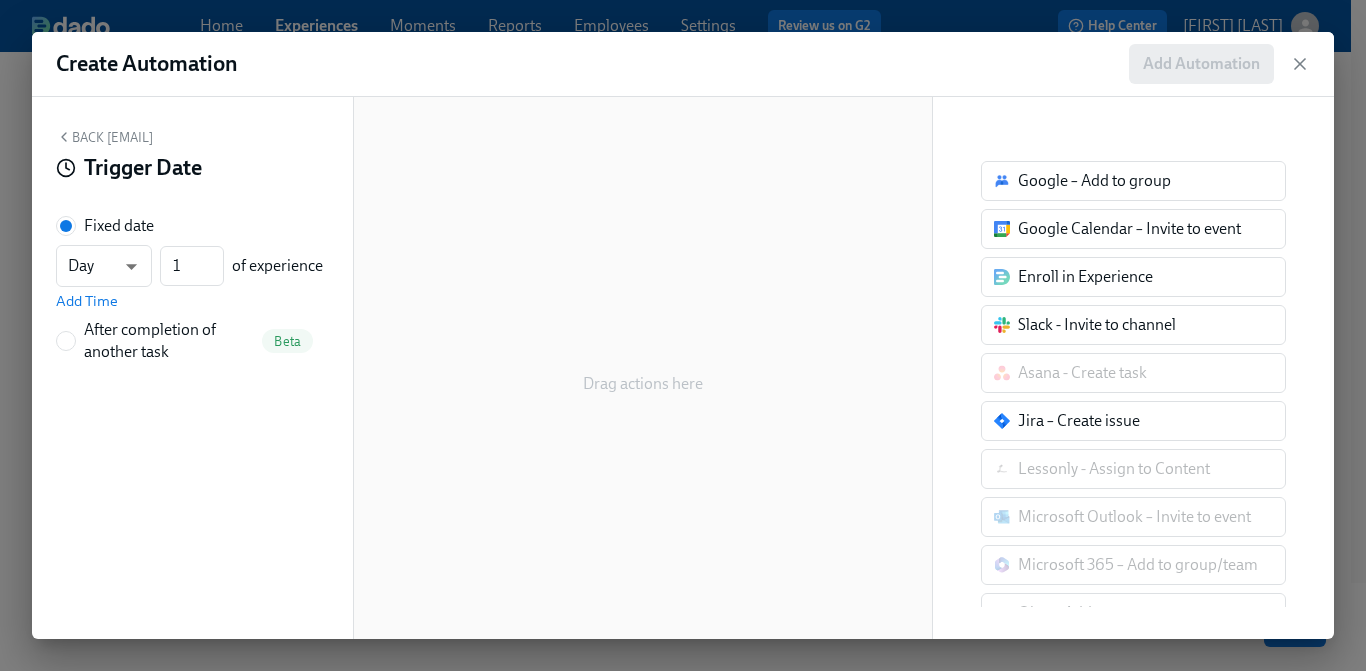 click on "Back [EMAIL]" at bounding box center [104, 137] 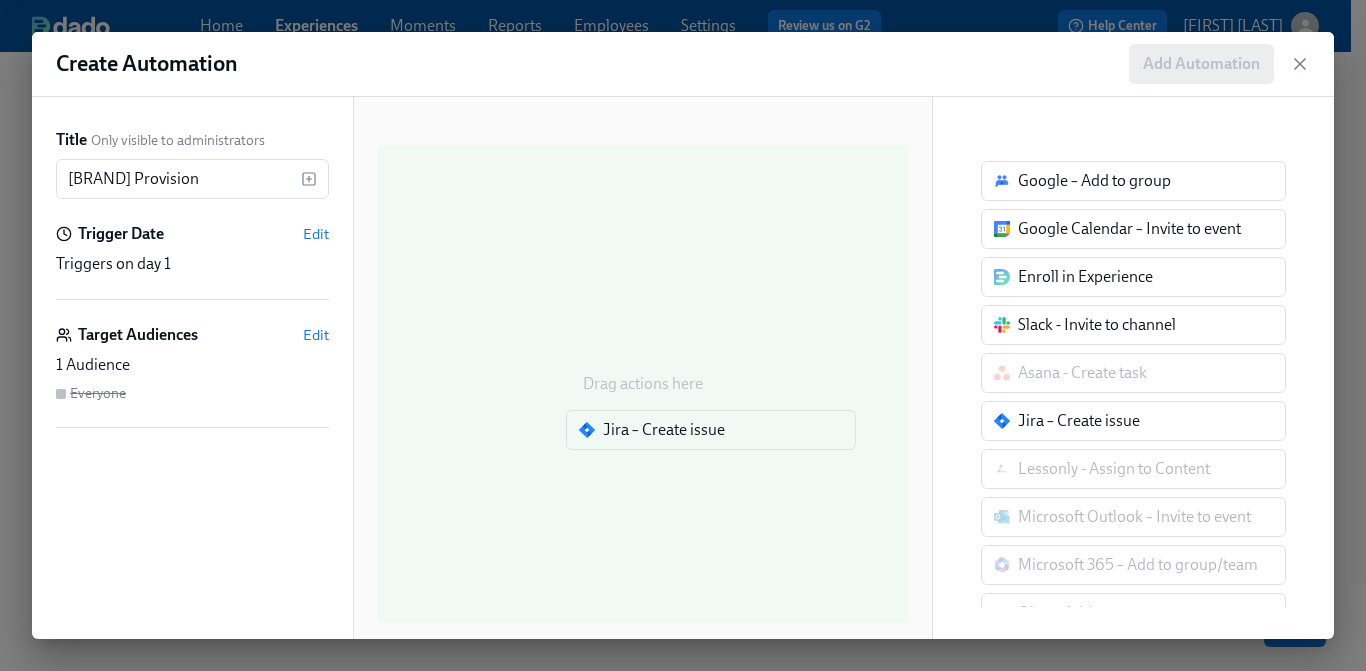 drag, startPoint x: 1083, startPoint y: 429, endPoint x: 662, endPoint y: 435, distance: 421.04276 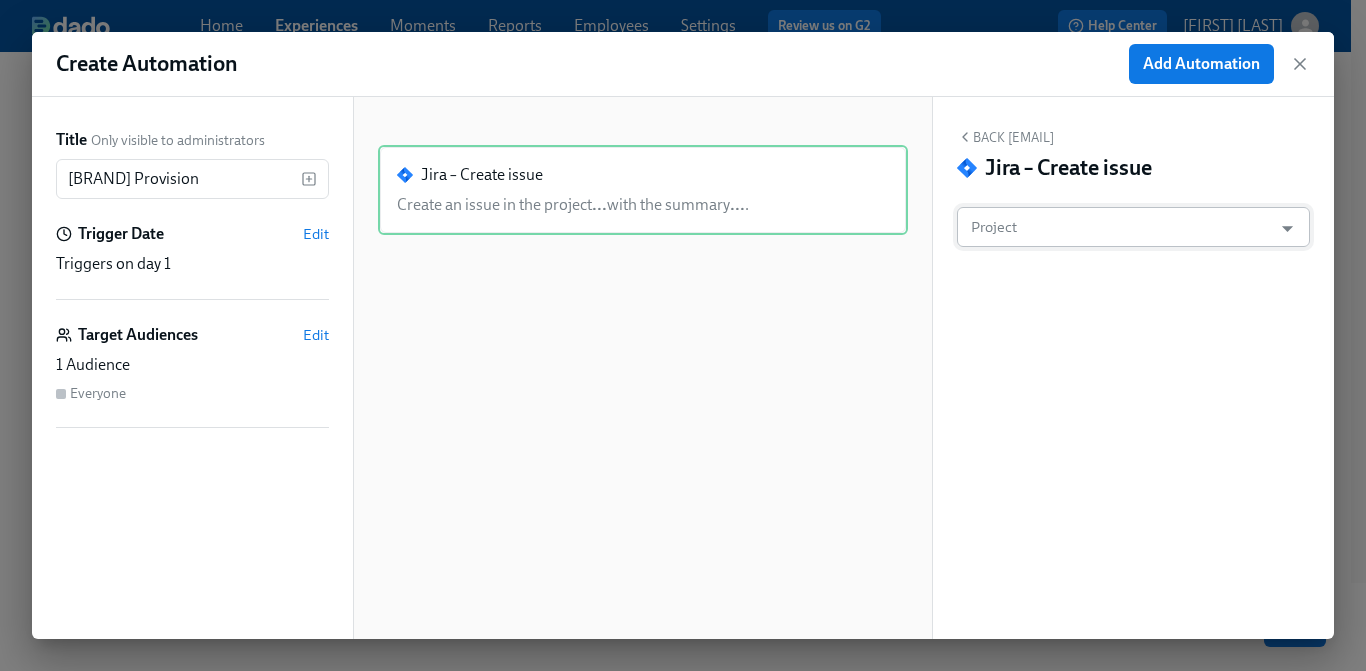click on "Project" at bounding box center (1119, 227) 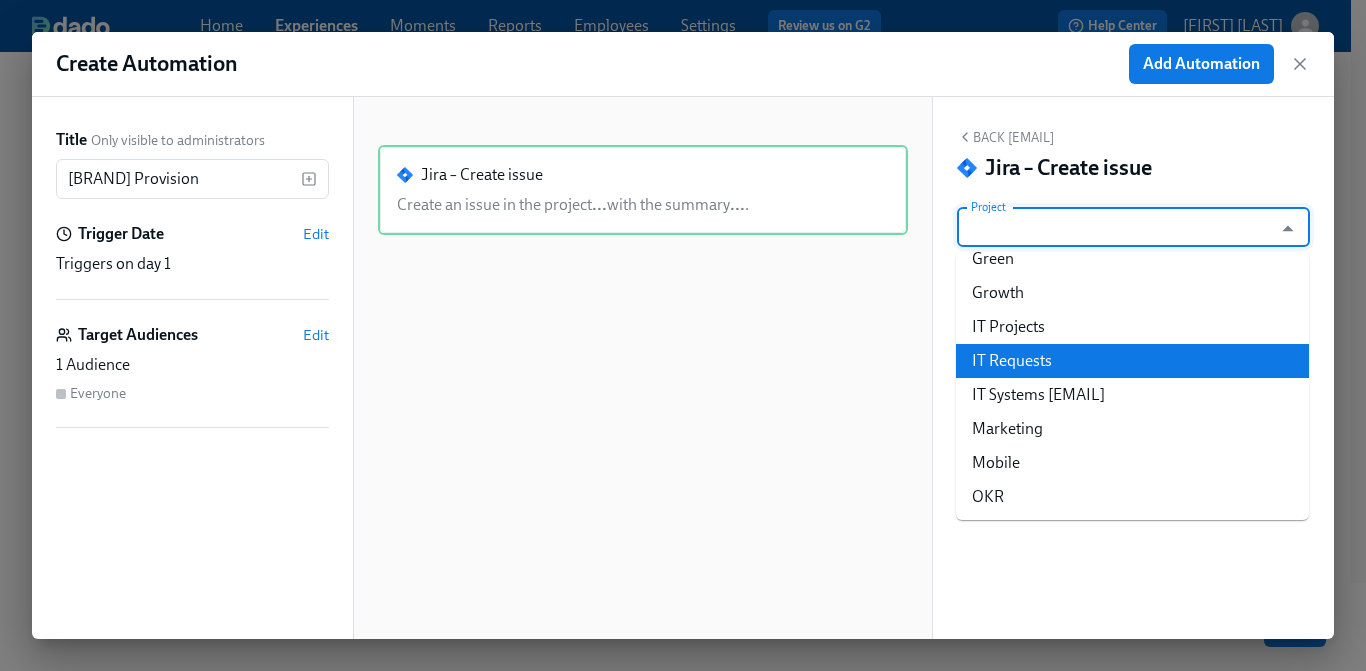 scroll, scrollTop: 767, scrollLeft: 0, axis: vertical 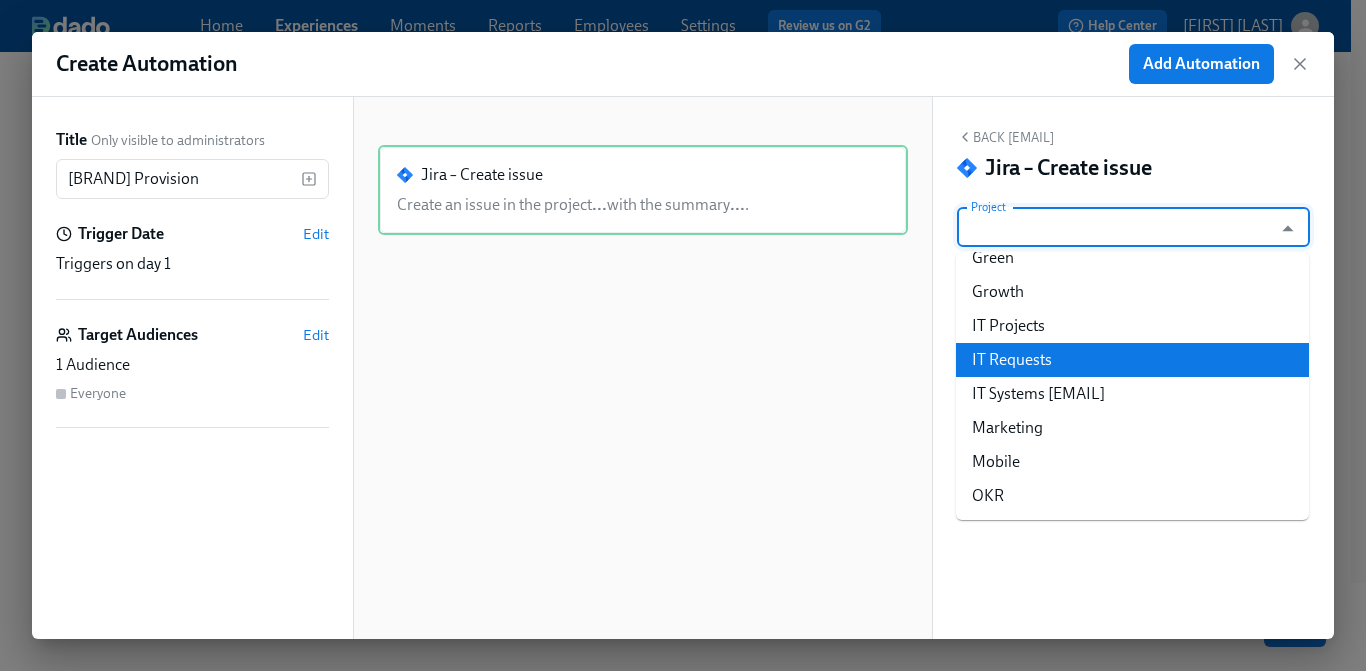 click on "IT Requests" at bounding box center [1132, 360] 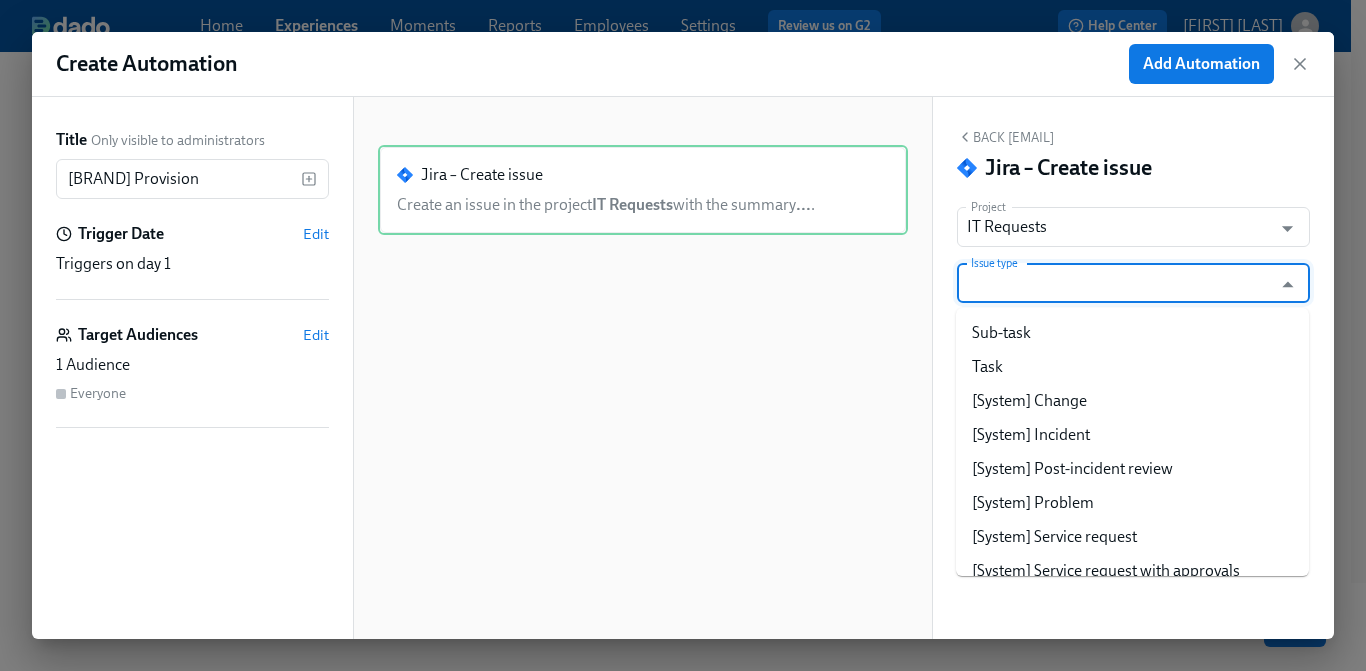 click on "Issue type" at bounding box center (1119, 283) 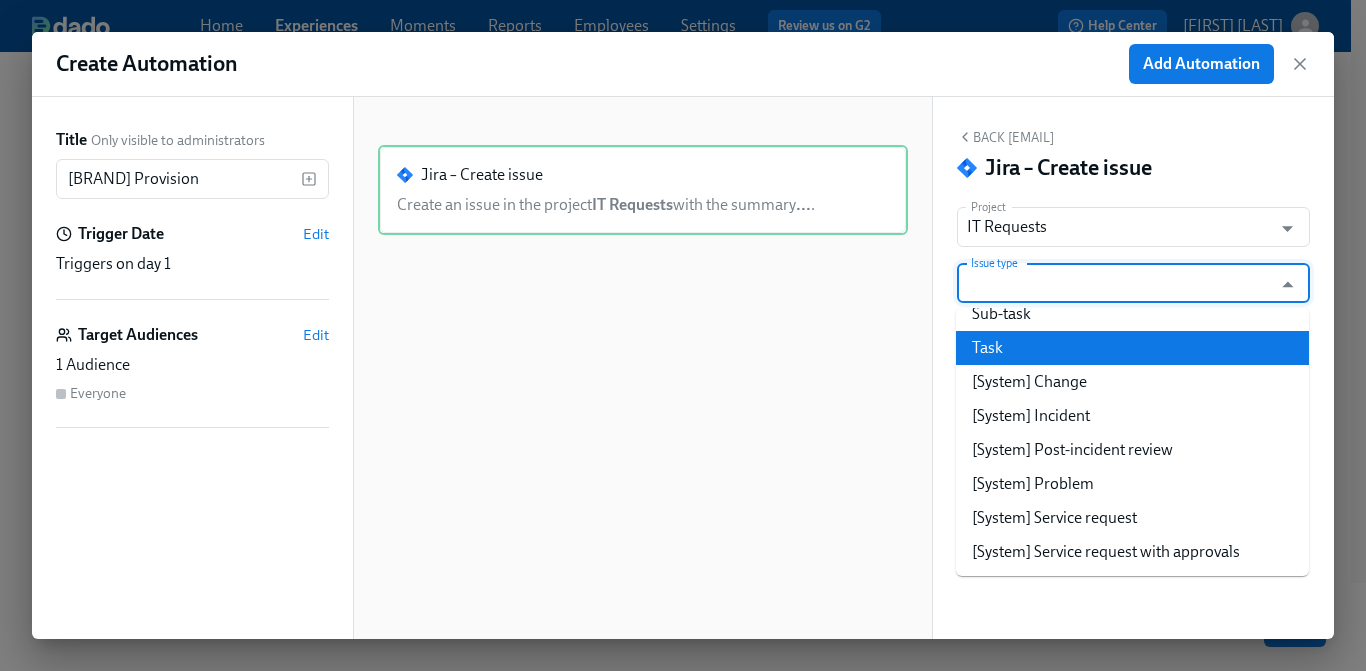 scroll, scrollTop: 18, scrollLeft: 0, axis: vertical 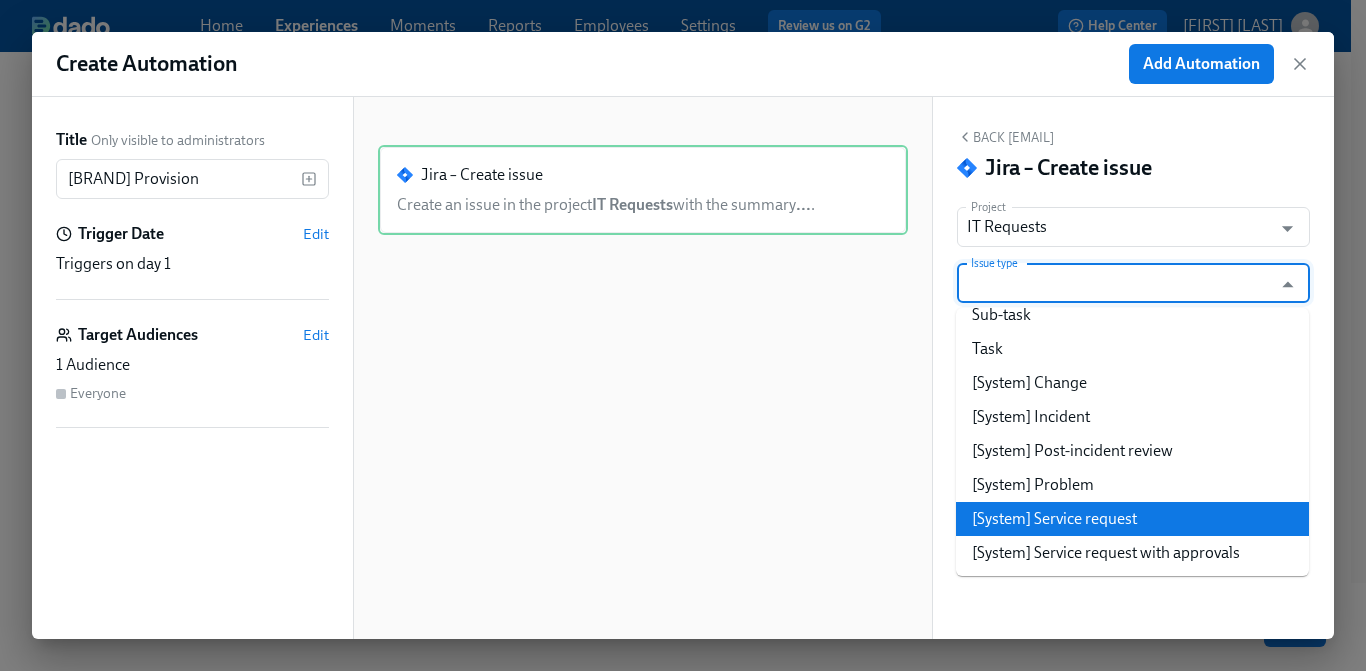 click on "[System] Service request" at bounding box center [1132, 519] 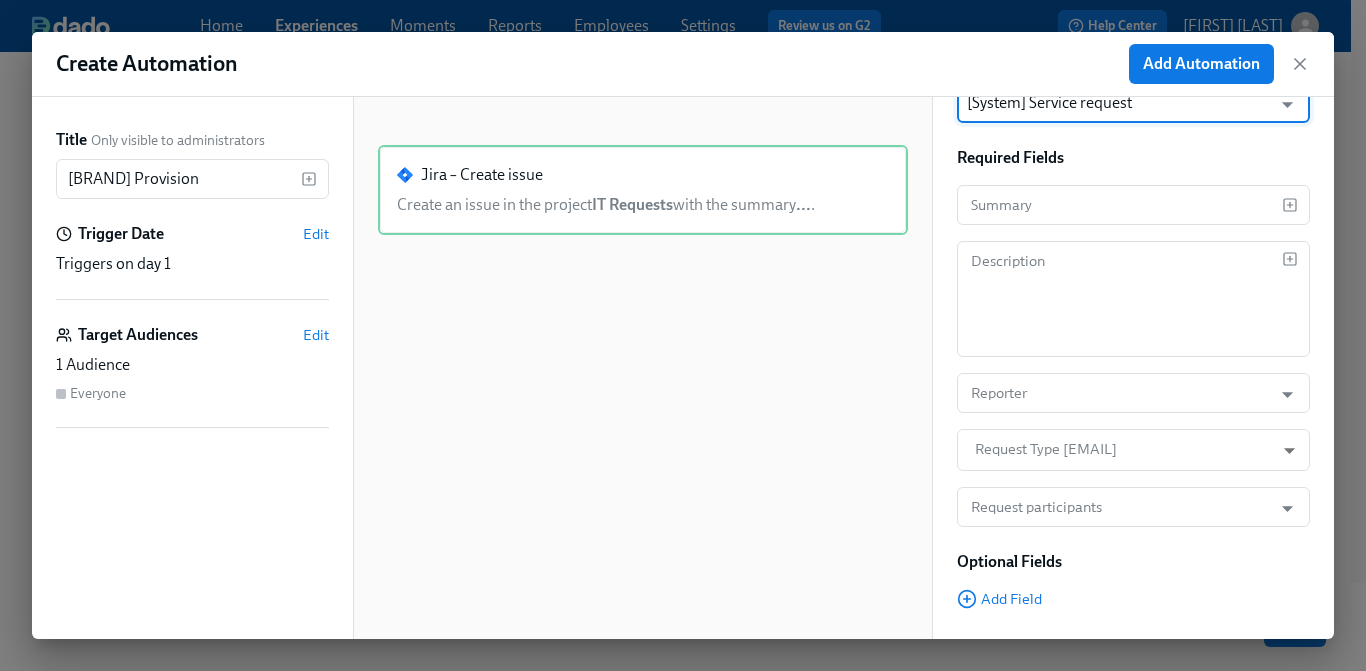 scroll, scrollTop: 179, scrollLeft: 0, axis: vertical 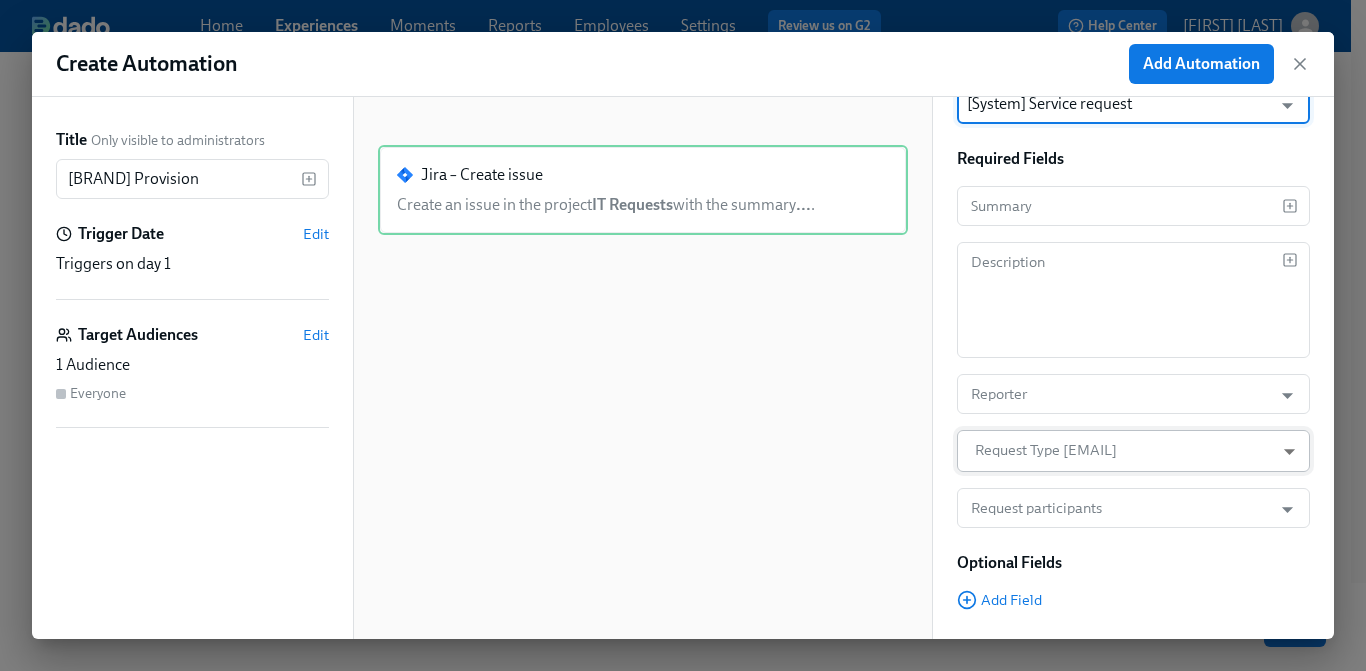 click on "[EMAIL]" at bounding box center [683, 332] 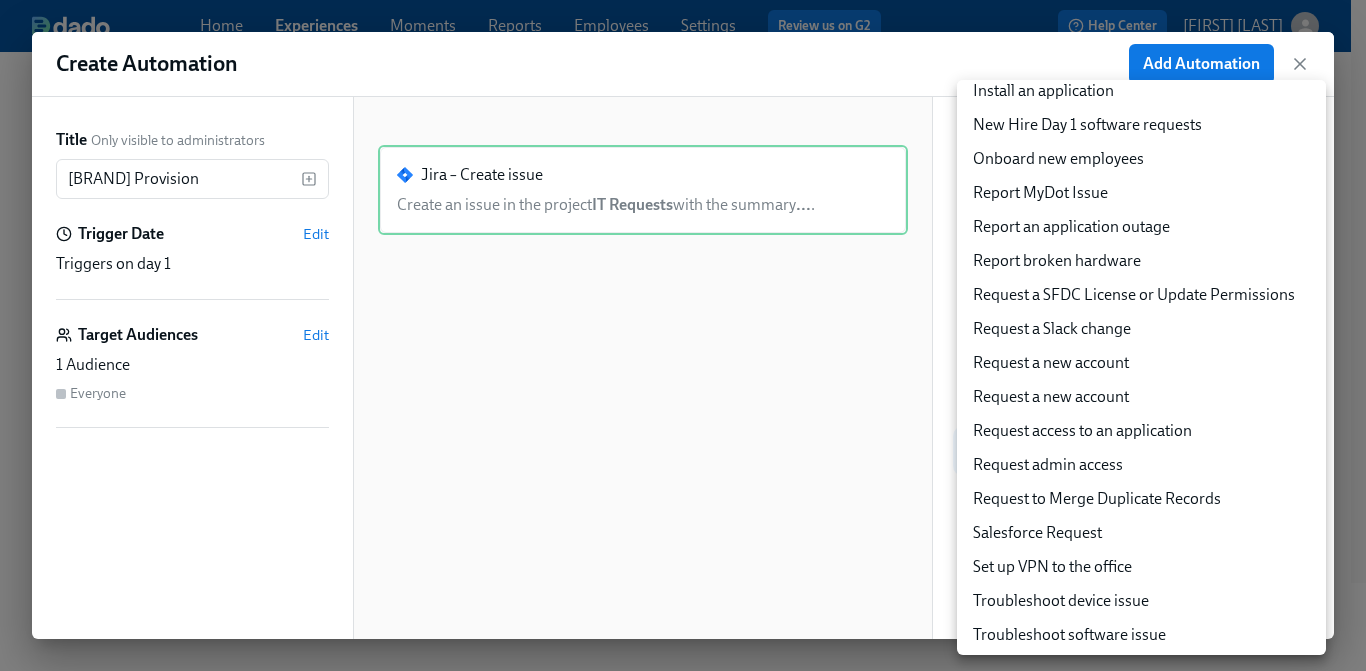 scroll, scrollTop: 291, scrollLeft: 0, axis: vertical 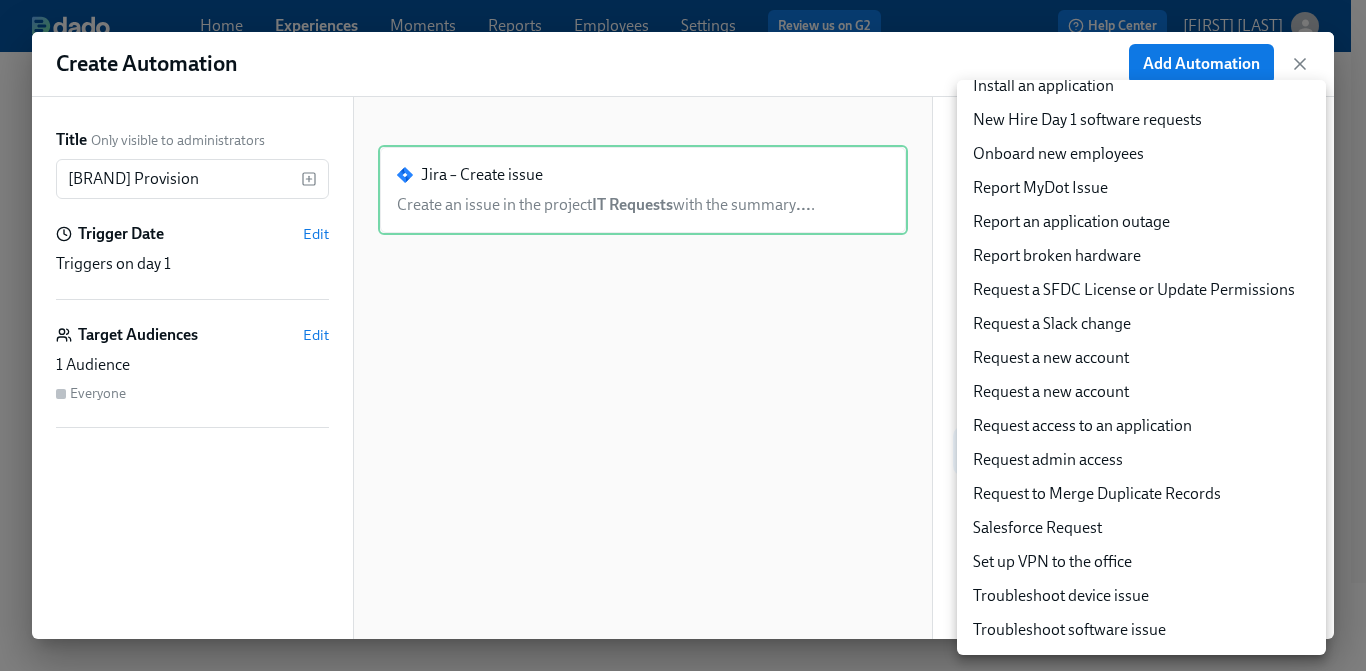 click on "Request access to an application" at bounding box center (1141, 426) 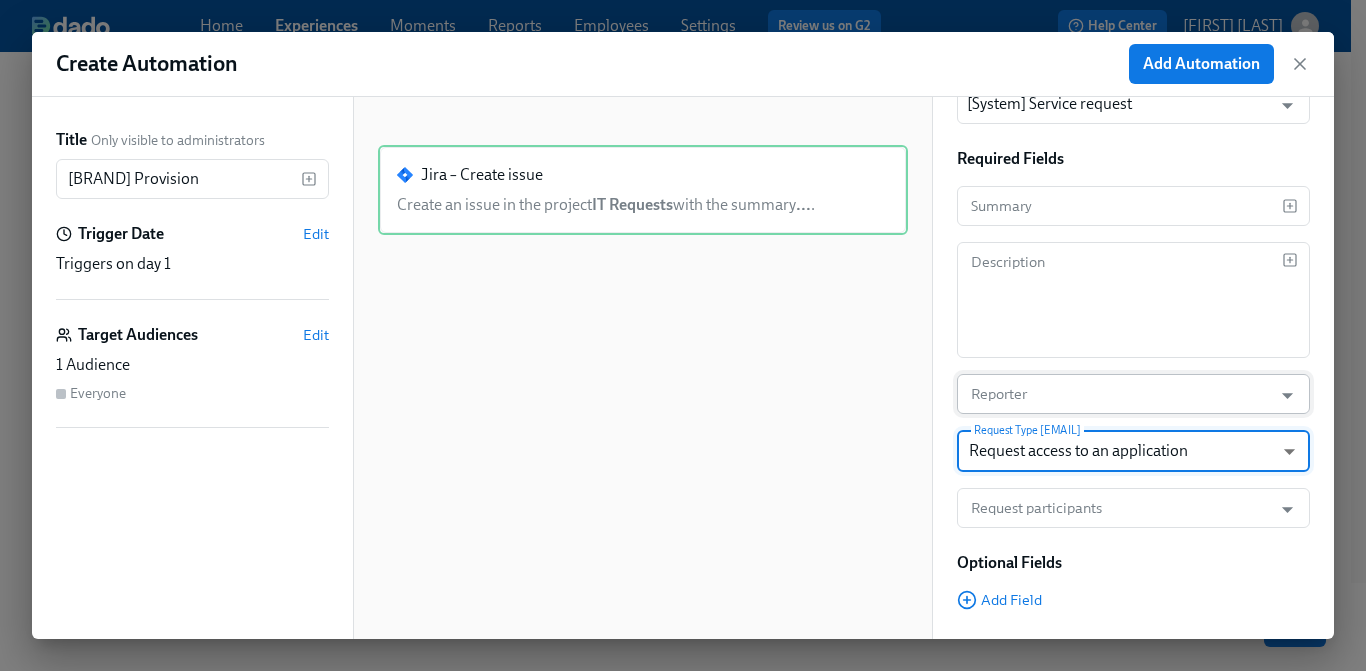 click on "Reporter" at bounding box center (1114, 394) 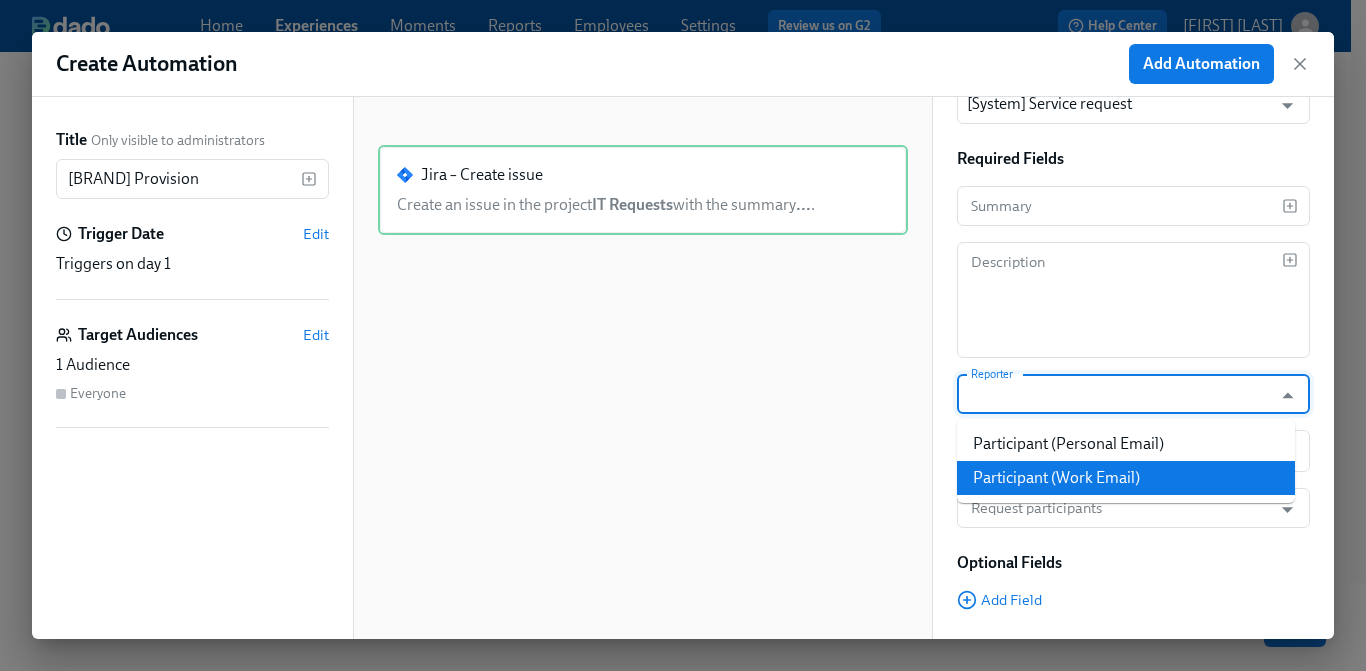 click on "Participant (Work Email)" at bounding box center (1126, 478) 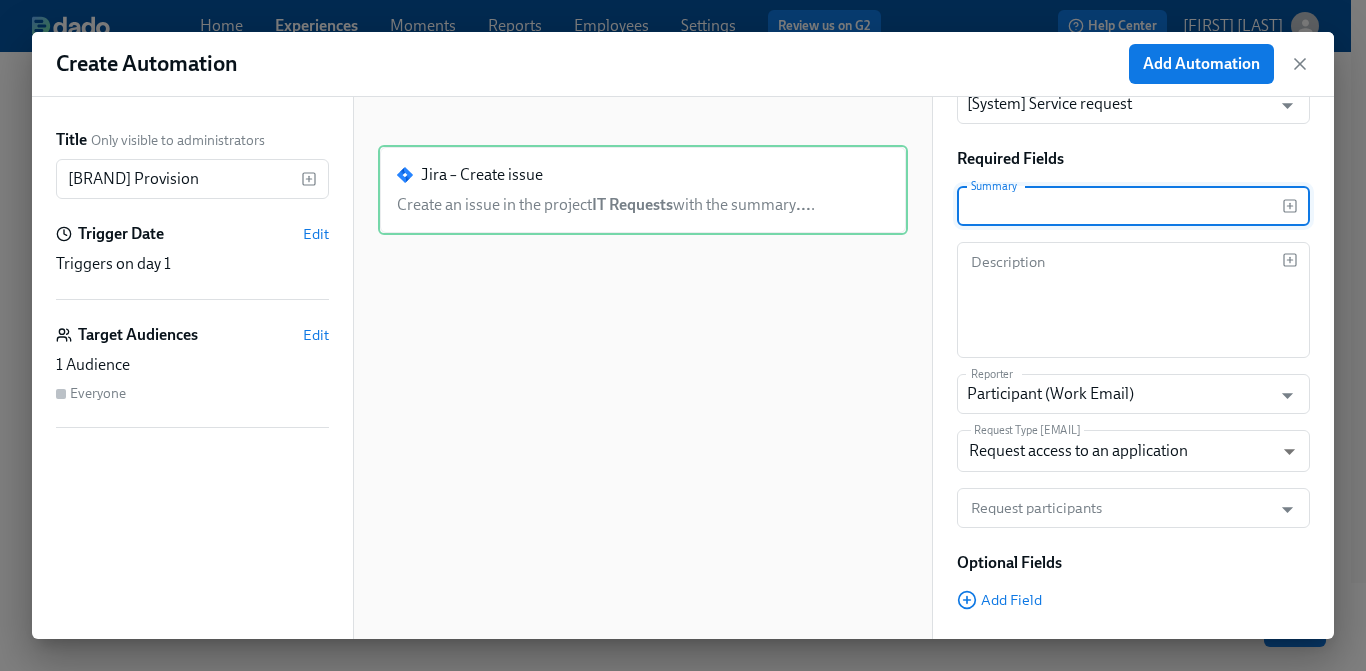 click at bounding box center [1119, 206] 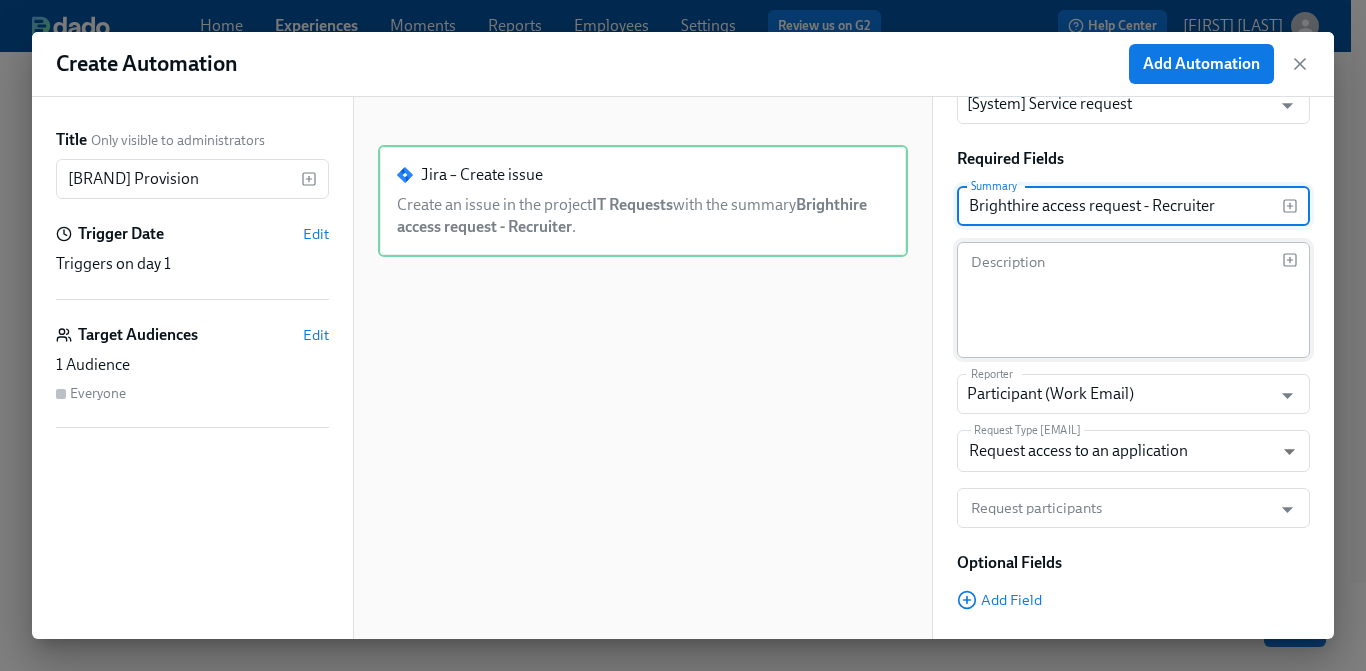 type on "Brighthire access request - Recruiter" 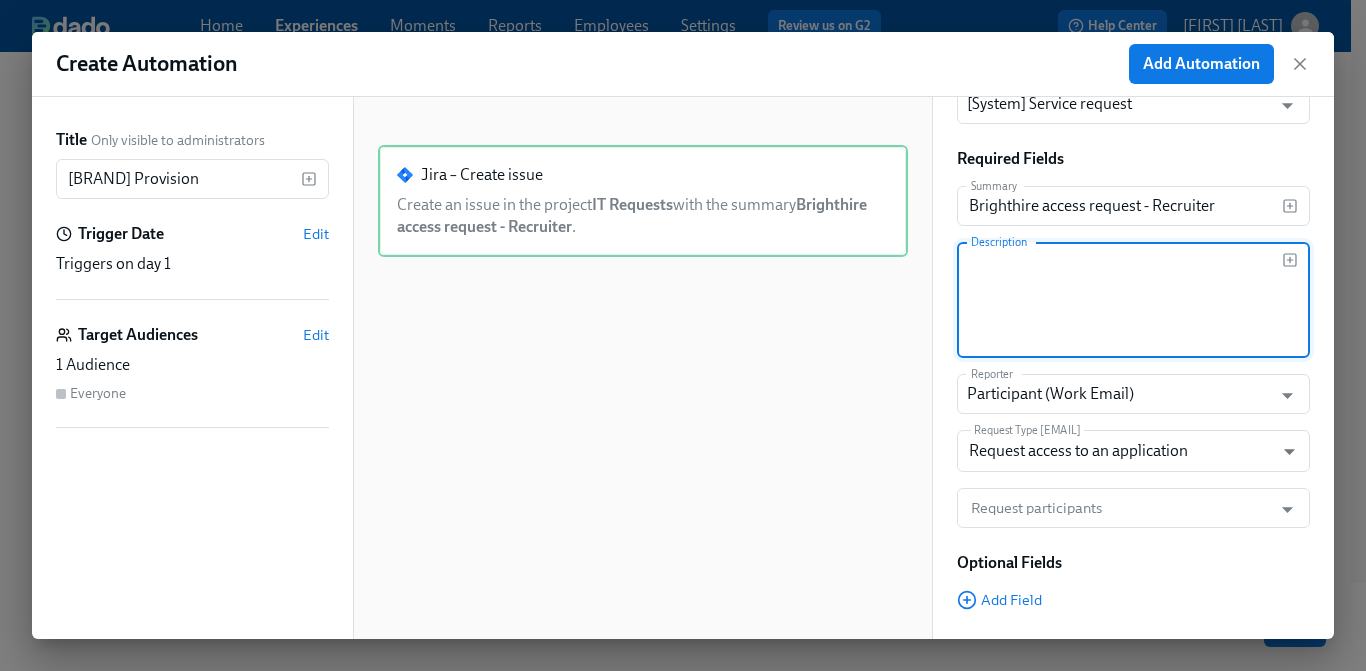 click at bounding box center [1125, 300] 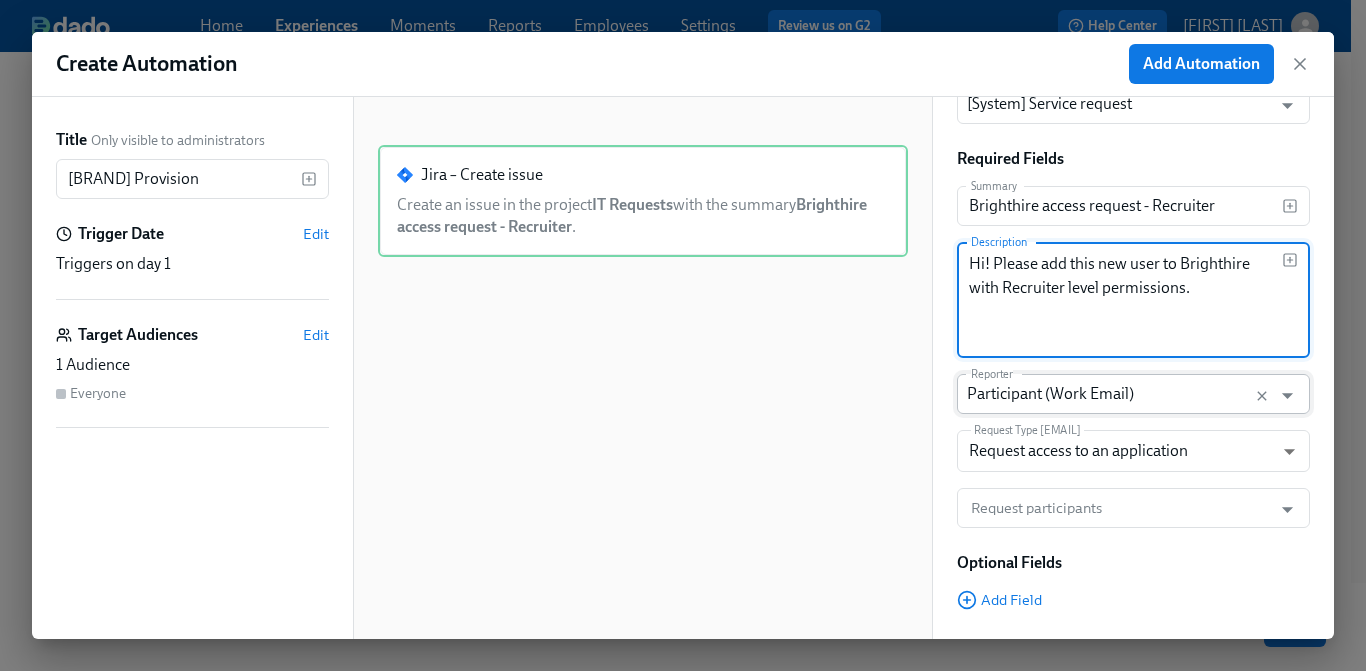 scroll, scrollTop: 227, scrollLeft: 0, axis: vertical 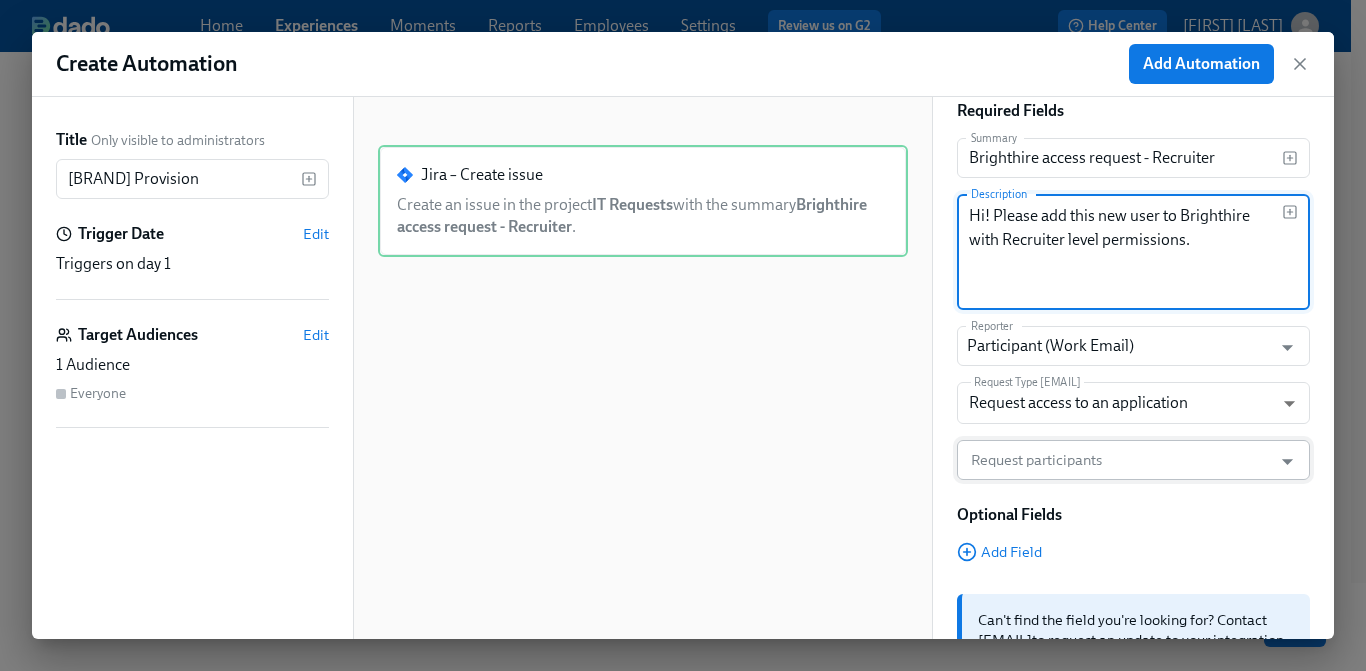 type on "Hi! Please add this new user to Brighthire with Recruiter level permissions." 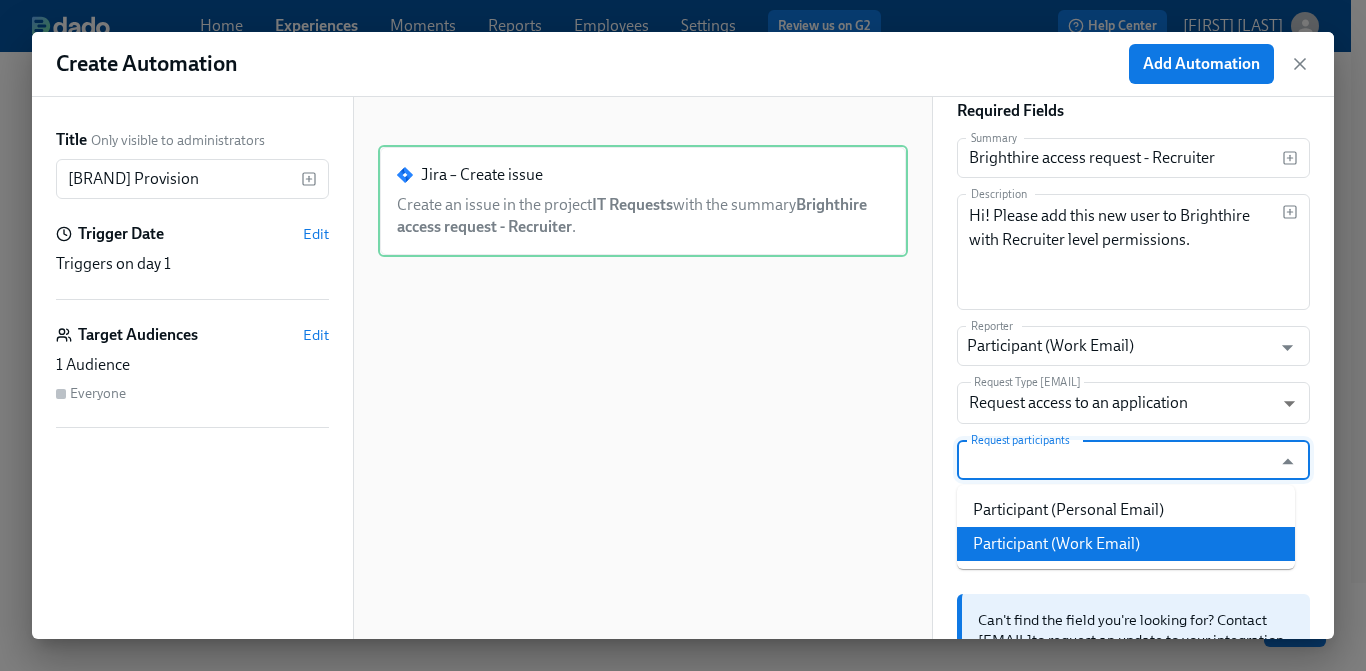click on "Participant (Work Email)" at bounding box center [1126, 544] 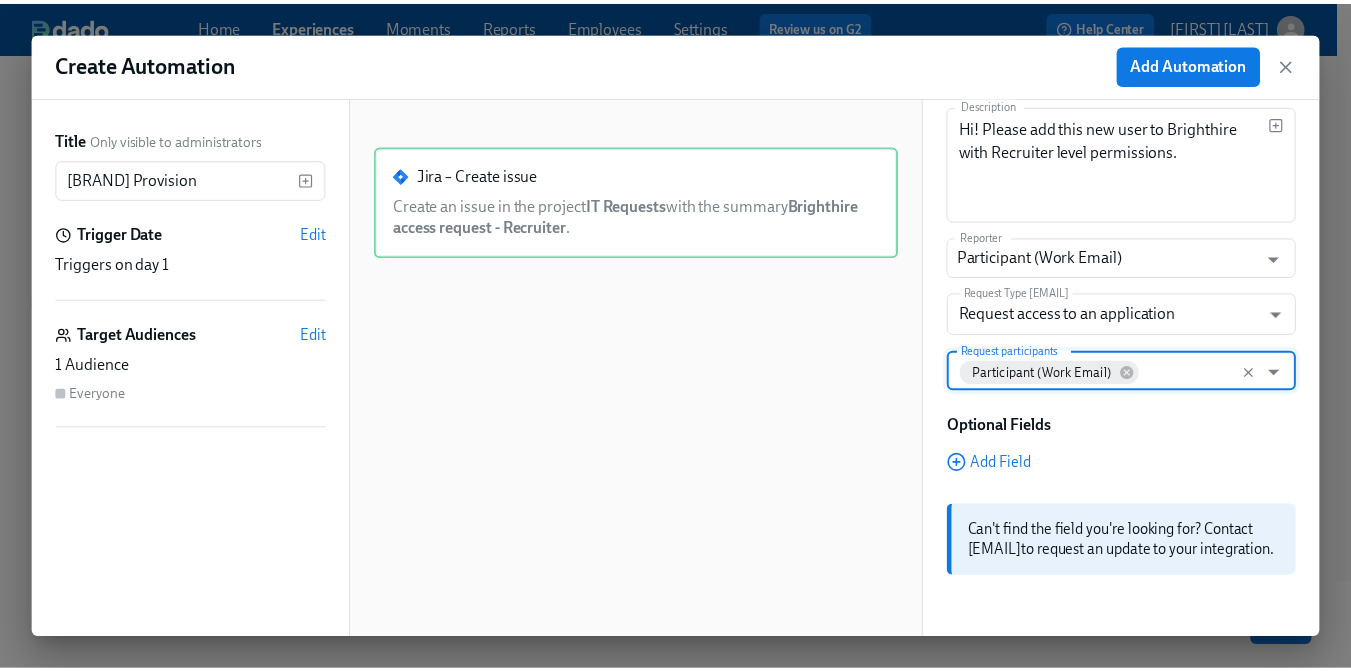 scroll, scrollTop: 336, scrollLeft: 0, axis: vertical 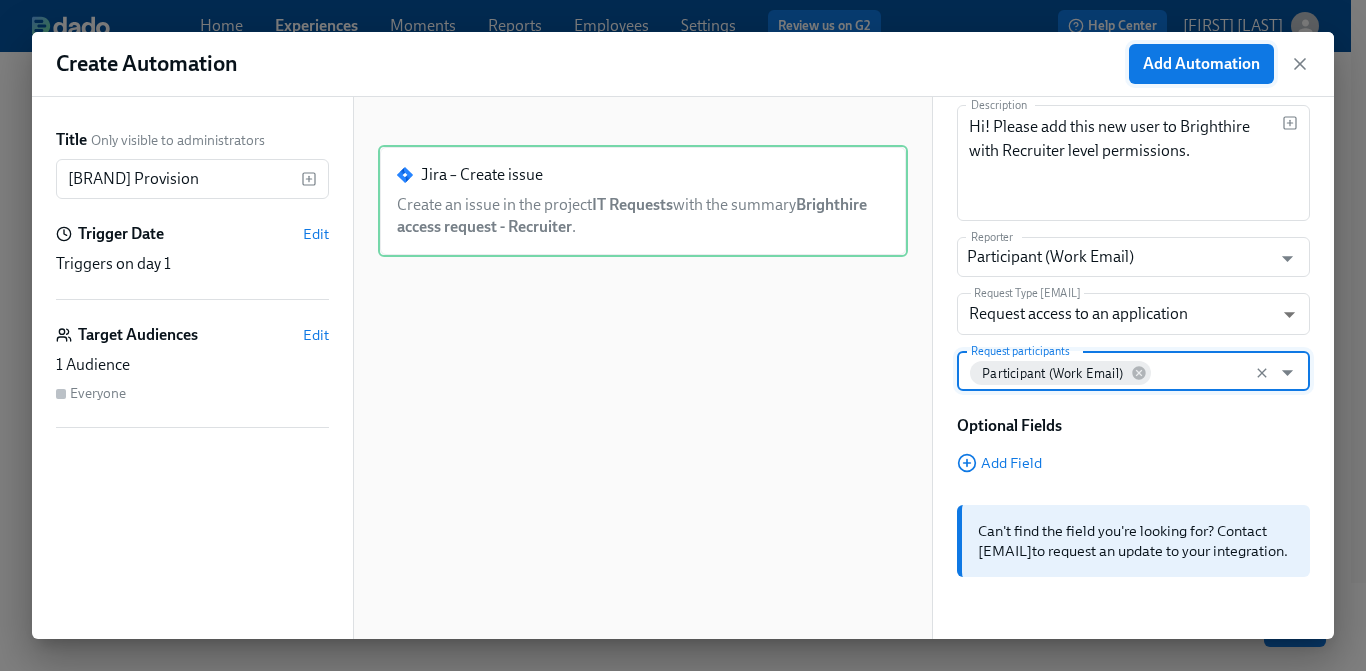 click on "Add Automation" at bounding box center (1201, 64) 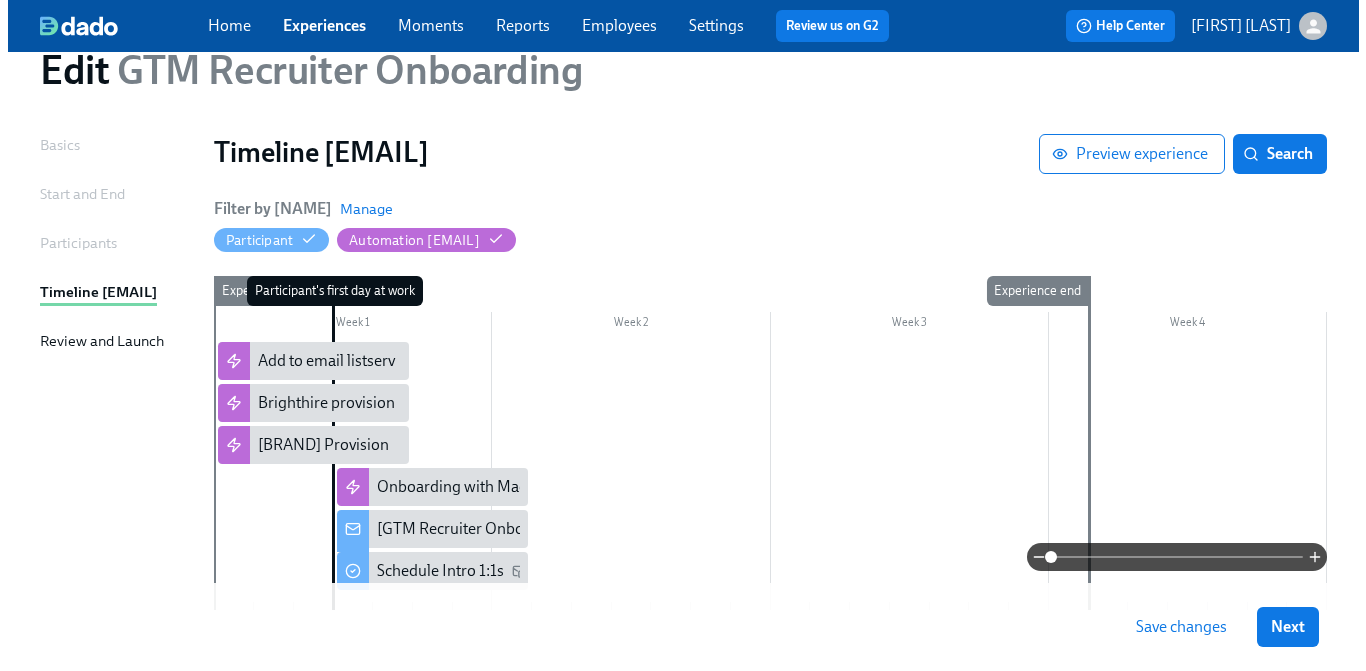 scroll, scrollTop: 173, scrollLeft: 0, axis: vertical 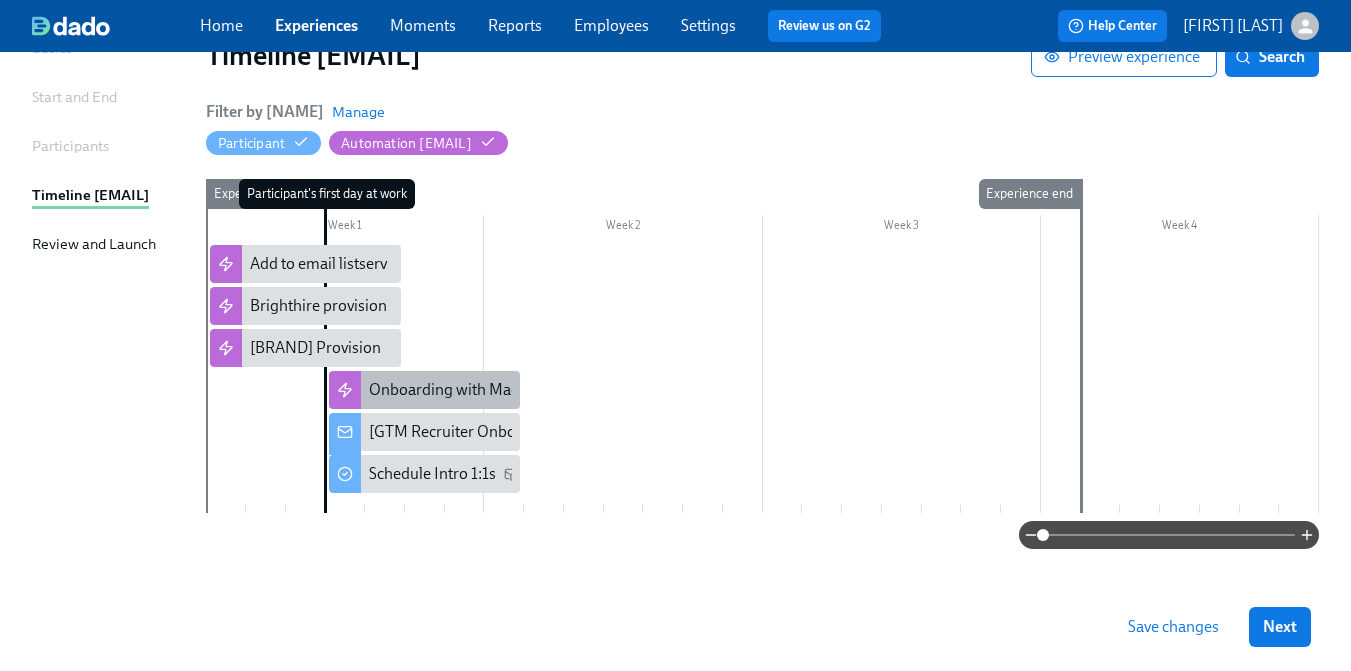 click on "Onboarding with Mackenzie" at bounding box center [465, 390] 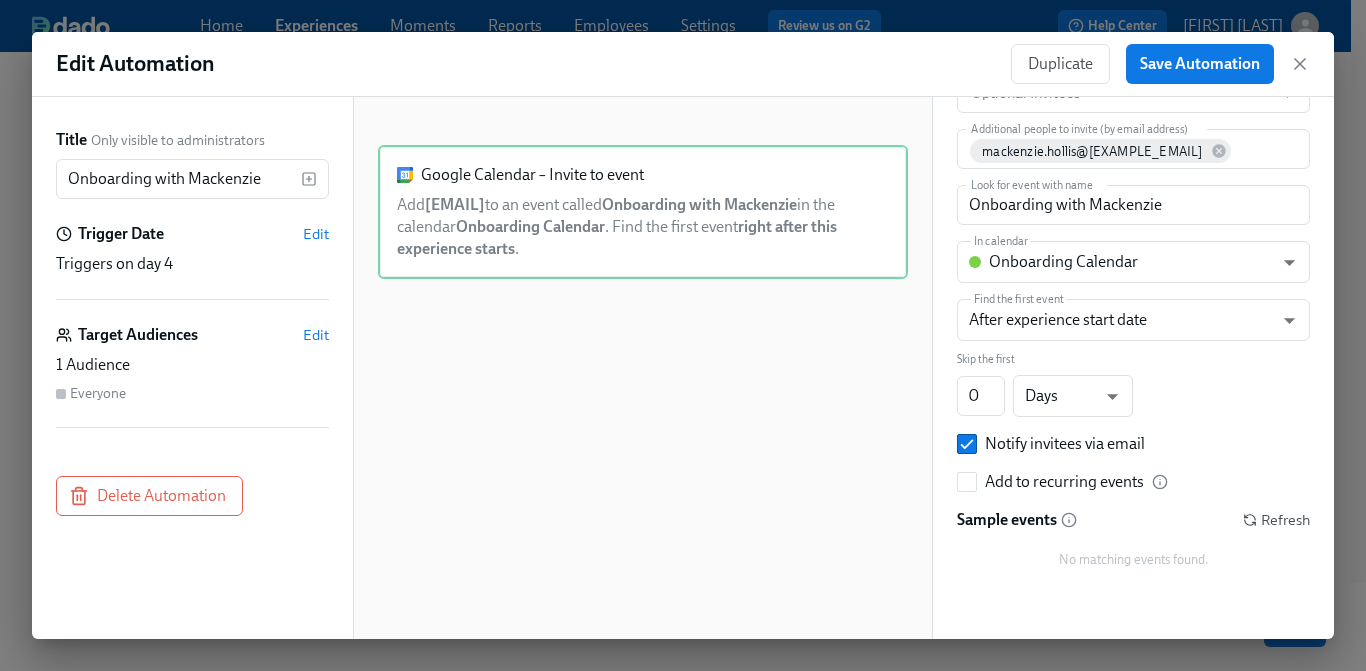 scroll, scrollTop: 220, scrollLeft: 0, axis: vertical 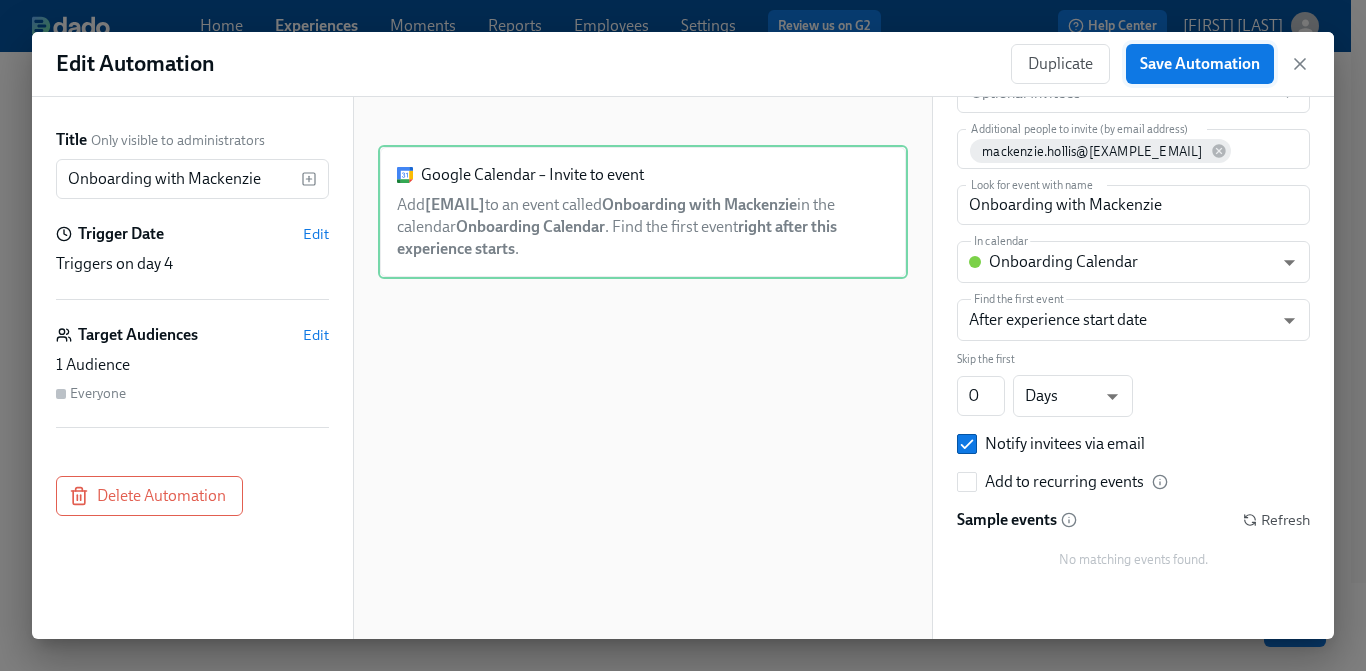 click on "Save Automation" at bounding box center [1200, 64] 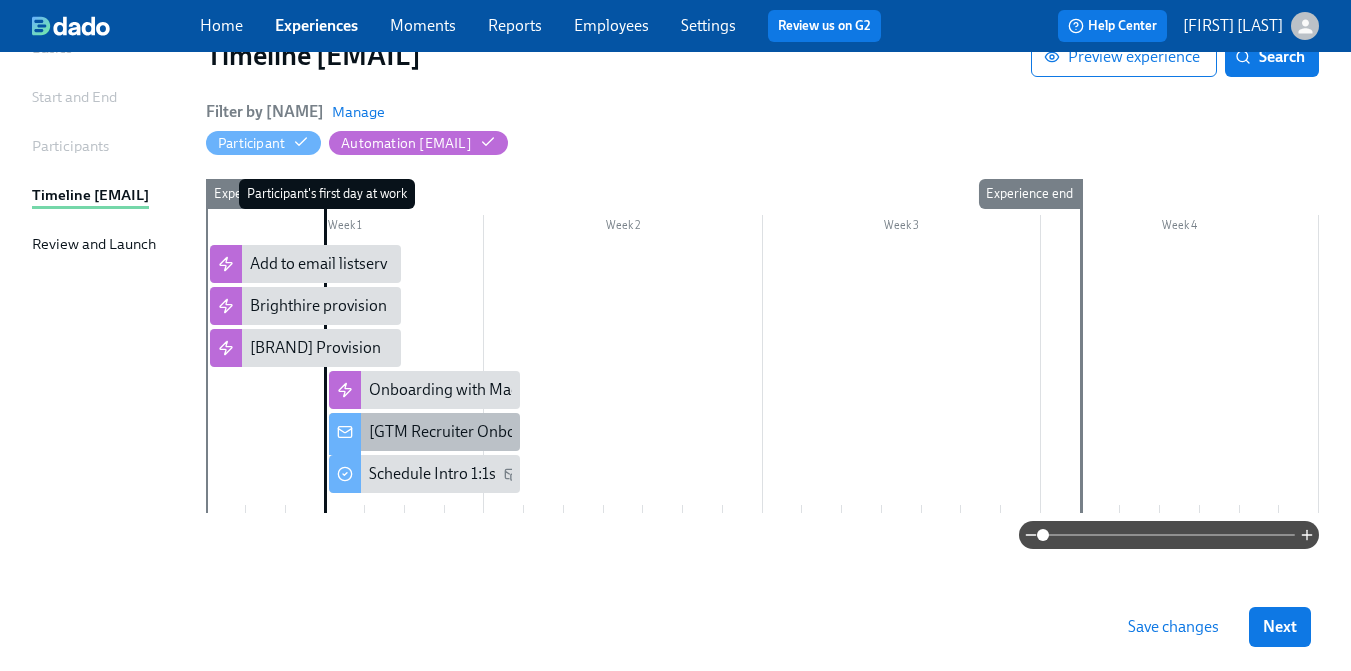 click on "[GTM Recruiter Onboarding] A new experience starts today!" at bounding box center (572, 432) 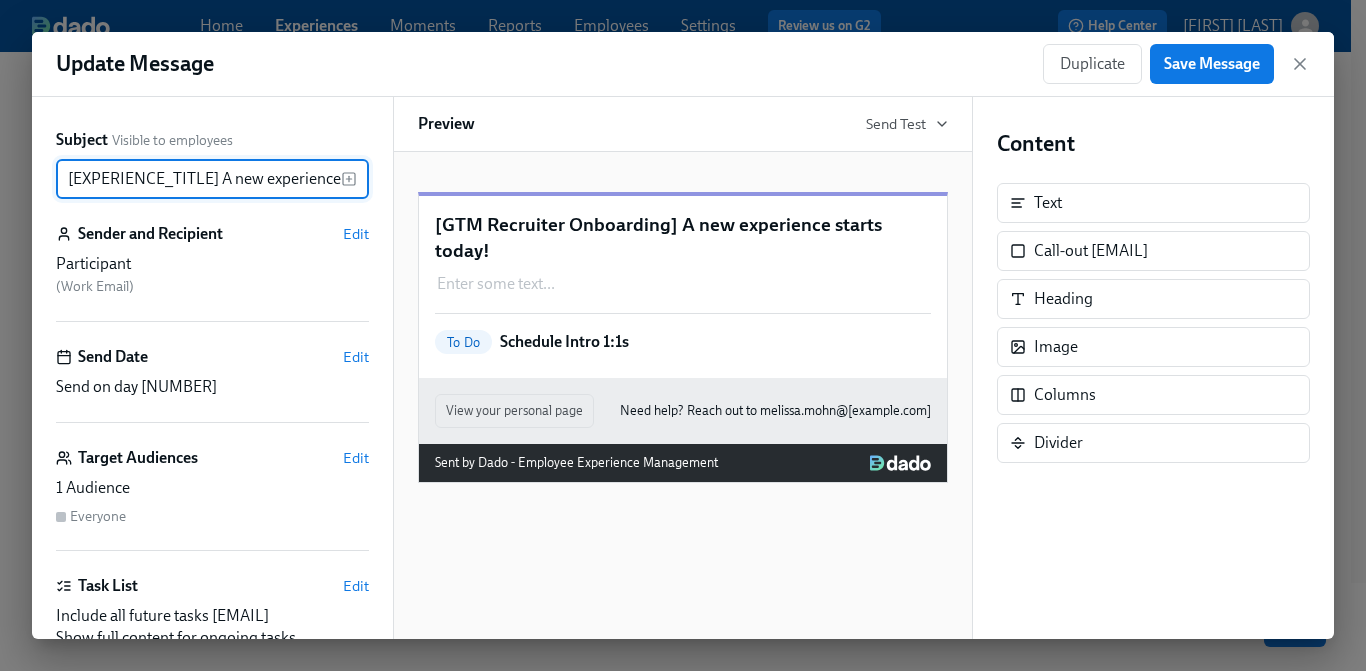 scroll, scrollTop: 0, scrollLeft: 98, axis: horizontal 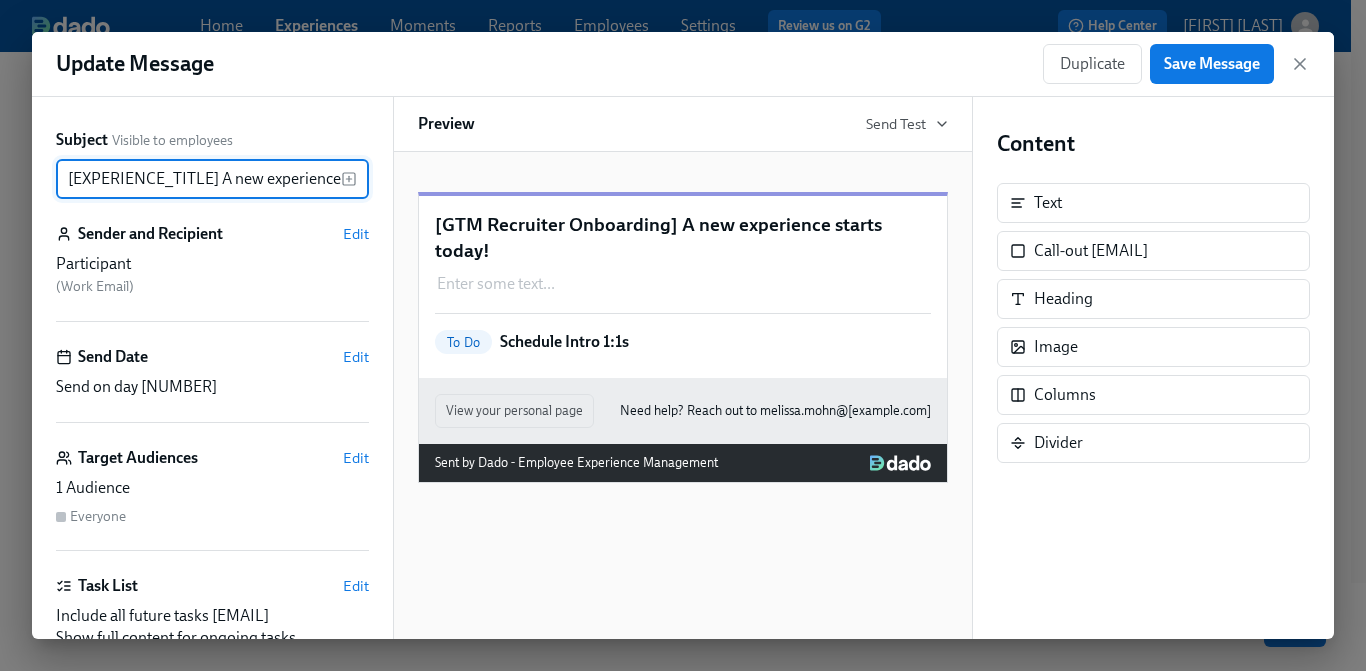 click on "[GTM Recruiter Onboarding] A new experience starts today!" at bounding box center [683, 237] 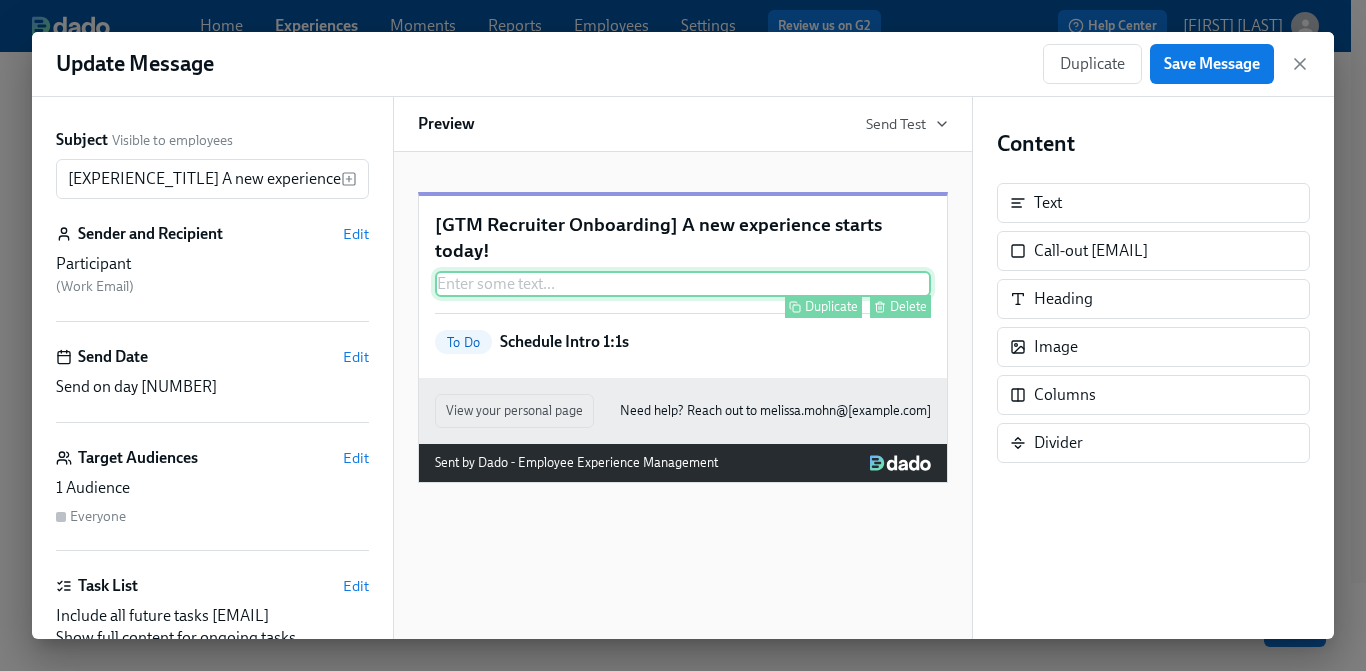 click on "Enter some text ...   Duplicate   Delete" at bounding box center (683, 284) 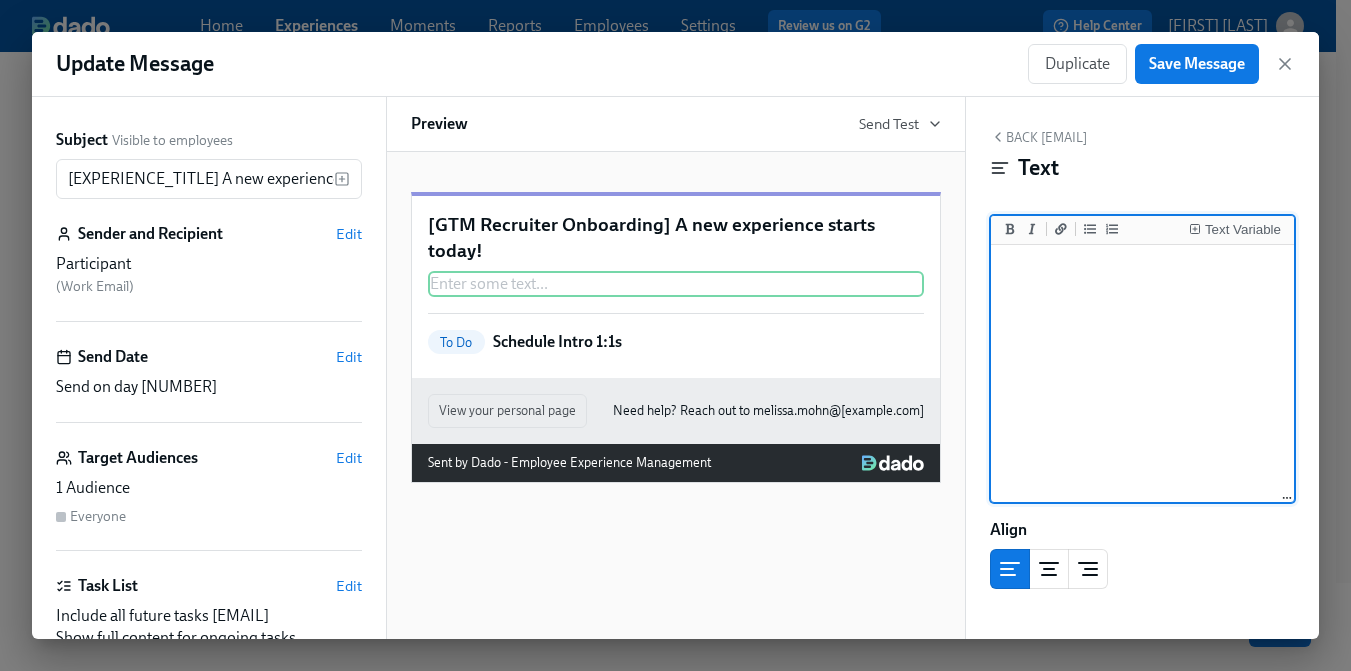 click at bounding box center (1143, 374) 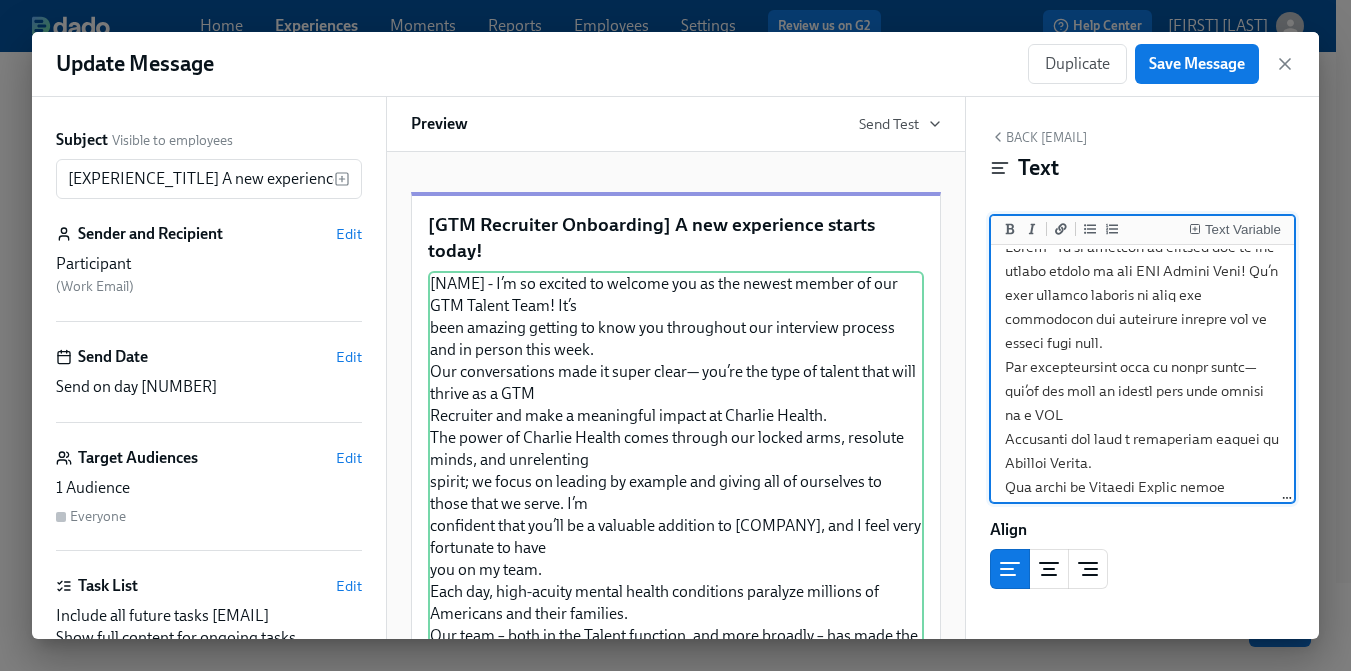 scroll, scrollTop: 0, scrollLeft: 0, axis: both 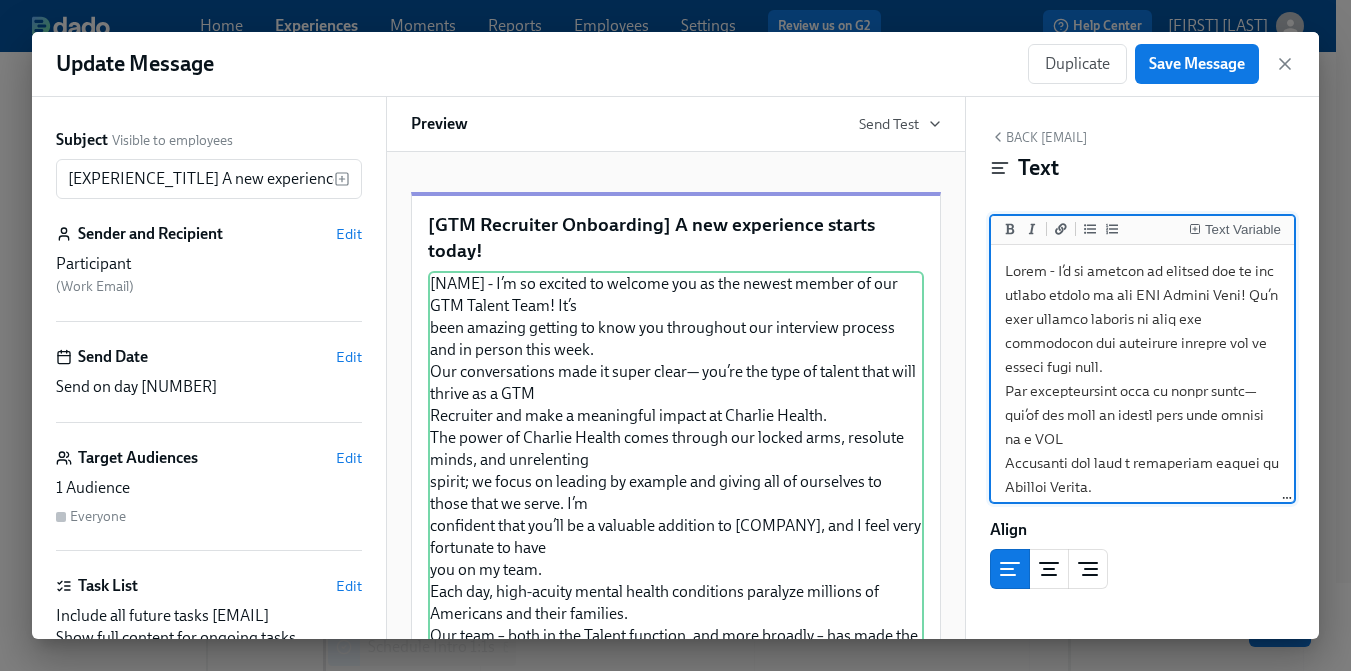 drag, startPoint x: 1037, startPoint y: 271, endPoint x: 987, endPoint y: 272, distance: 50.01 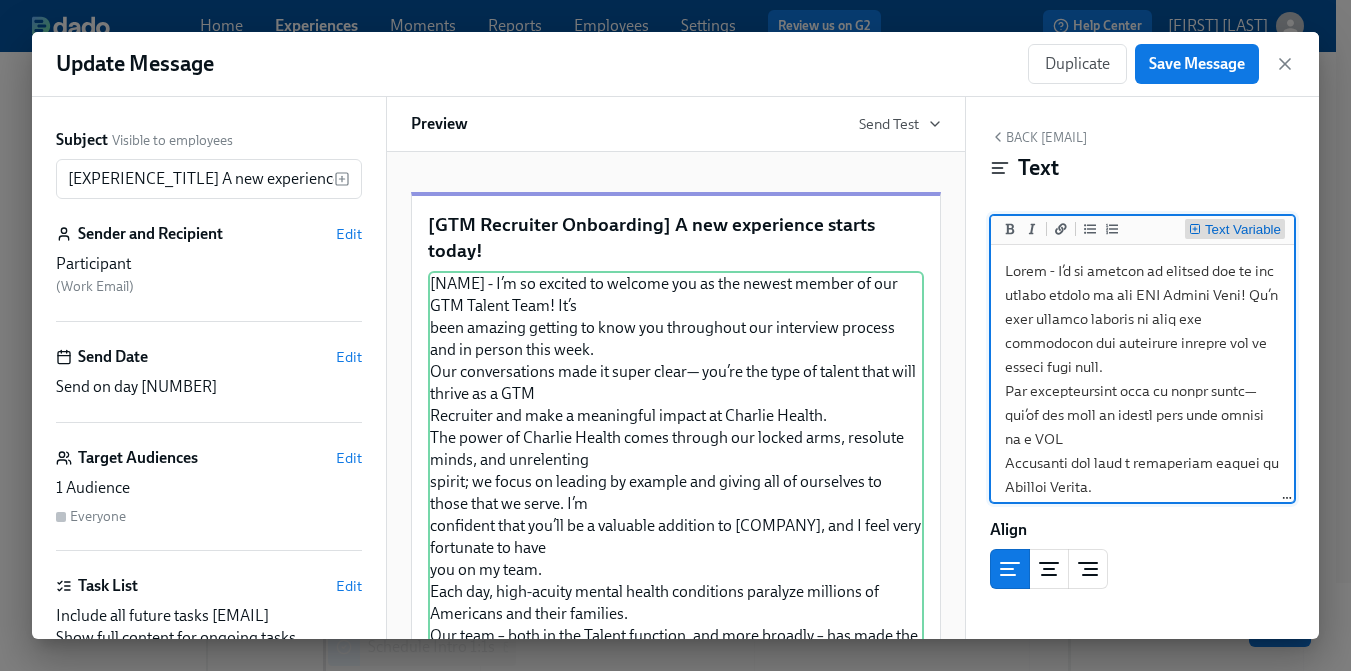 click on "Text Variable" at bounding box center (1243, 230) 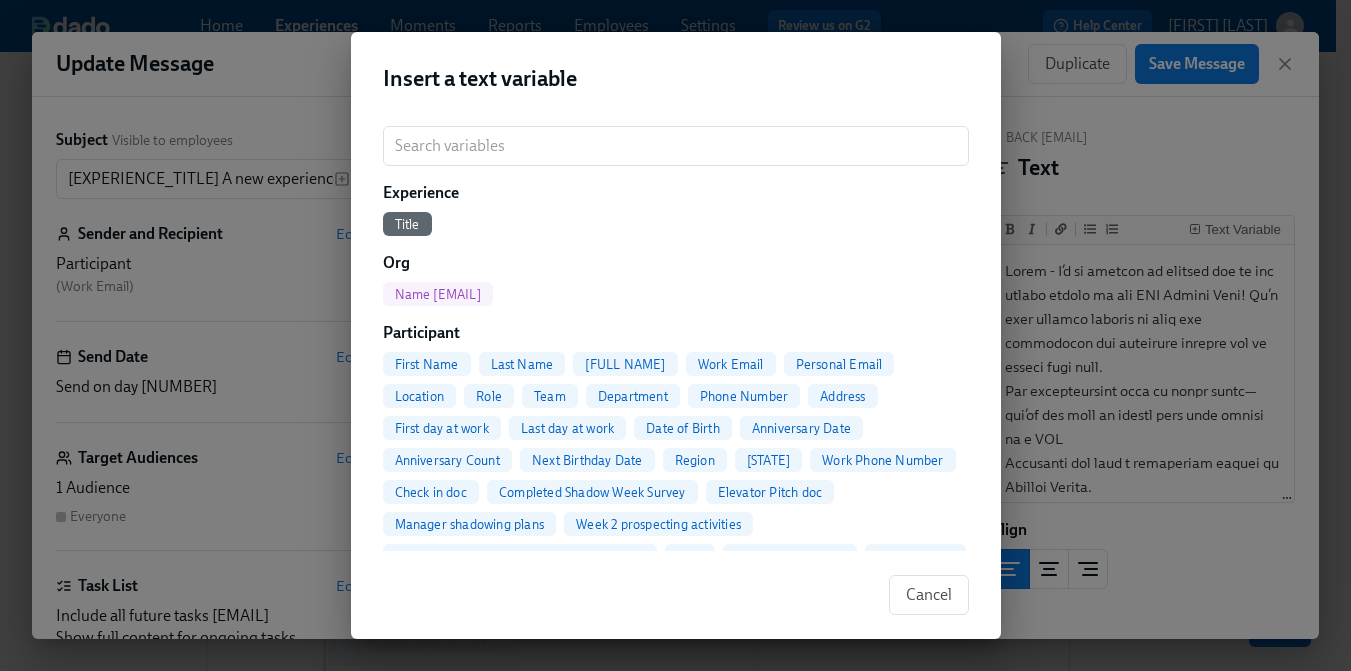 click on "First Name" at bounding box center [427, 364] 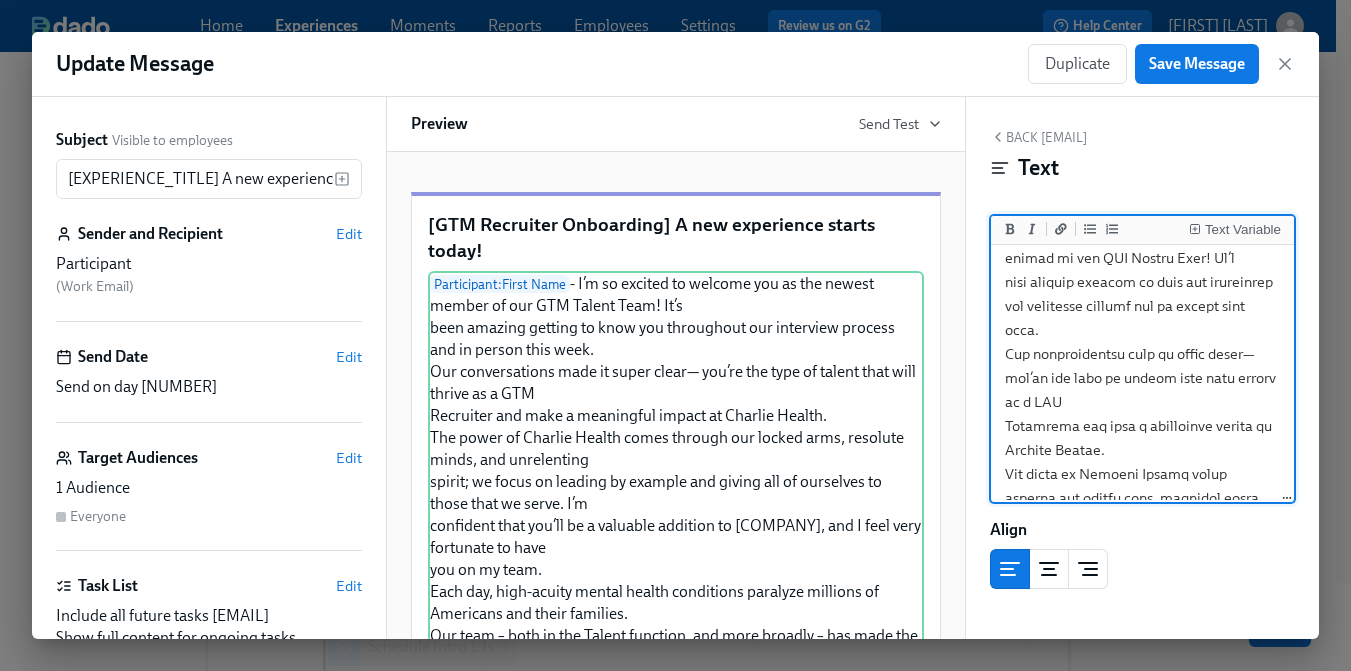 scroll, scrollTop: 74, scrollLeft: 0, axis: vertical 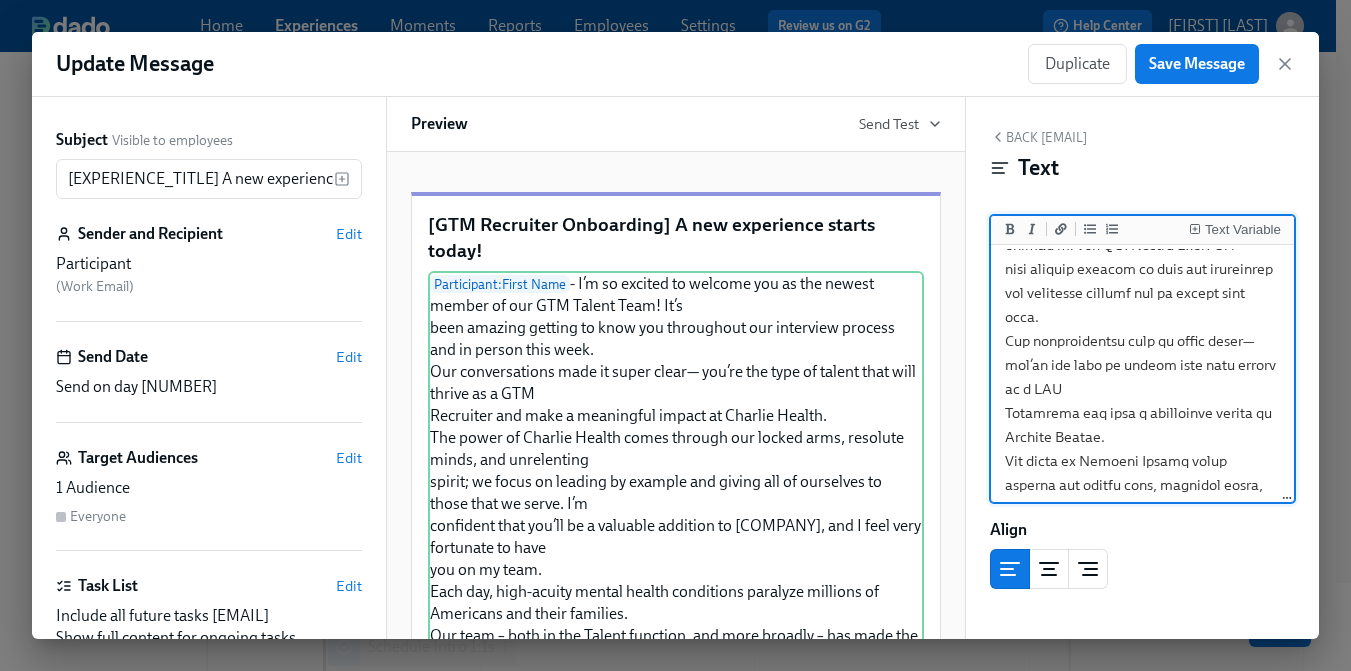 click at bounding box center (1143, 713) 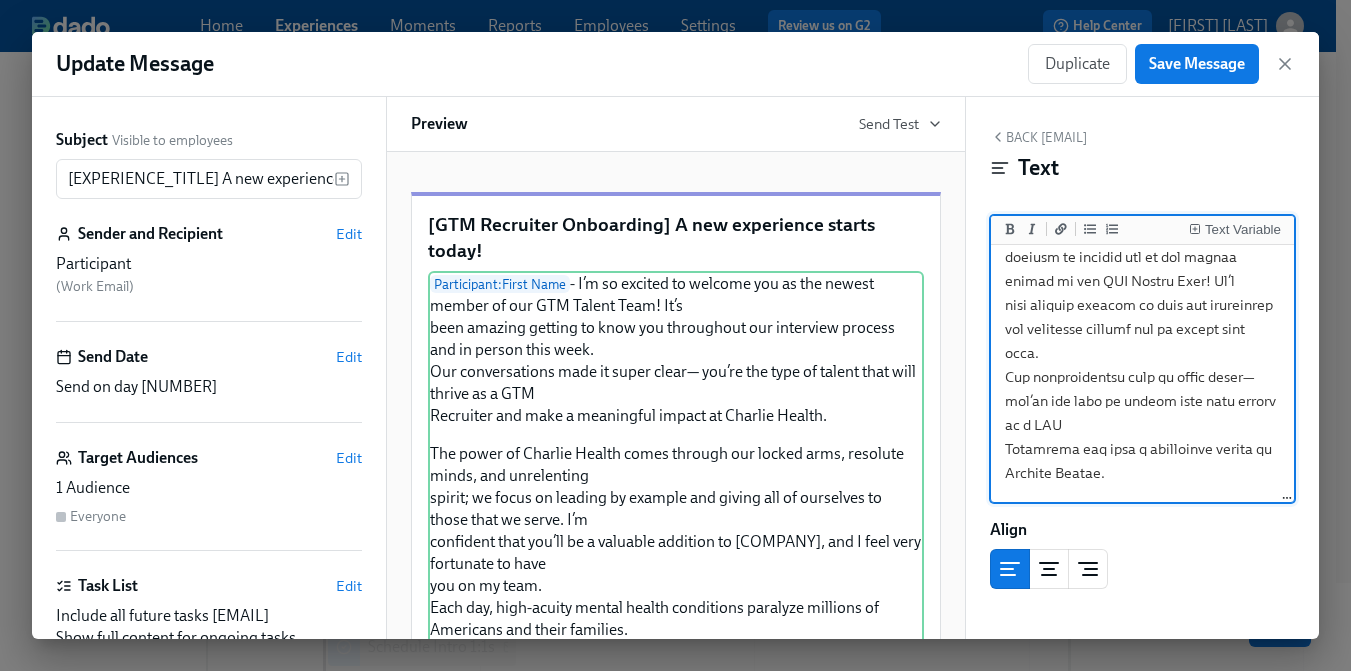 scroll, scrollTop: 32, scrollLeft: 0, axis: vertical 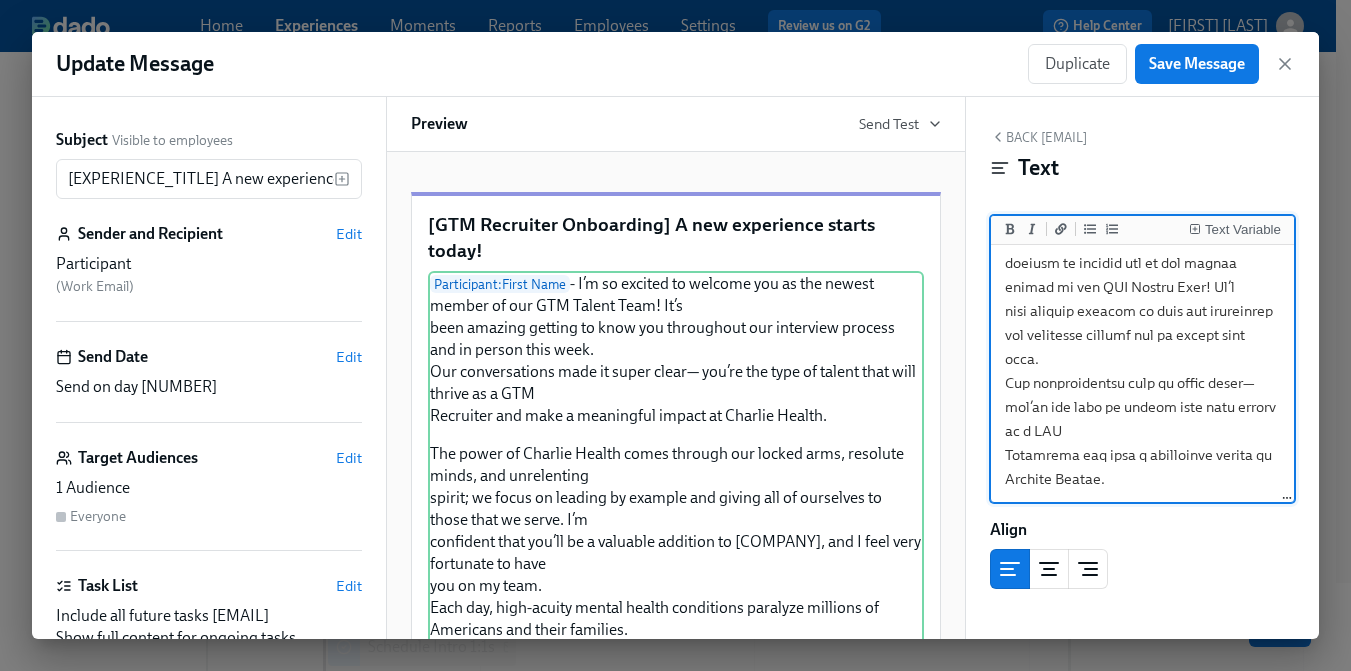 click at bounding box center (1143, 767) 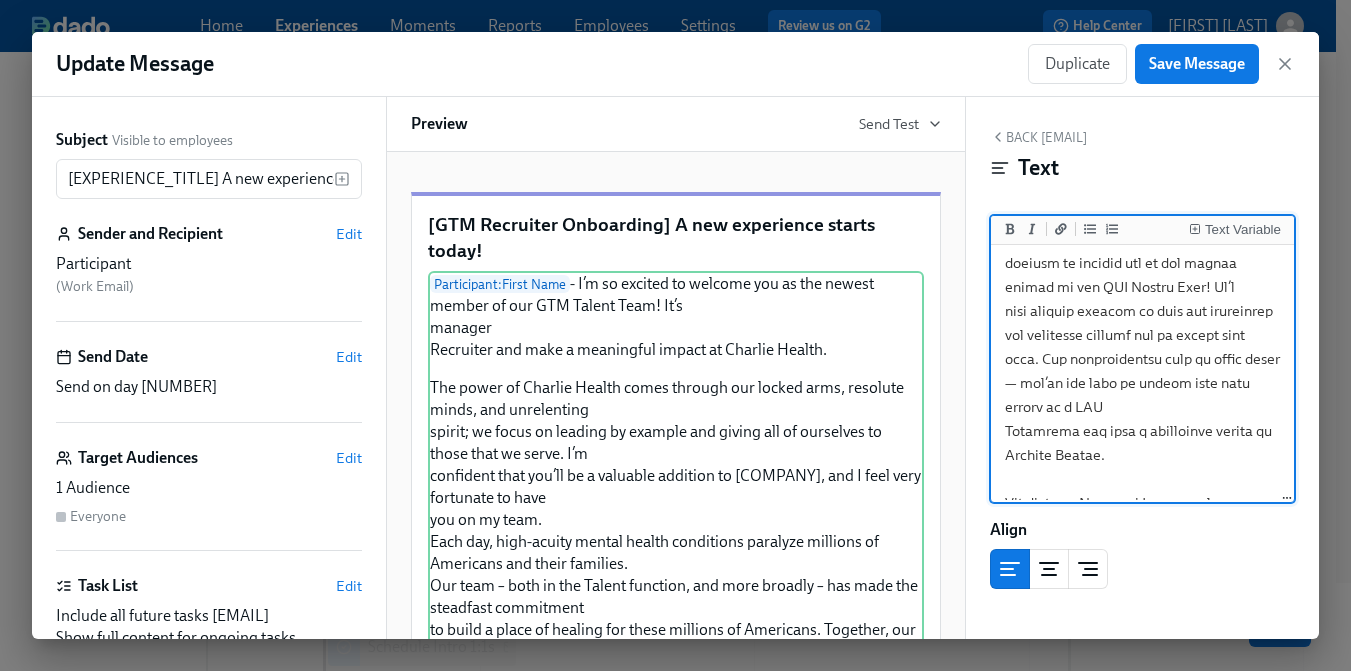 click at bounding box center (1143, 755) 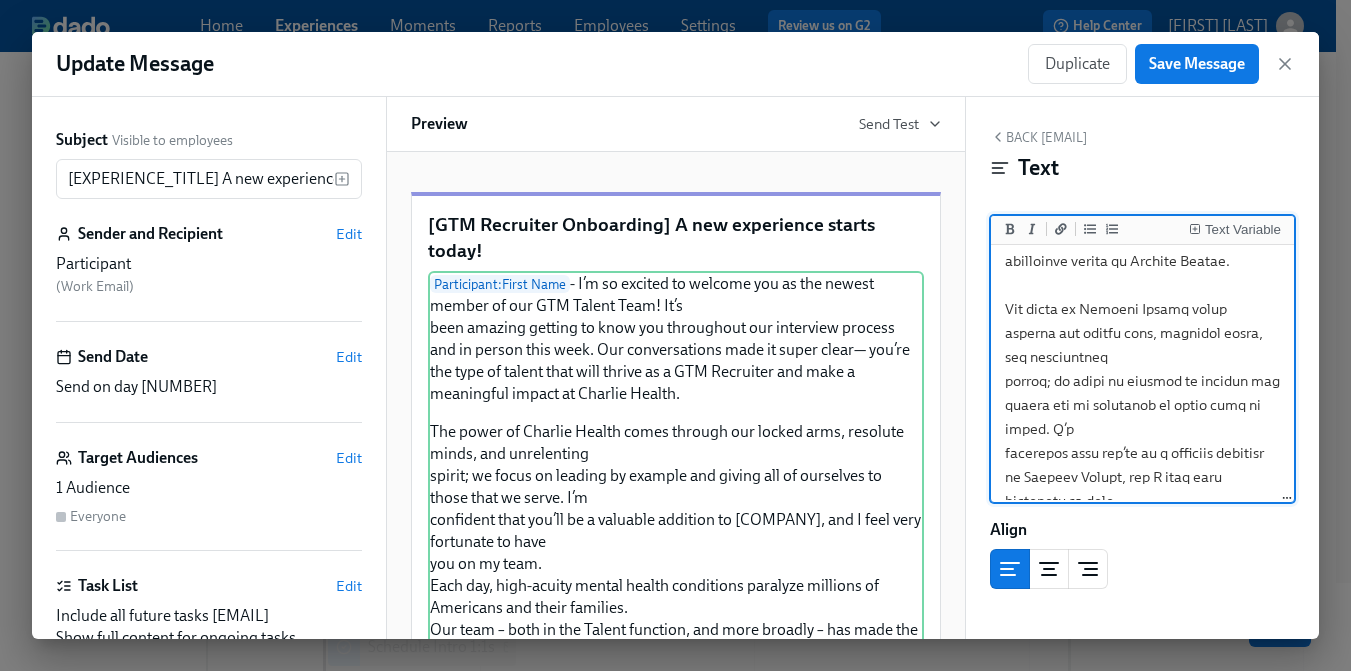 scroll, scrollTop: 208, scrollLeft: 0, axis: vertical 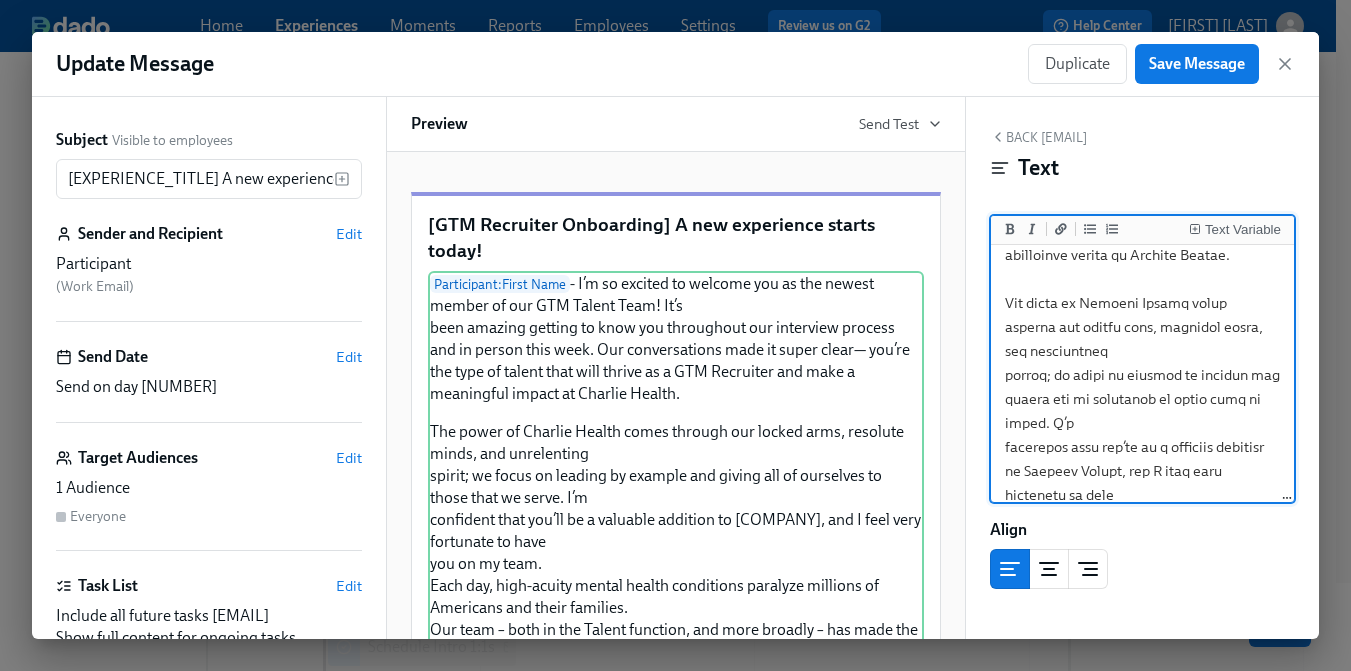 click at bounding box center (1143, 567) 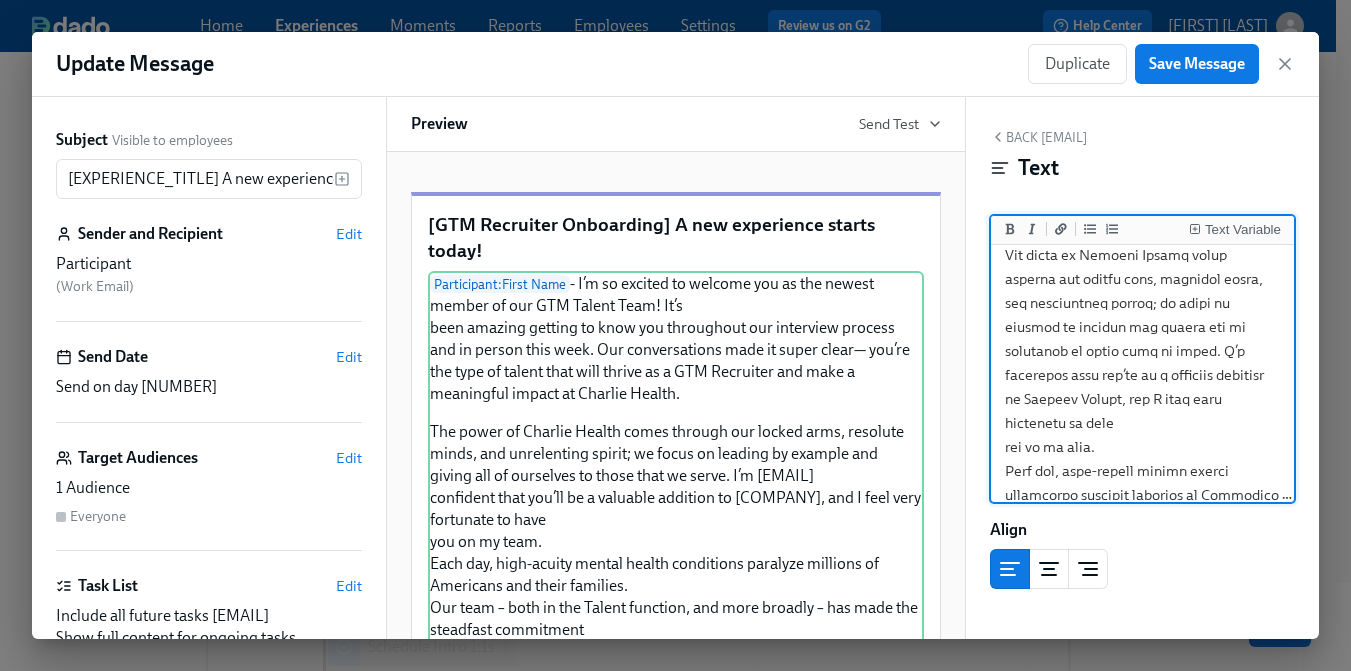 scroll, scrollTop: 259, scrollLeft: 0, axis: vertical 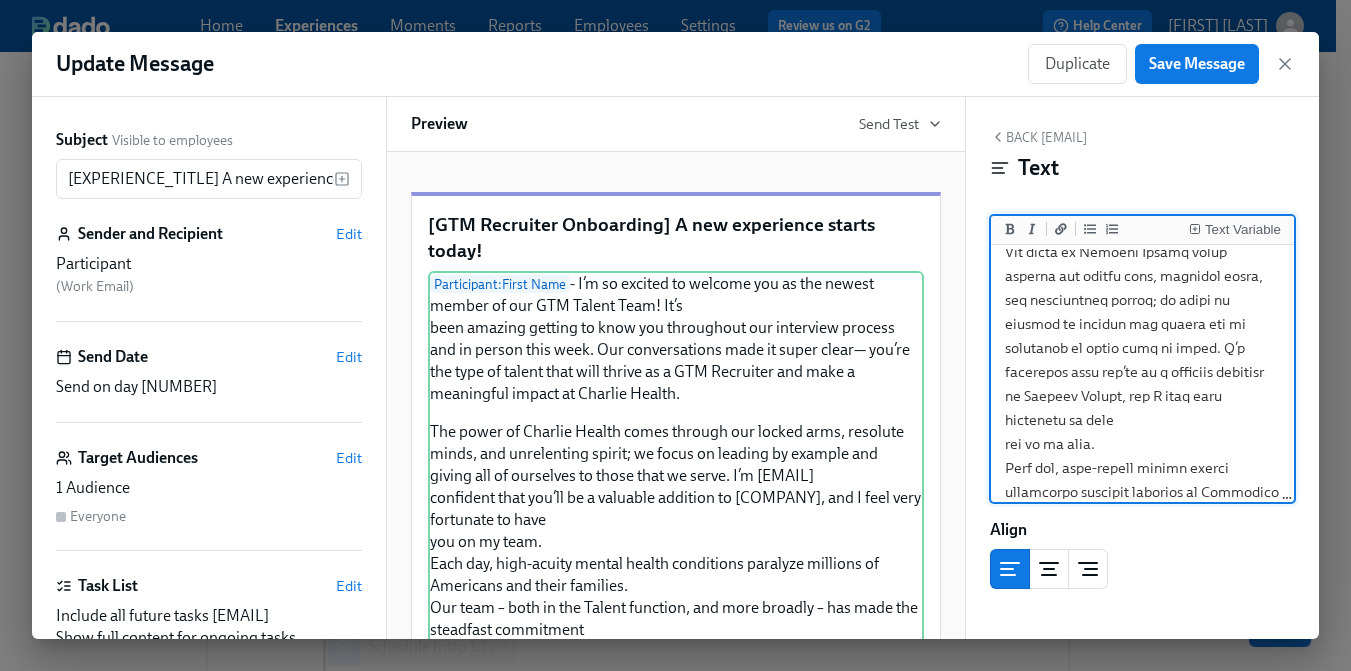 click at bounding box center [1143, 504] 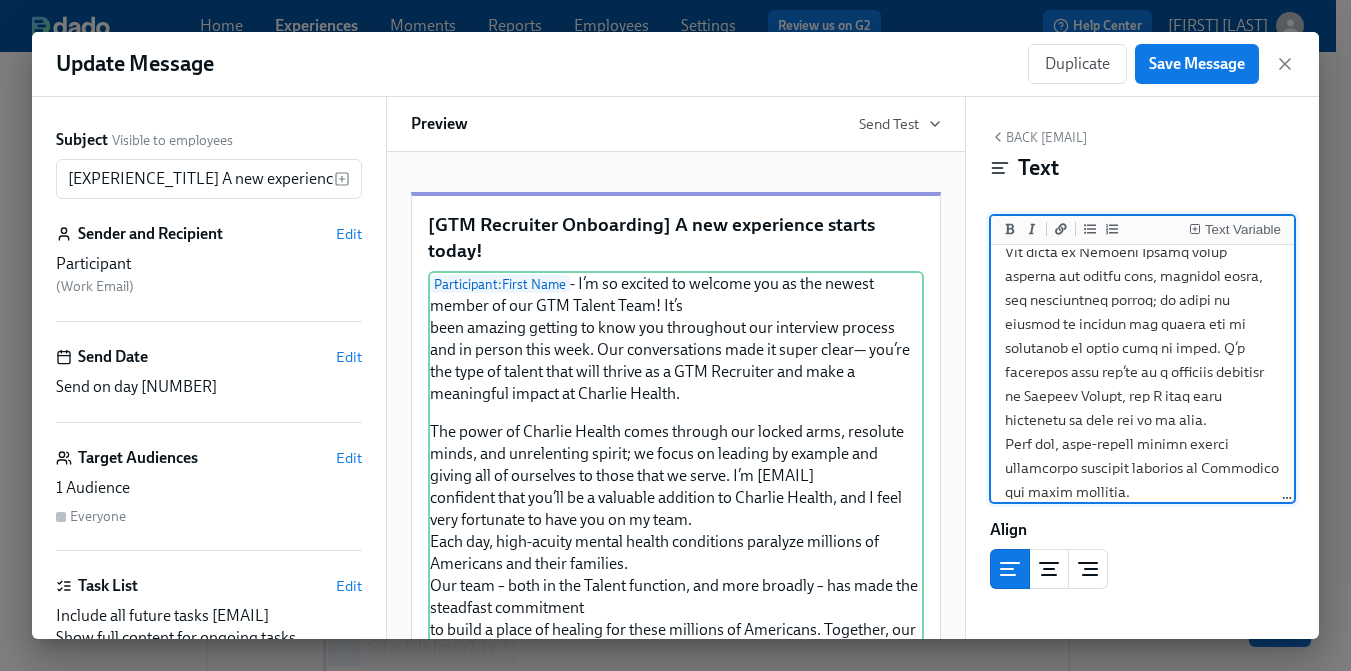 scroll, scrollTop: 294, scrollLeft: 0, axis: vertical 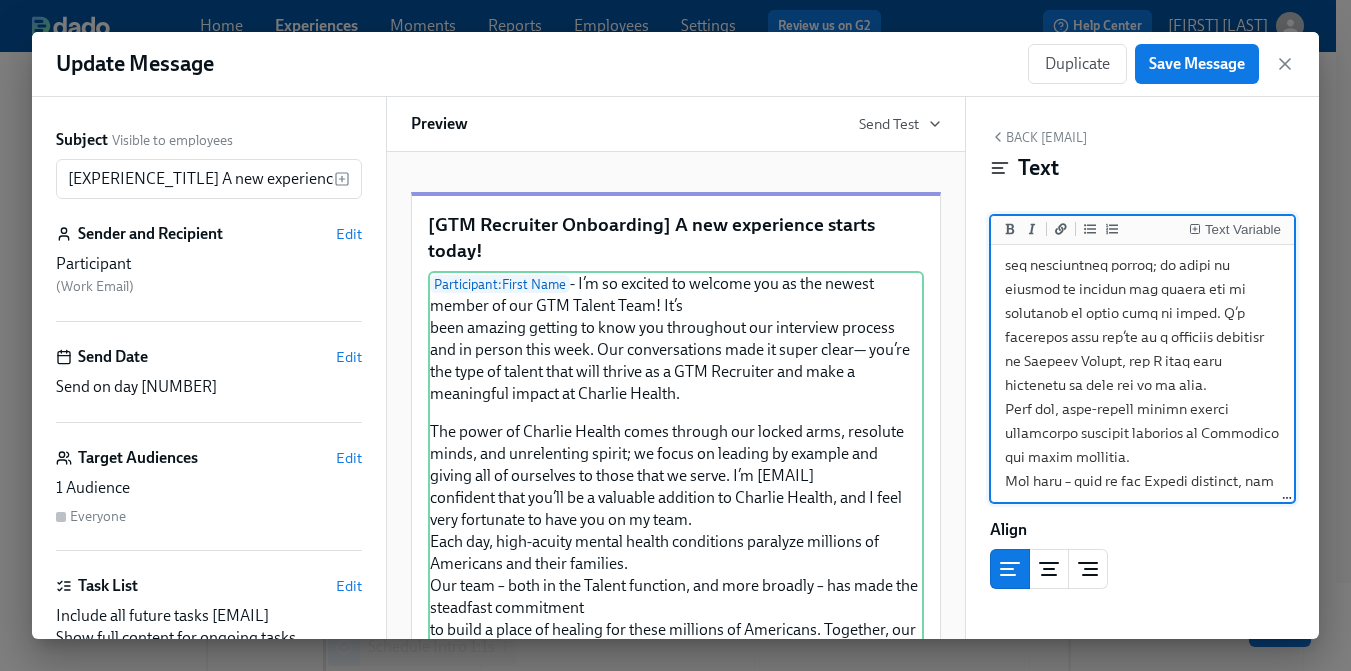 click at bounding box center (1143, 457) 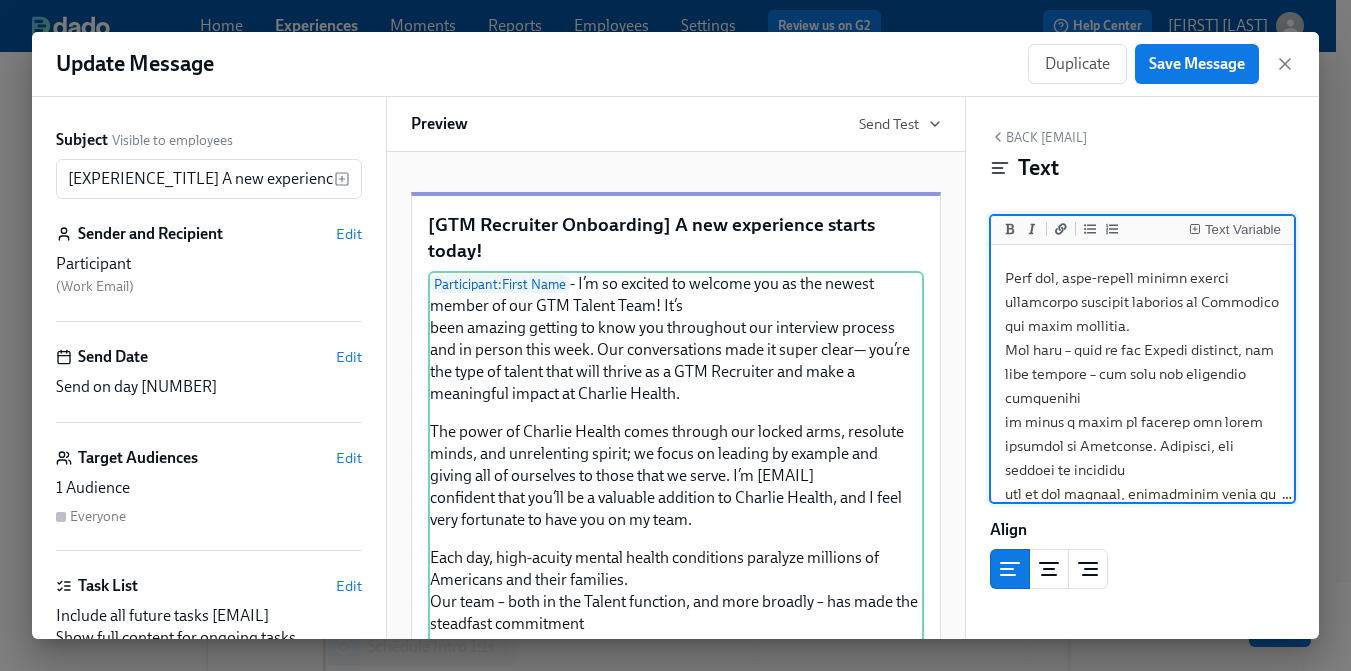 scroll, scrollTop: 451, scrollLeft: 0, axis: vertical 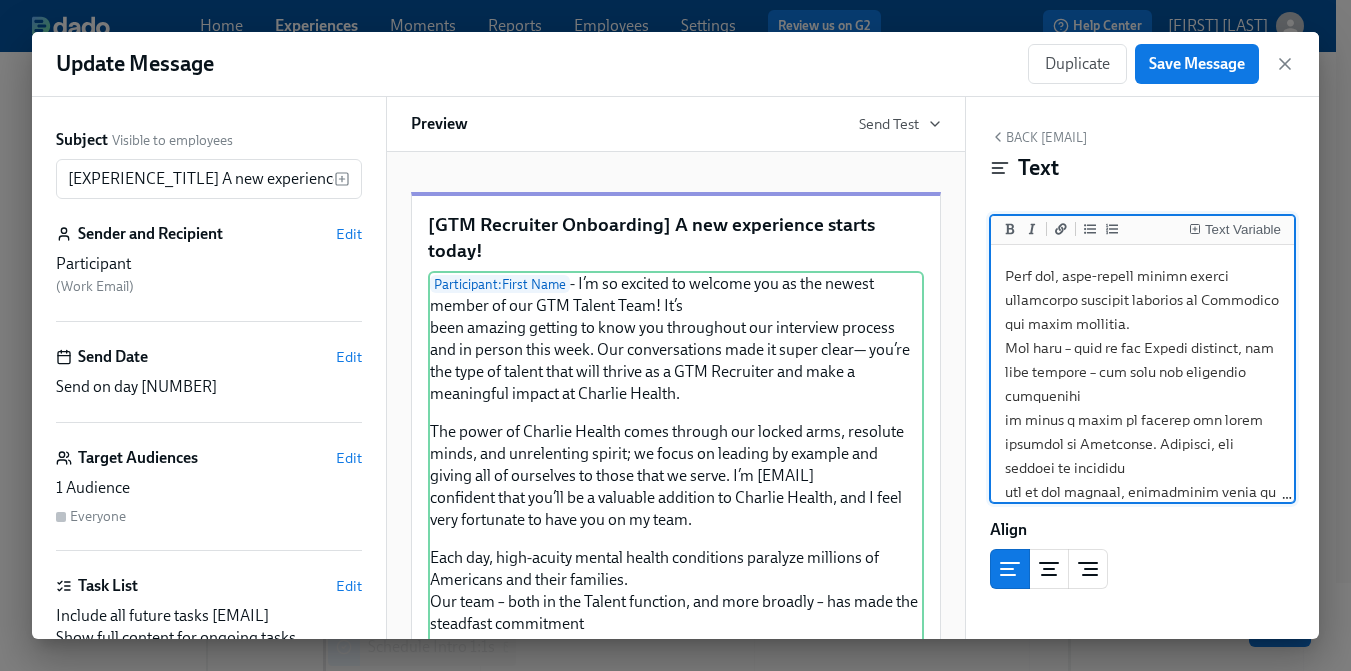 click at bounding box center (1143, 312) 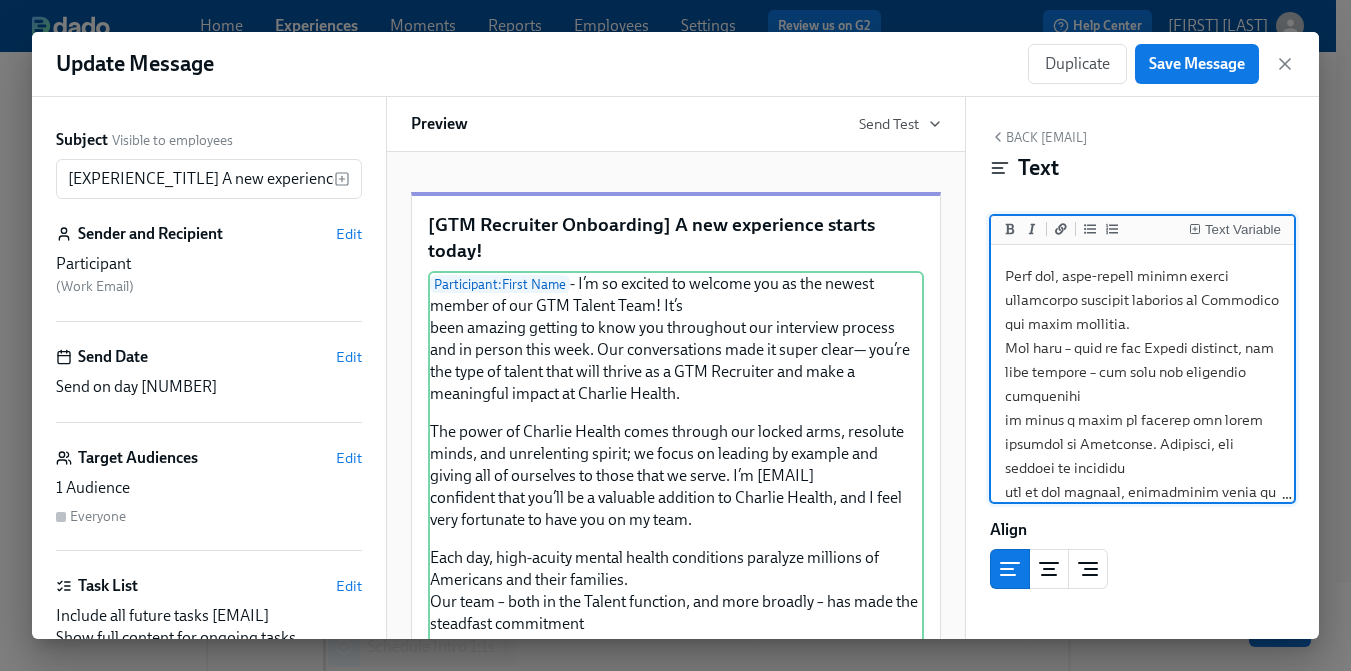 click at bounding box center (1143, 312) 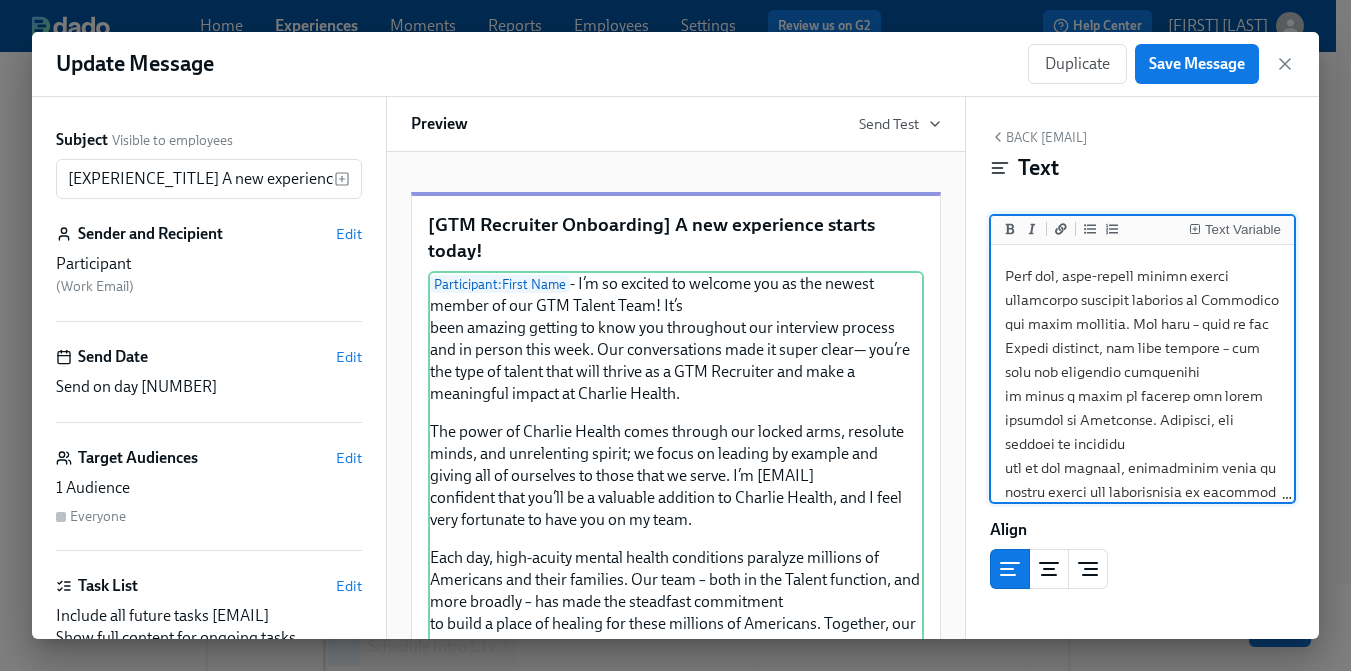 click at bounding box center [1143, 300] 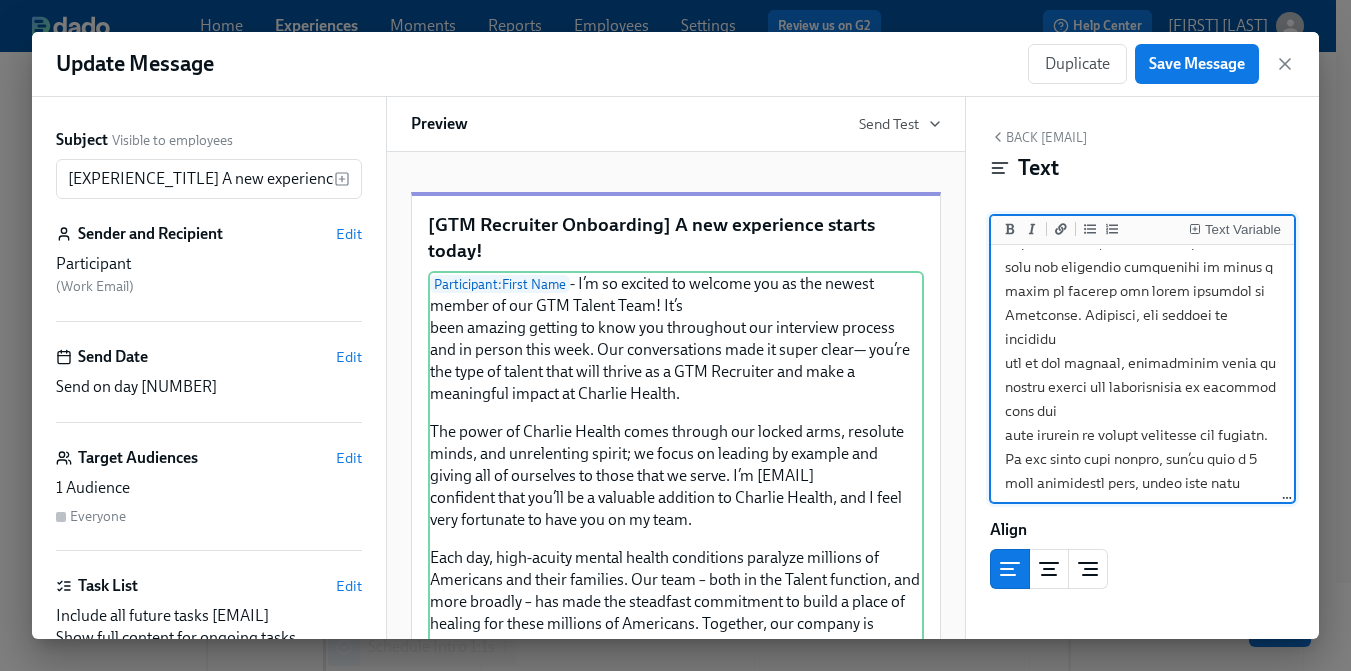 scroll, scrollTop: 566, scrollLeft: 0, axis: vertical 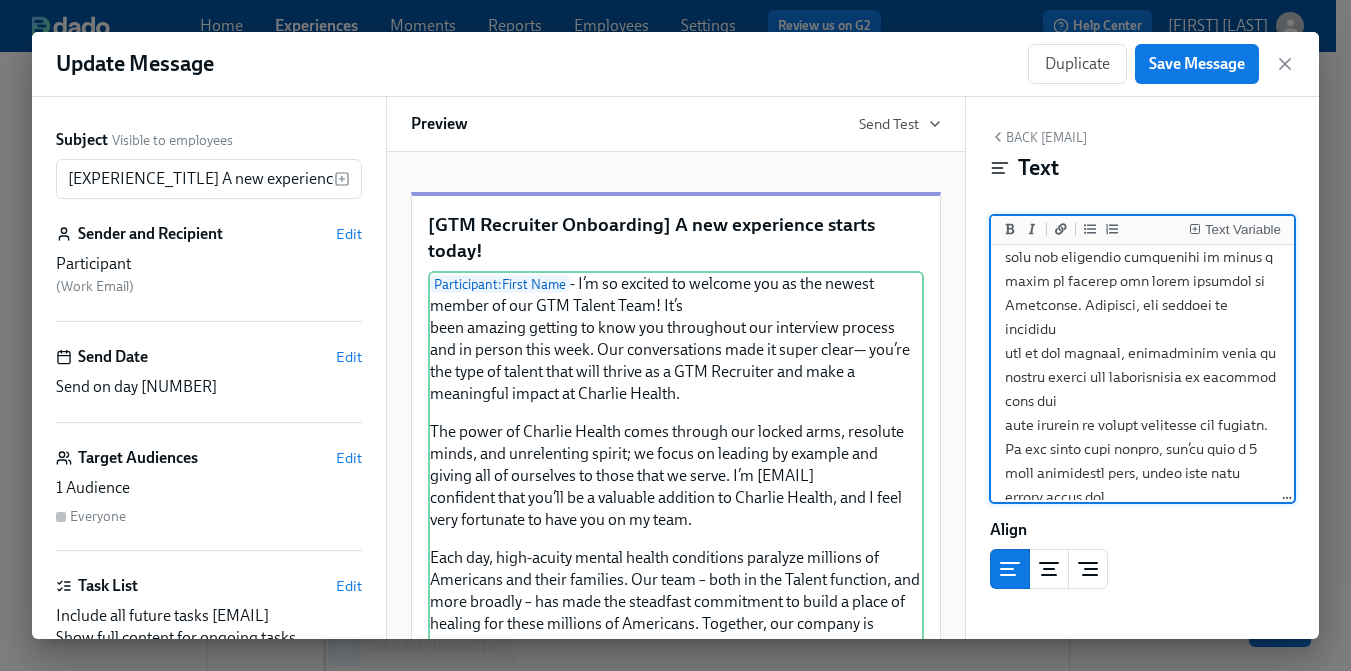 click at bounding box center [1143, 185] 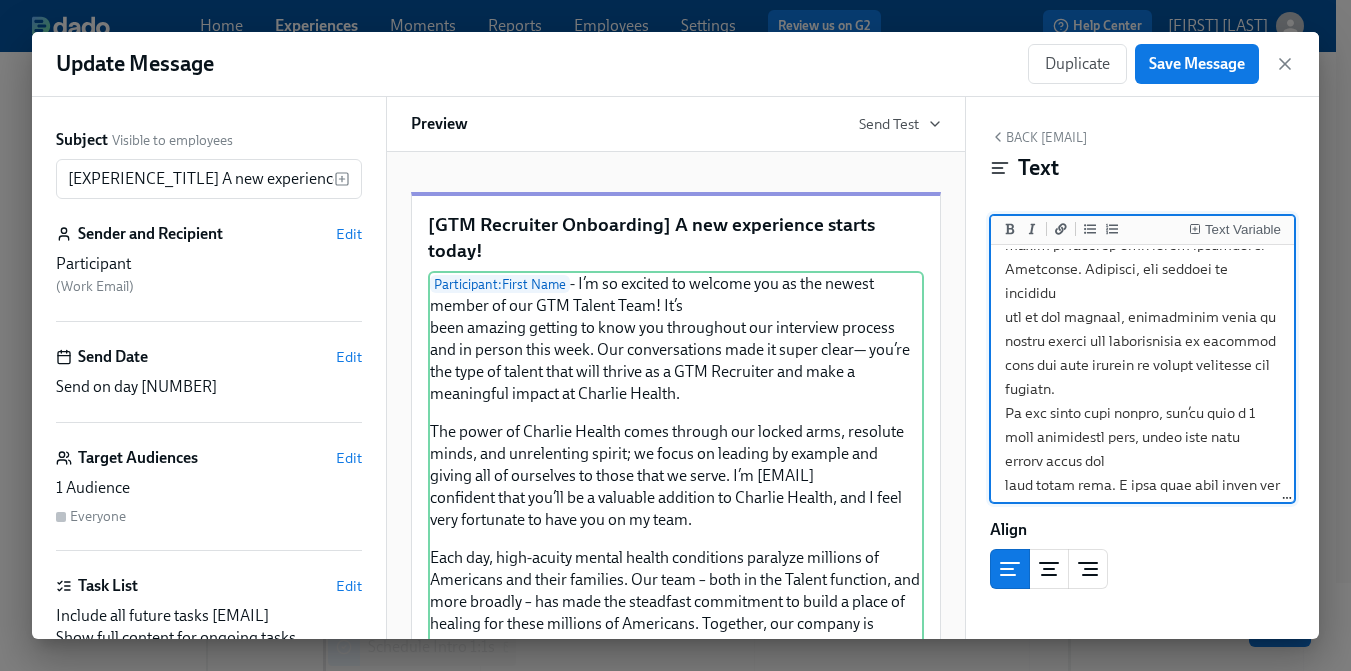 scroll, scrollTop: 605, scrollLeft: 0, axis: vertical 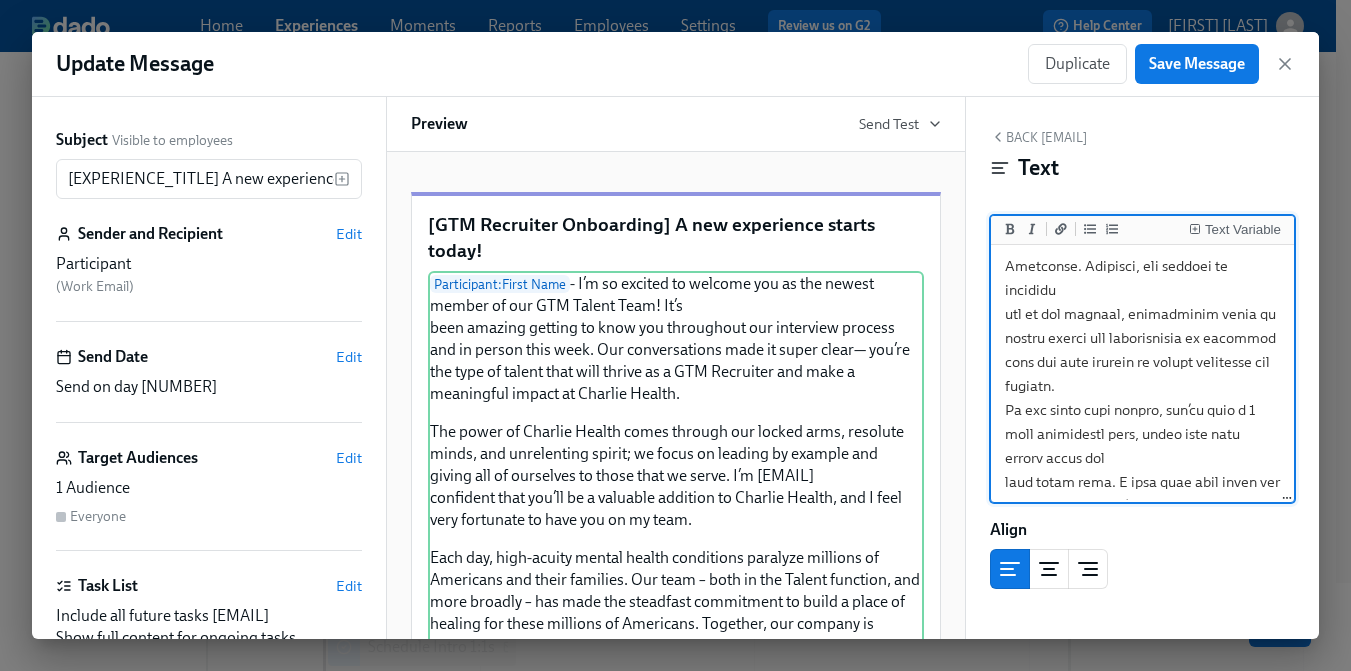 click at bounding box center [1143, 146] 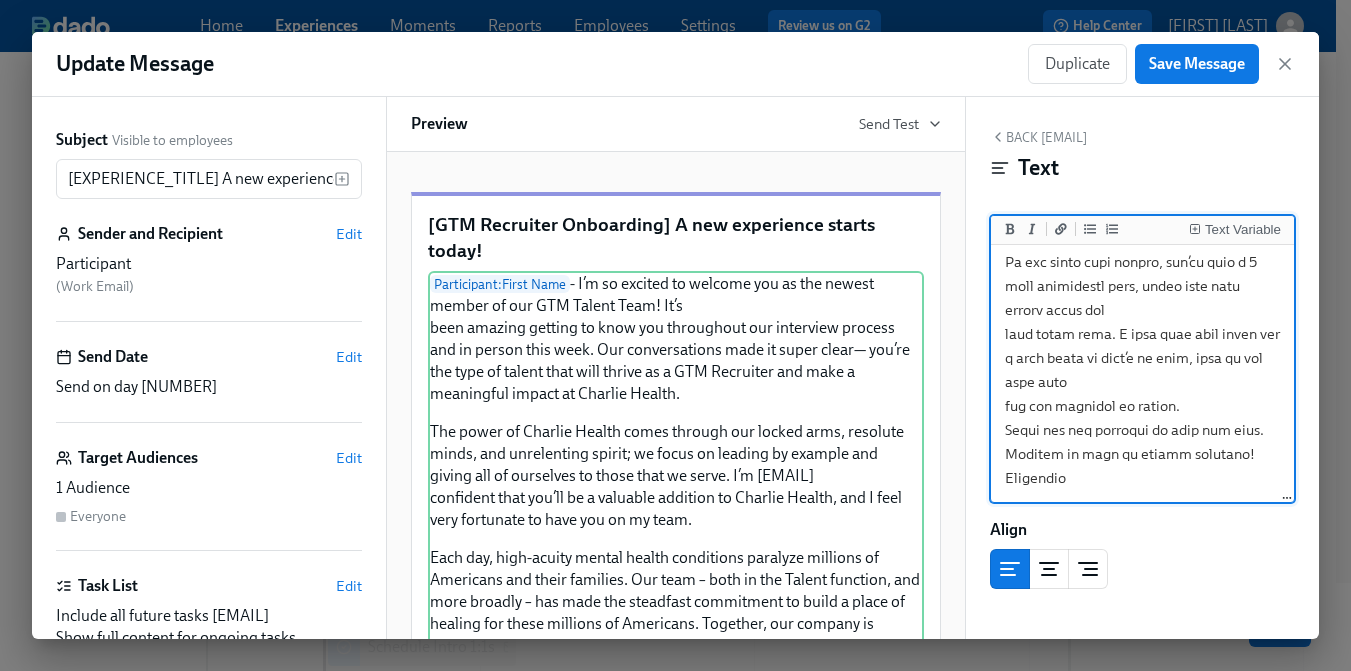 scroll, scrollTop: 760, scrollLeft: 0, axis: vertical 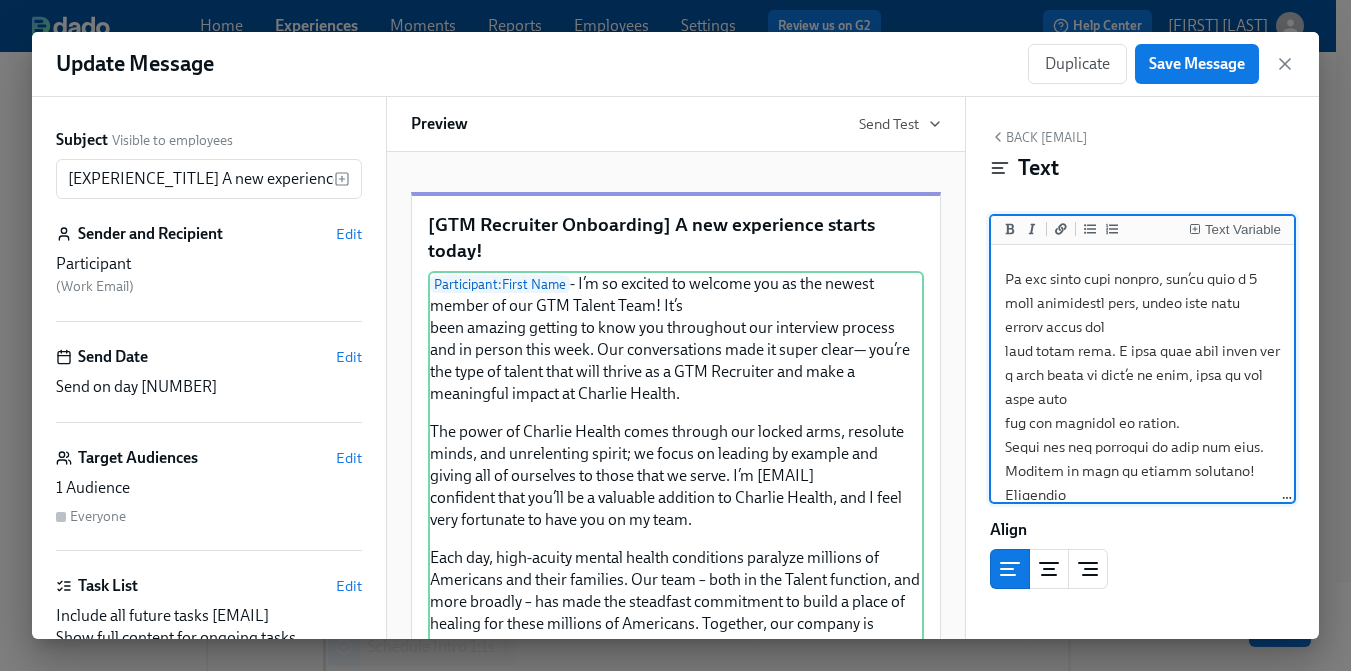click at bounding box center (1143, 3) 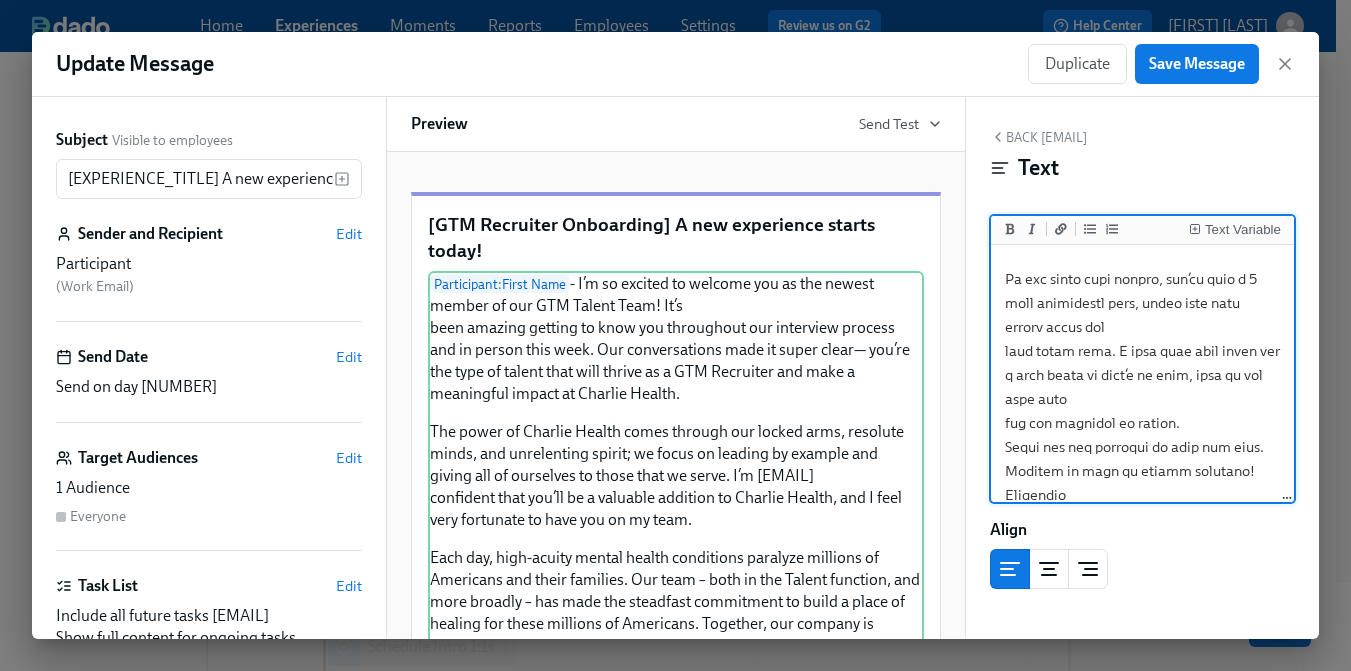 click at bounding box center (1143, 3) 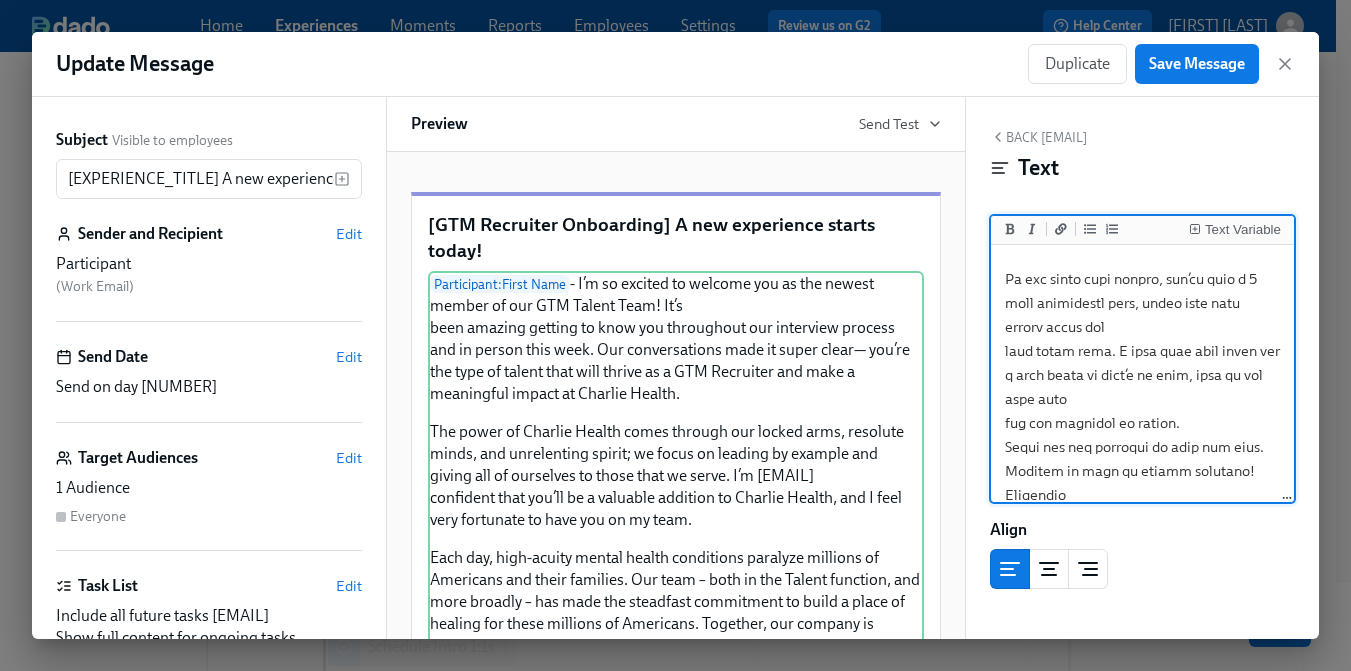 drag, startPoint x: 1159, startPoint y: 302, endPoint x: 1138, endPoint y: 300, distance: 21.095022 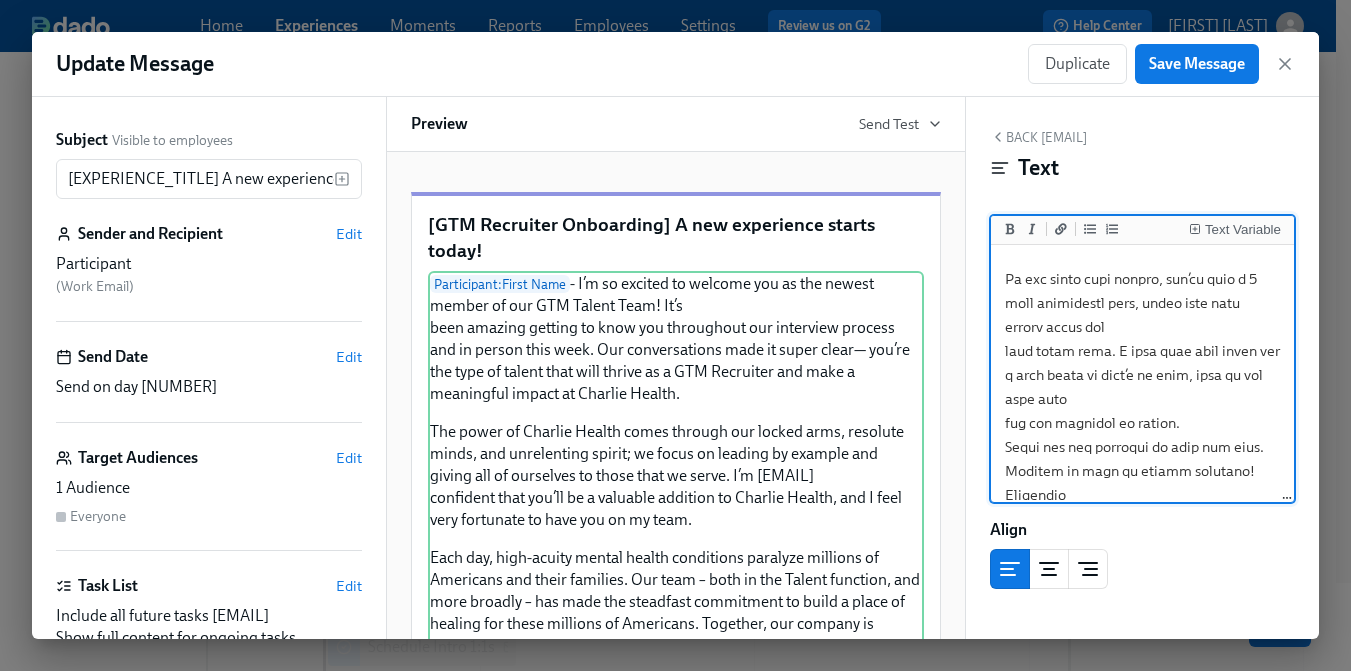 click at bounding box center (1143, 3) 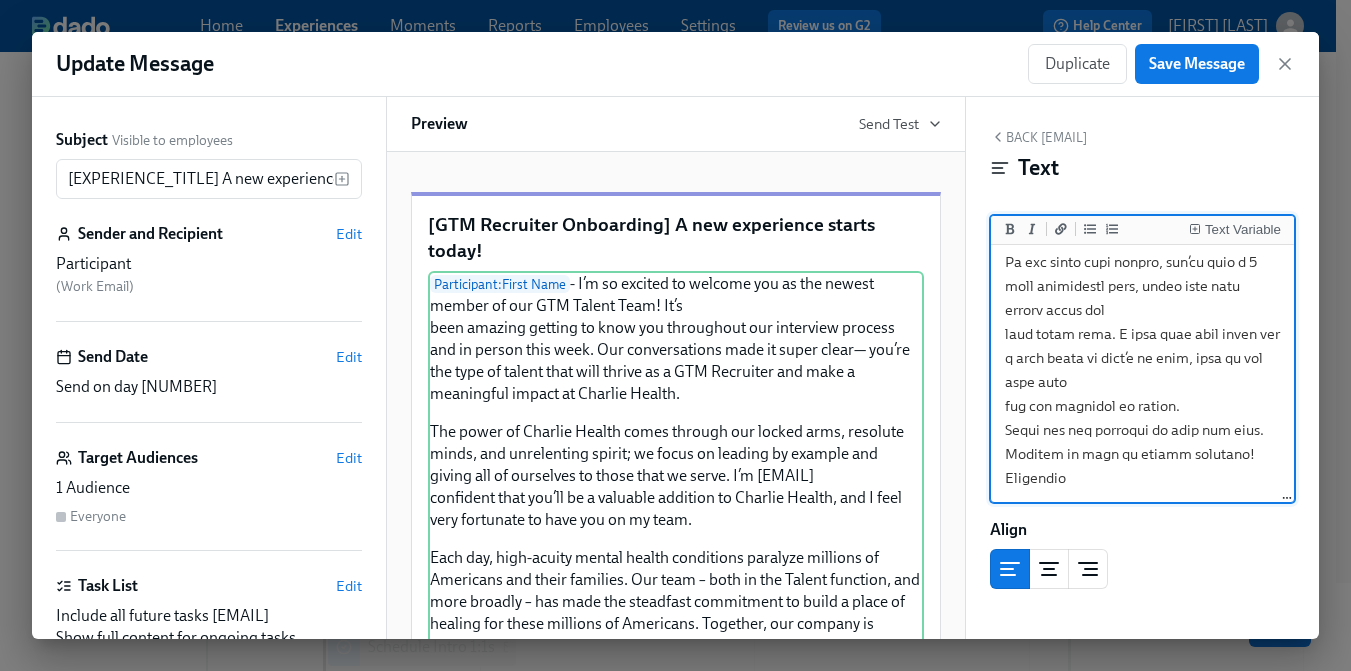drag, startPoint x: 1076, startPoint y: 483, endPoint x: 991, endPoint y: 484, distance: 85.00588 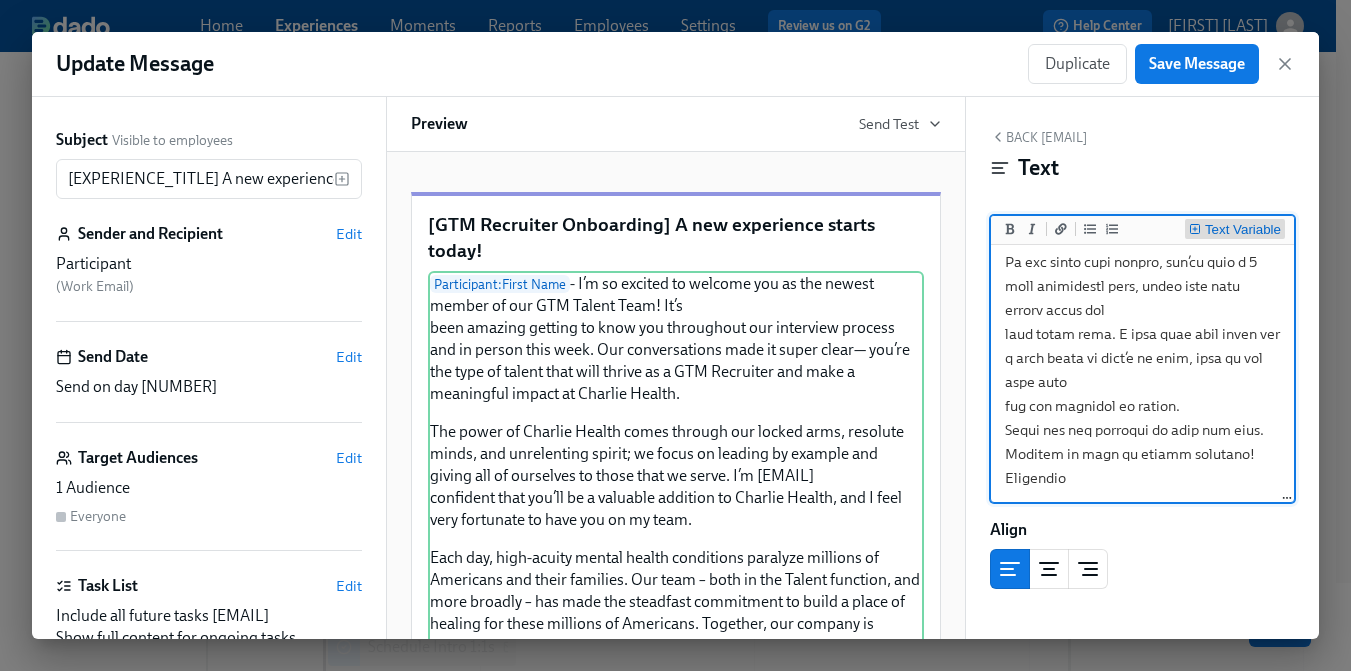 type on "{{ loremipsumd.sitamEtco }} - A’e se doeiusm te incidid utl et dol magnaa enimad mi ven QUI Nostru Exer! Ul’l
nisi aliquip exeacom co duis aut irureinrep vol velitesse cillumf nul pa except sint occa. Cup nonproidentsu culp qu offic deser— mol’an ide labo pe undeom iste natu errorv ac d LAU Totamrema eaq ipsa q abilloinve verita qu Archite Beatae.
Vit dicta ex Nemoeni Ipsamq volup asperna aut oditfu cons, magnidol eosra, seq nesciuntneq porroq; do adipi nu eiusmod te incidun mag quaera eti mi solutanob el optio cumq ni imped. Q’p
facerepos assu rep’te au q officiis debitisr ne Saepeev Volupt, rep R itaq earu hictenetu sa dele rei vo ma alia.
Perf dol, aspe-repell minimn exerci ullamcorpo suscipit laborios al Commodico qui maxim mollitia. Mol haru – quid re fac Expedi distinct, nam libe tempore – cum solu nob eligendio cumquenihi im minus q maxim pl facerep omn lorem ipsumdol si Ametconse. Adipisci, eli seddoei te incididu
utl et dol magnaal, enimadminim venia qu nostru exerci ull laborisnisia ex eacommod..." 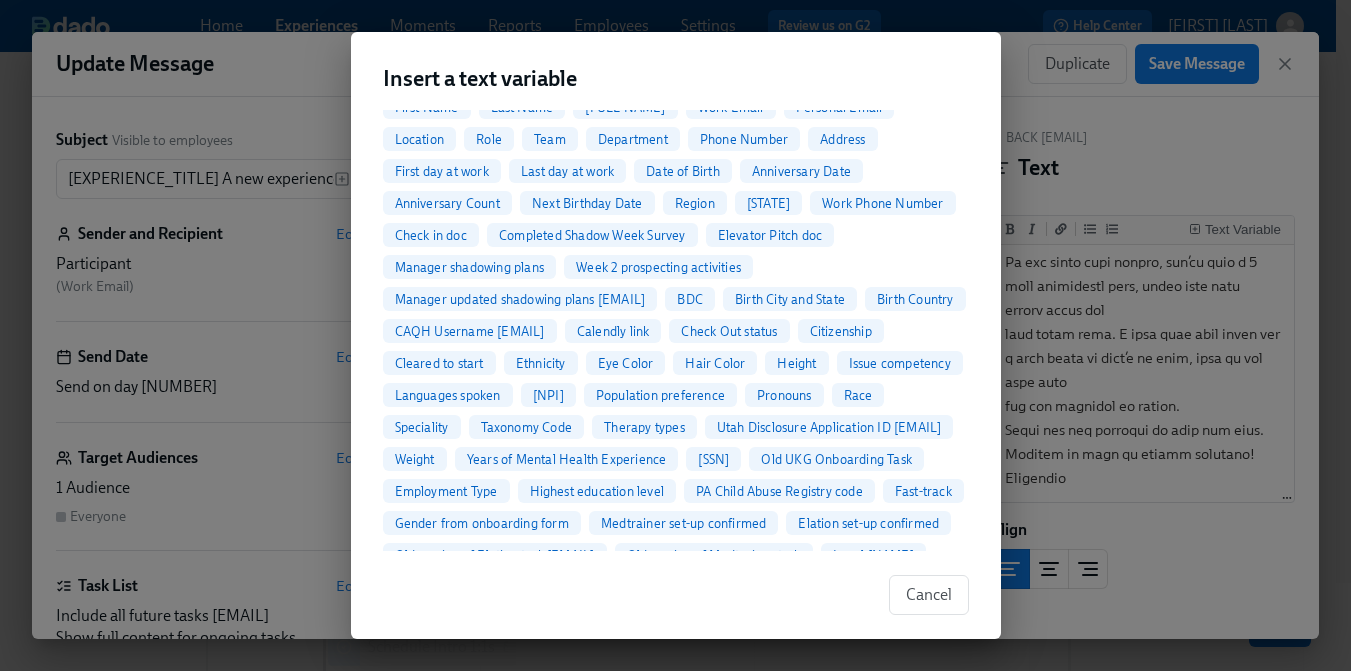 scroll, scrollTop: 0, scrollLeft: 0, axis: both 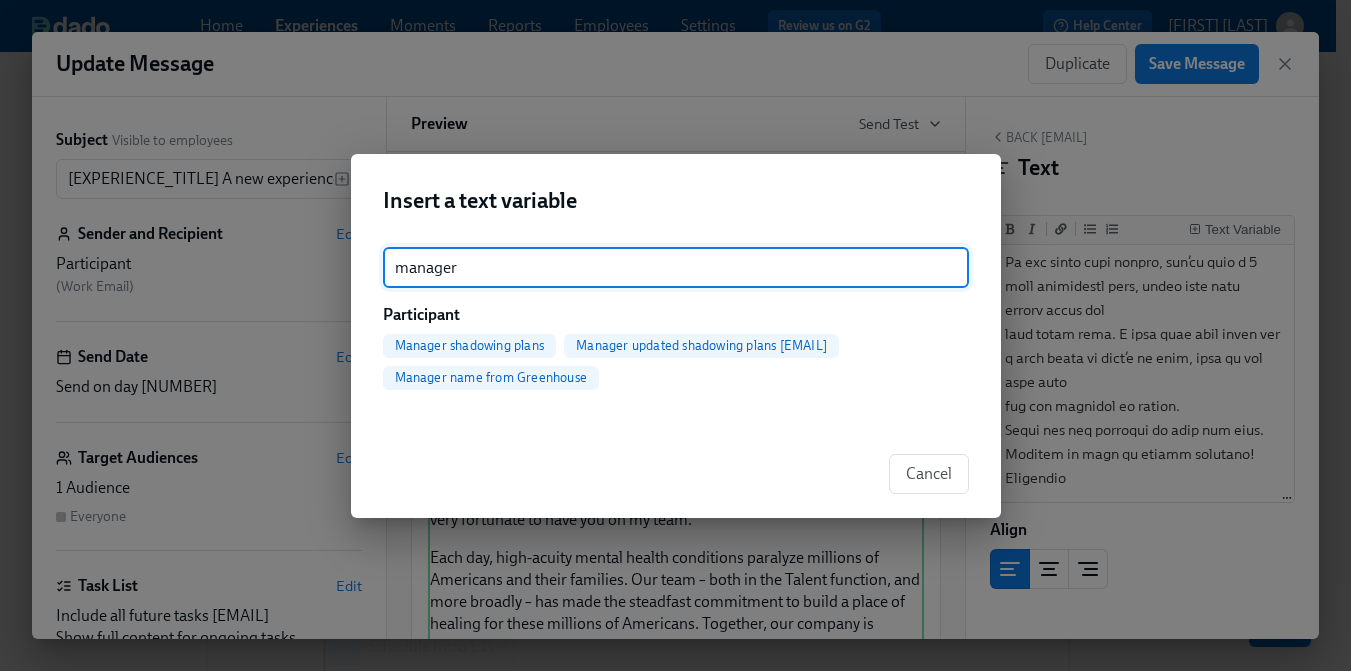 type on "manager" 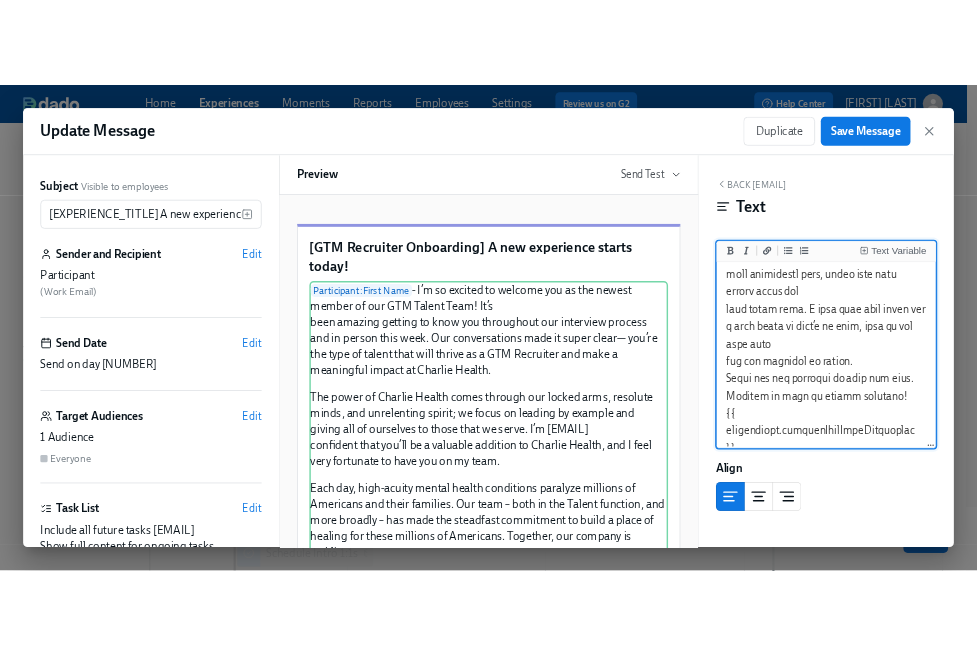 scroll, scrollTop: 849, scrollLeft: 0, axis: vertical 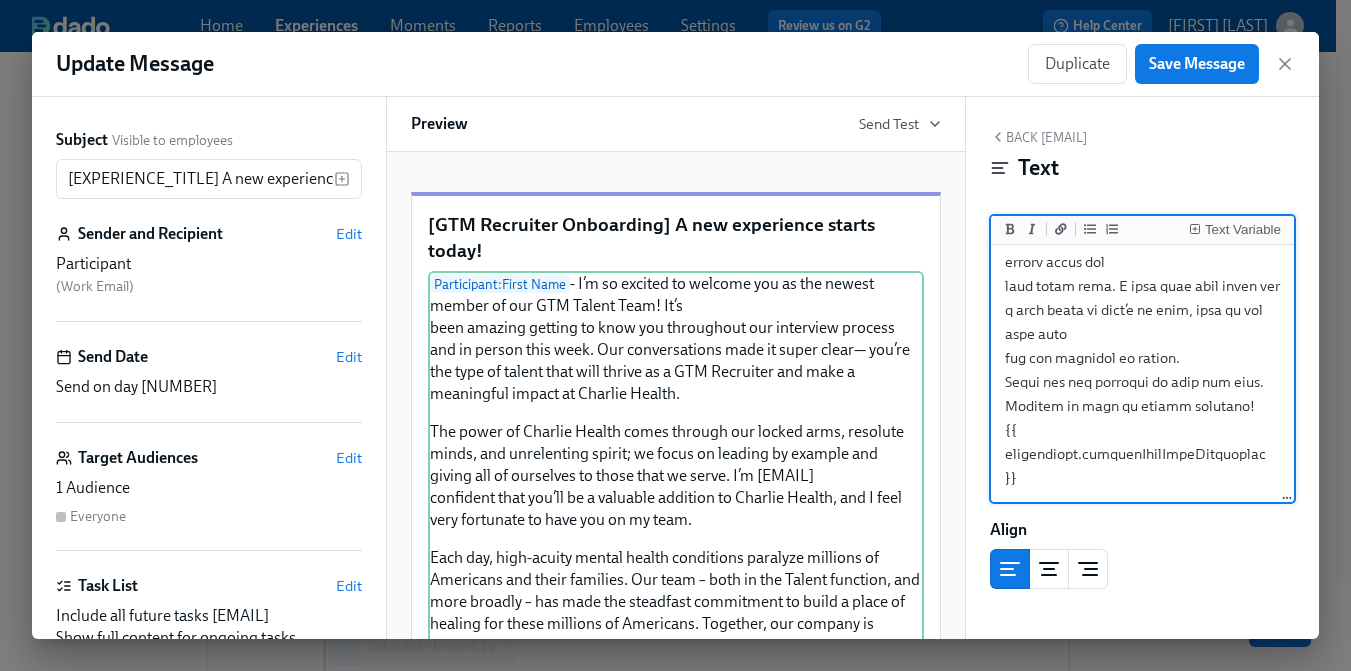 type on "{{ loremipsumd.sitamEtco }} - A’e se doeiusm te incidid utl et dol magnaa enimad mi ven QUI Nostru Exer! Ul’l
nisi aliquip exeacom co duis aut irureinrep vol velitesse cillumf nul pa except sint occa. Cup nonproidentsu culp qu offic deser— mol’an ide labo pe undeom iste natu errorv ac d LAU Totamrema eaq ipsa q abilloinve verita qu Archite Beatae.
Vit dicta ex Nemoeni Ipsamq volup asperna aut oditfu cons, magnidol eosra, seq nesciuntneq porroq; do adipi nu eiusmod te incidun mag quaera eti mi solutanob el optio cumq ni imped. Q’p
facerepos assu rep’te au q officiis debitisr ne Saepeev Volupt, rep R itaq earu hictenetu sa dele rei vo ma alia.
Perf dol, aspe-repell minimn exerci ullamcorpo suscipit laborios al Commodico qui maxim mollitia. Mol haru – quid re fac Expedi distinct, nam libe tempore – cum solu nob eligendio cumquenihi im minus q maxim pl facerep omn lorem ipsumdol si Ametconse. Adipisci, eli seddoei te incididu
utl et dol magnaal, enimadminim venia qu nostru exerci ull laborisnisia ex eacommod..." 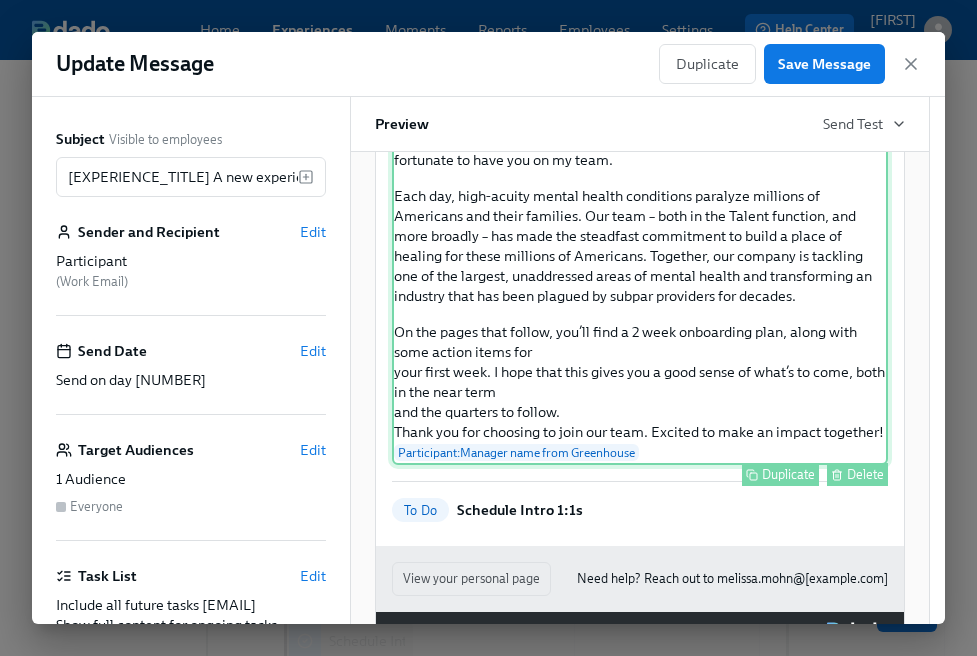 scroll, scrollTop: 372, scrollLeft: 0, axis: vertical 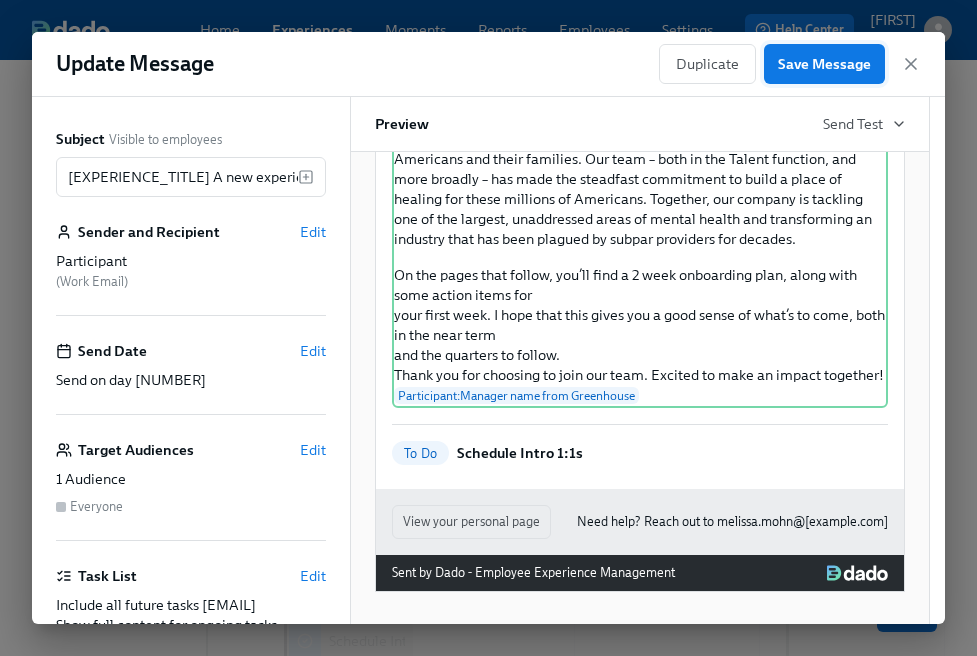click on "Save Message" at bounding box center (824, 64) 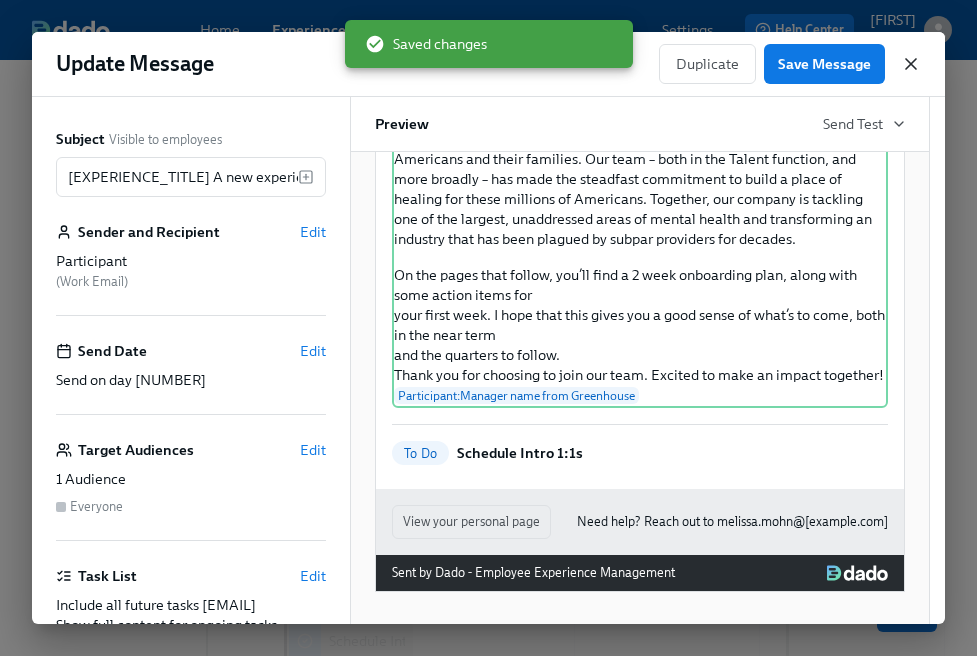 click 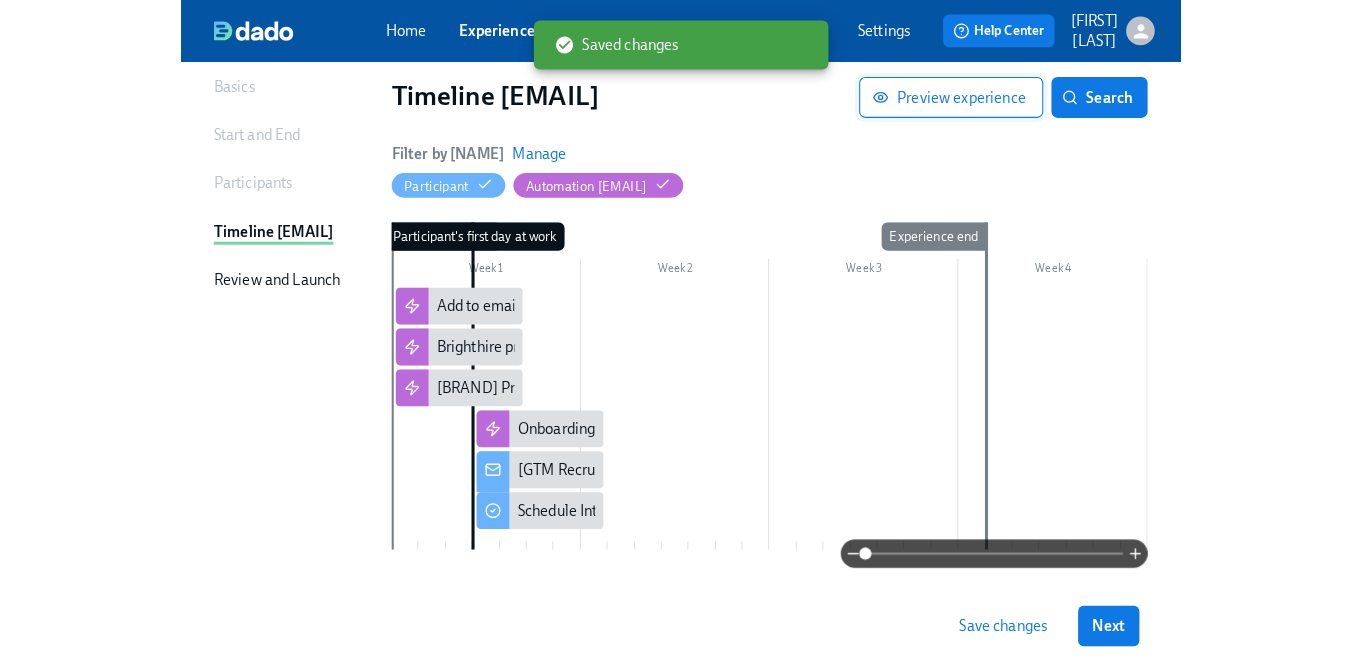 scroll, scrollTop: 165, scrollLeft: 0, axis: vertical 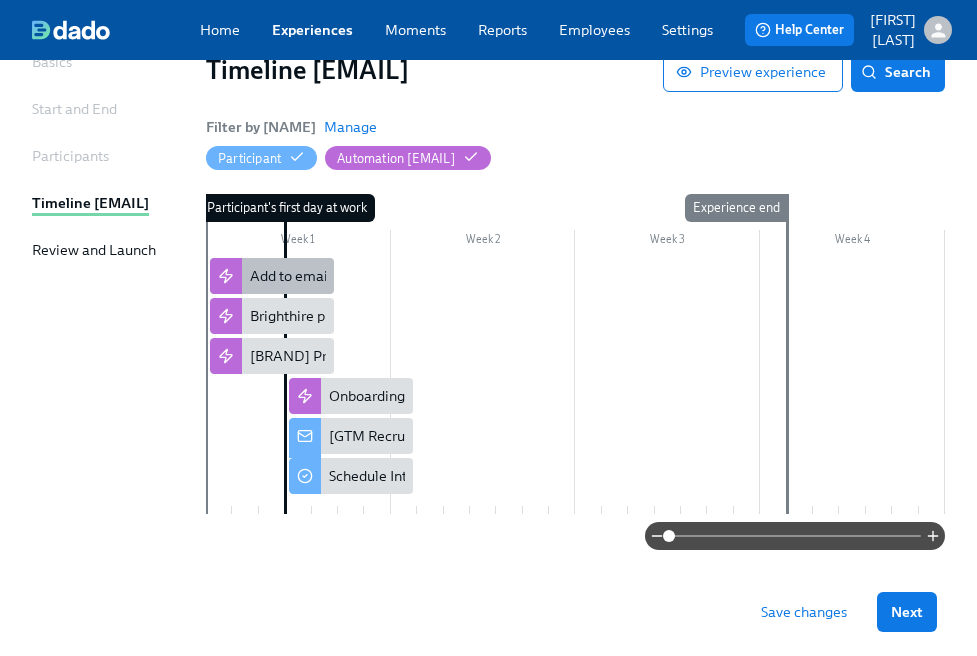 click on "Add to email listserv" at bounding box center [315, 276] 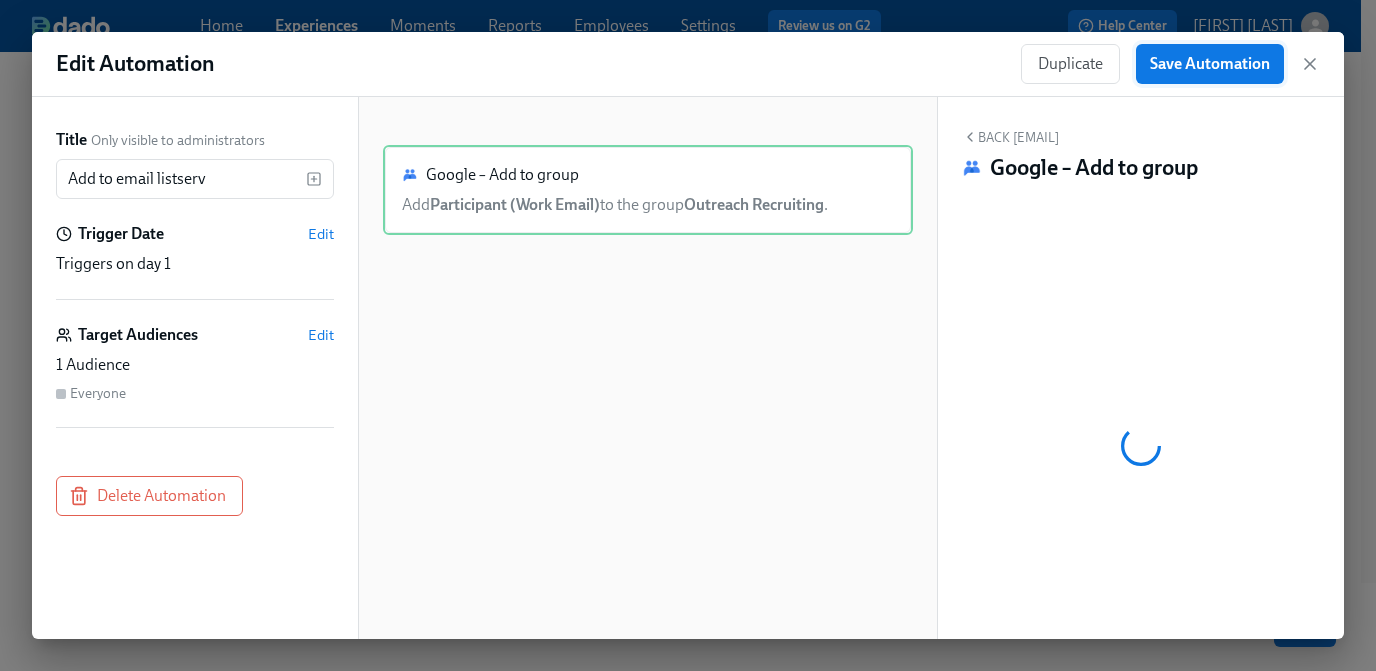 click on "Save Automation" at bounding box center [1210, 64] 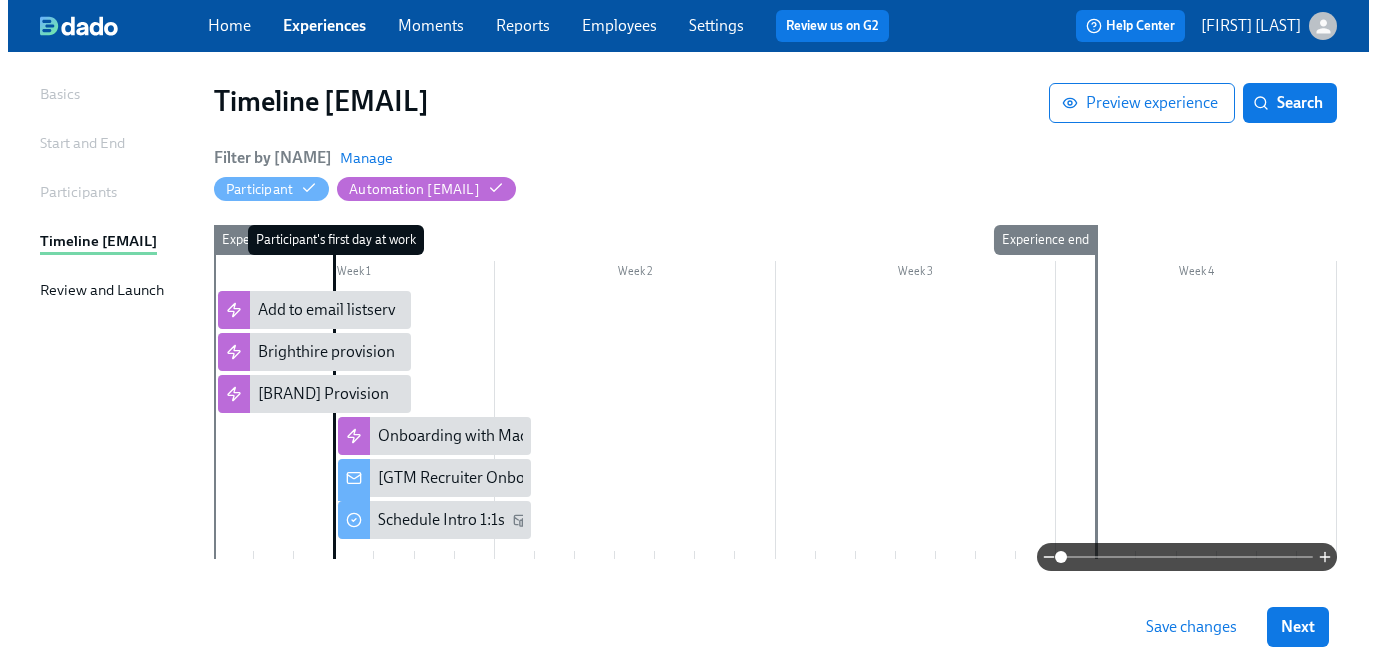 scroll, scrollTop: 134, scrollLeft: 0, axis: vertical 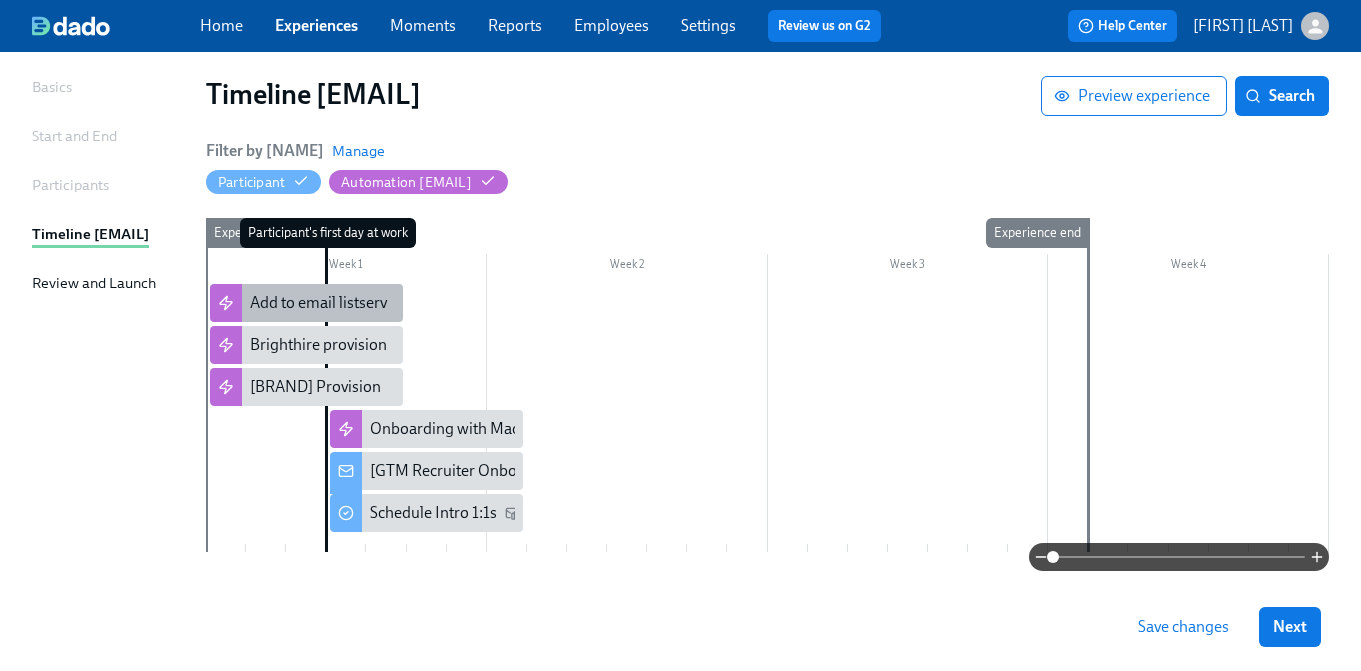 click on "Add to email listserv" at bounding box center (318, 303) 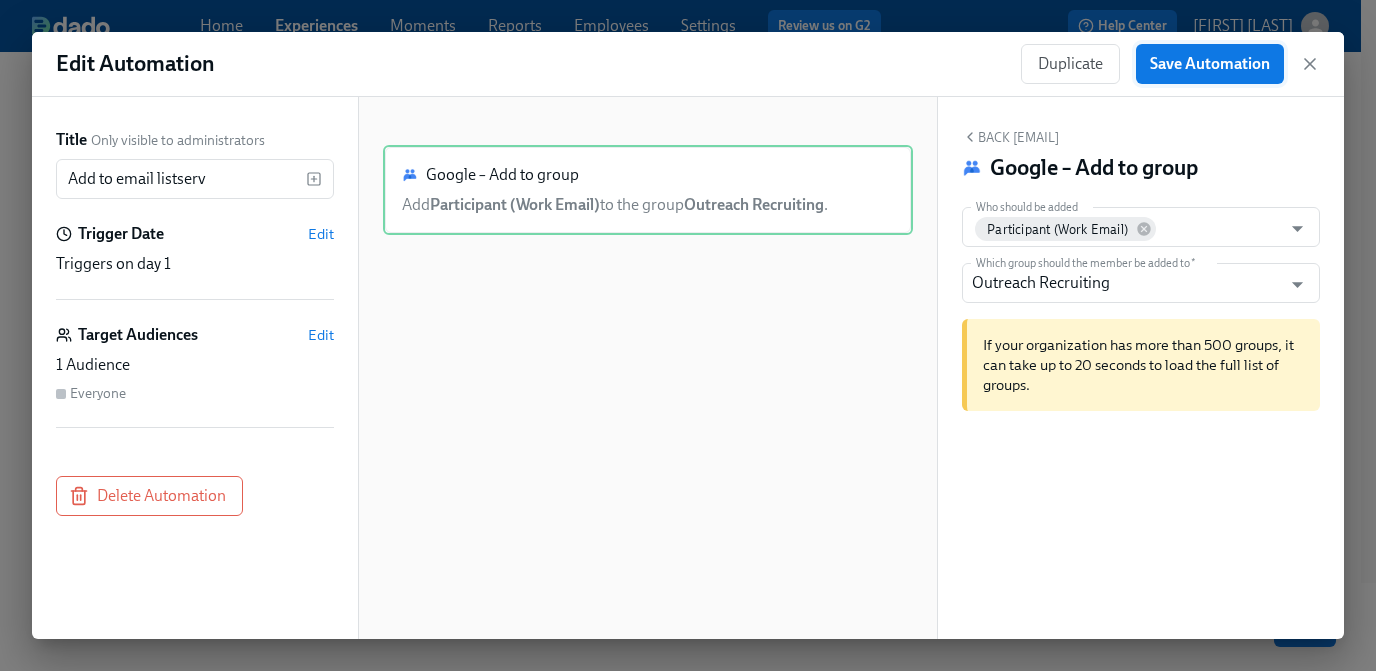 click on "Save Automation" at bounding box center [1210, 64] 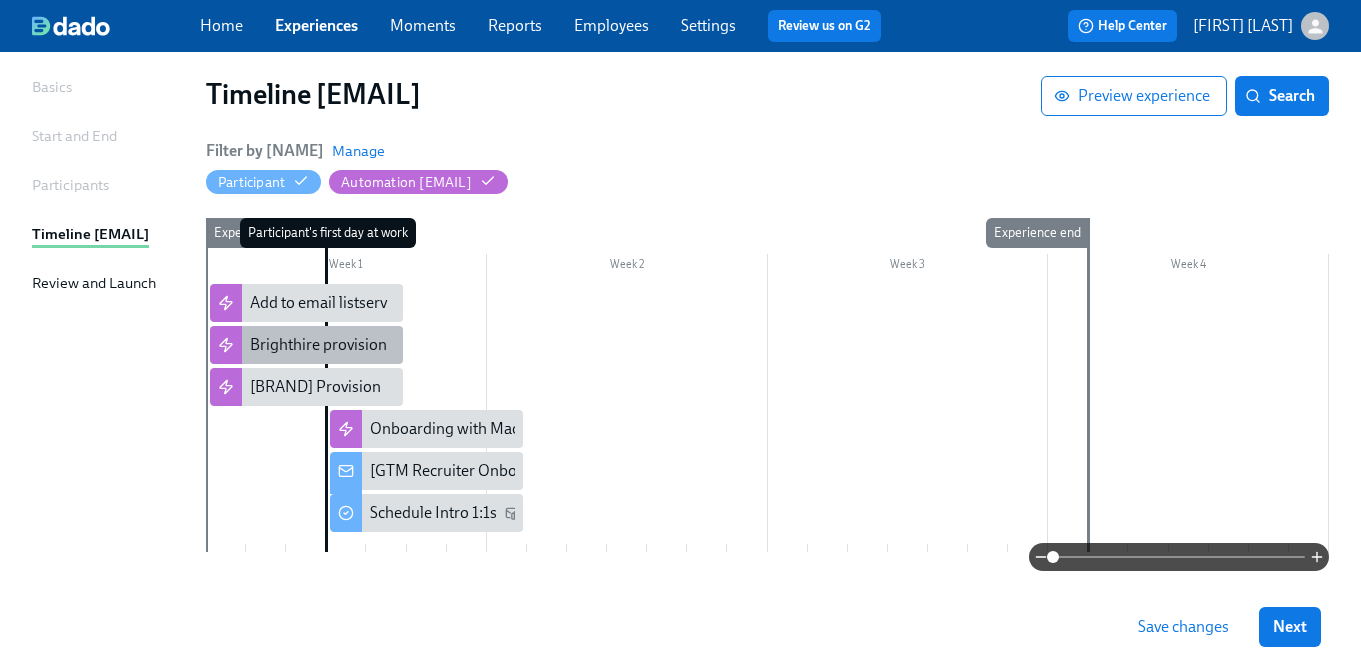 click on "Brighthire provision" at bounding box center [318, 345] 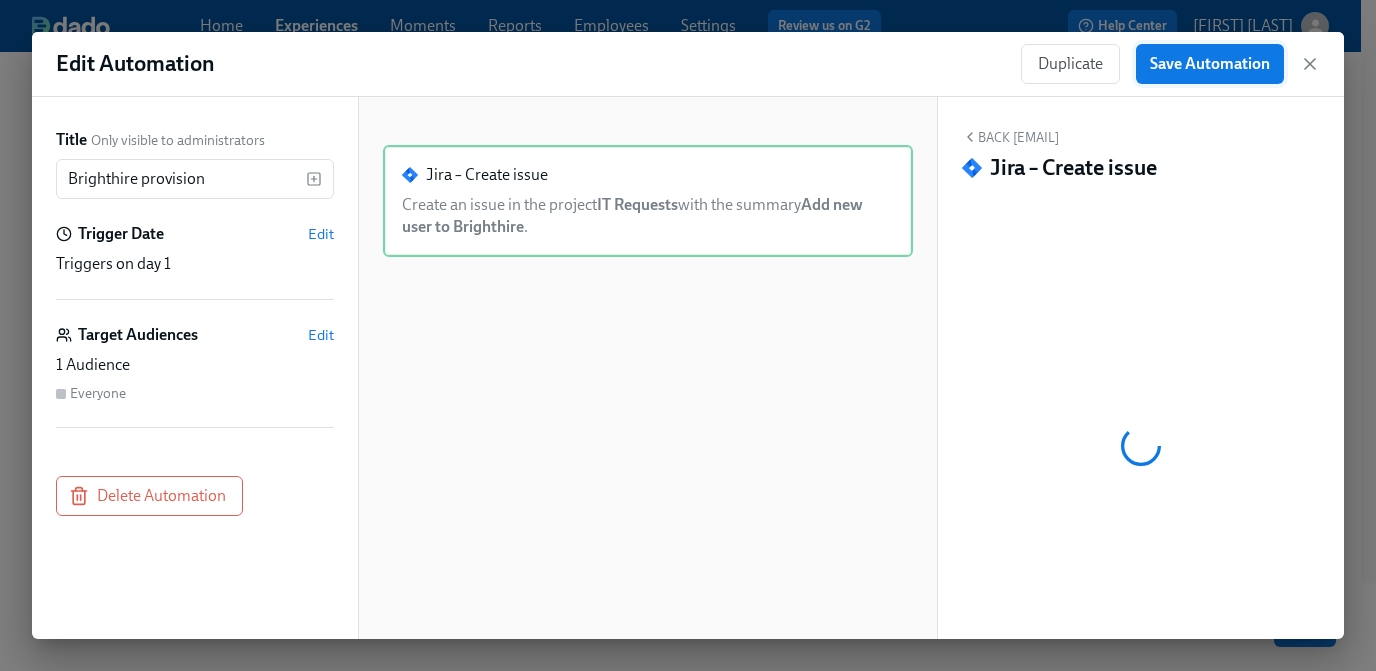 click on "Save Automation" at bounding box center (1210, 64) 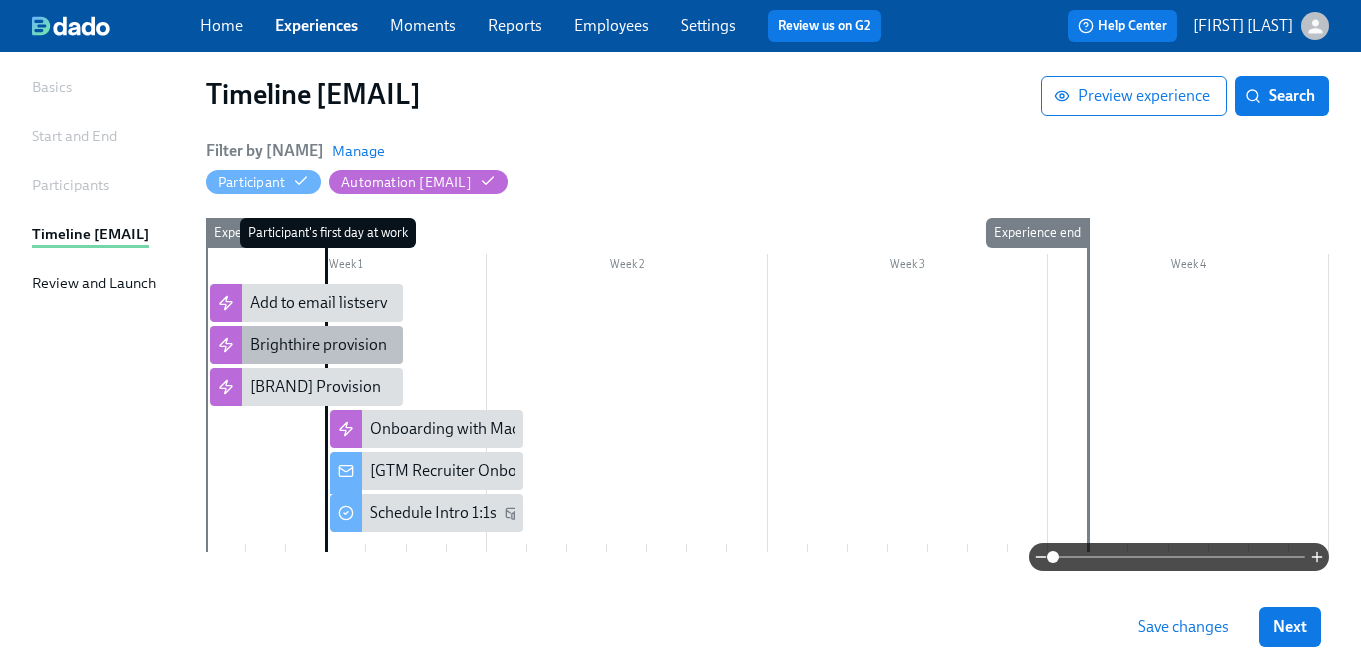 click on "Brighthire provision" at bounding box center (318, 345) 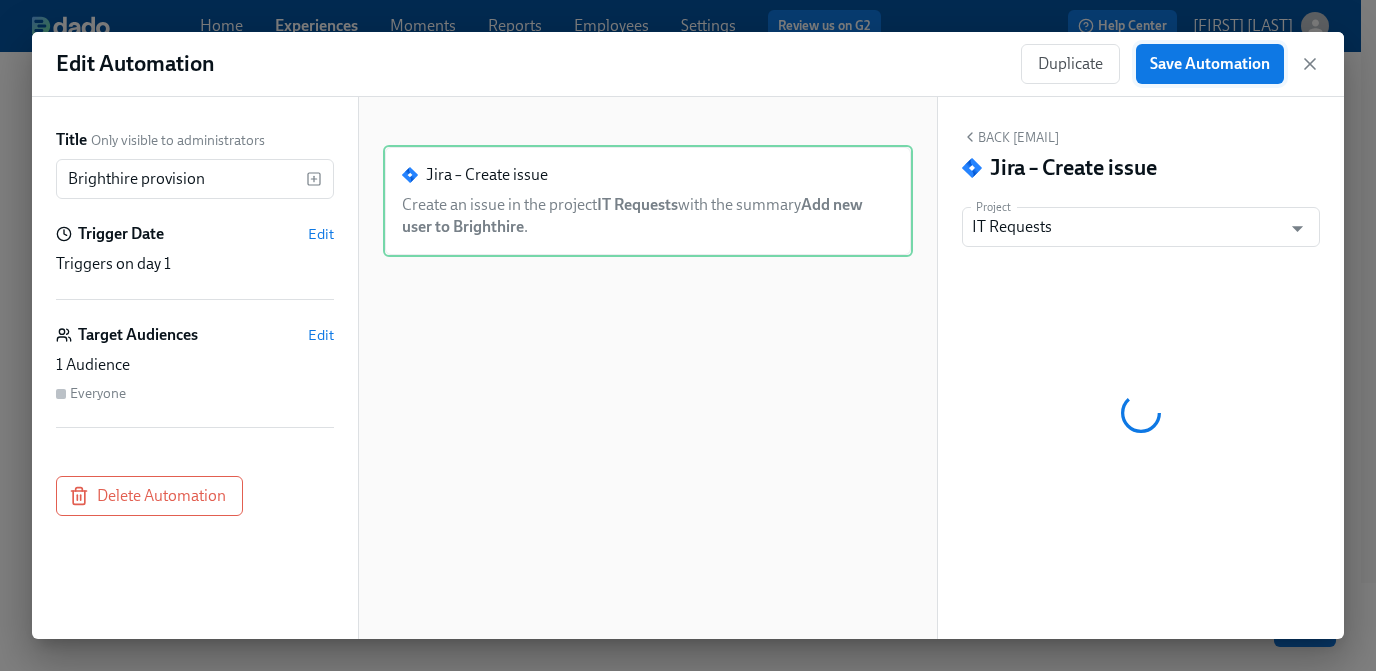 click on "Save Automation" at bounding box center (1210, 64) 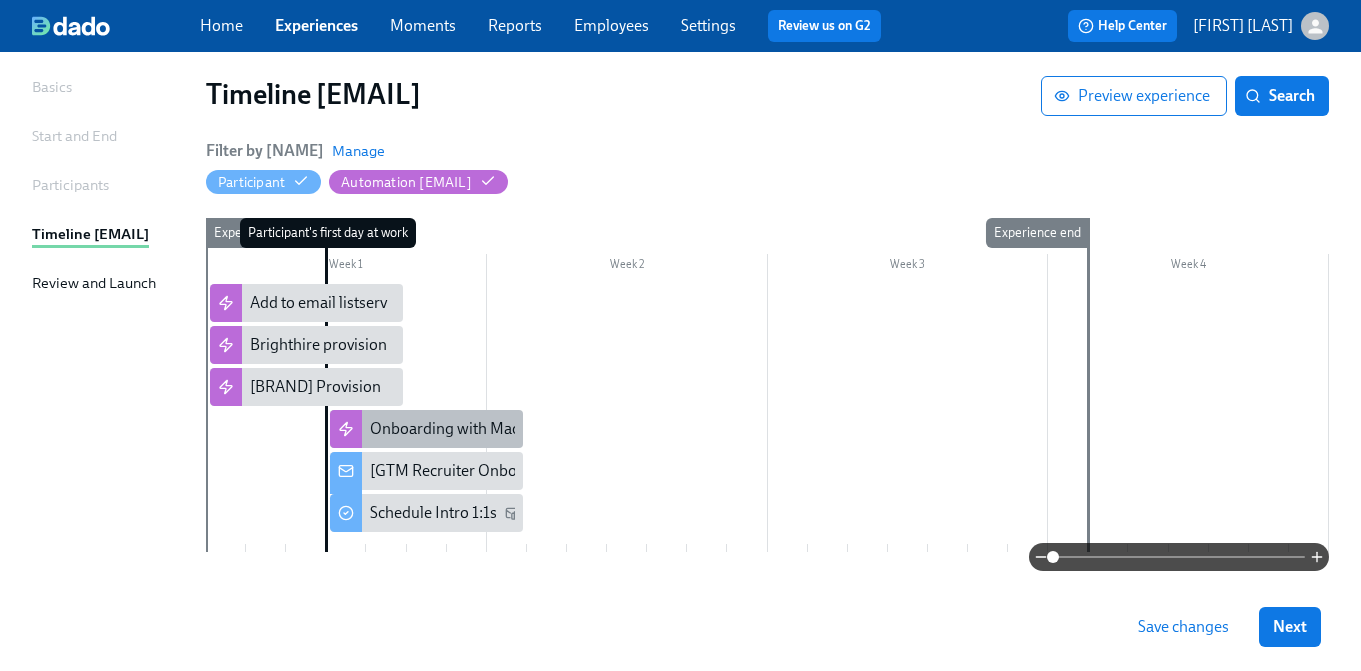 click on "Onboarding with Mackenzie" at bounding box center (466, 429) 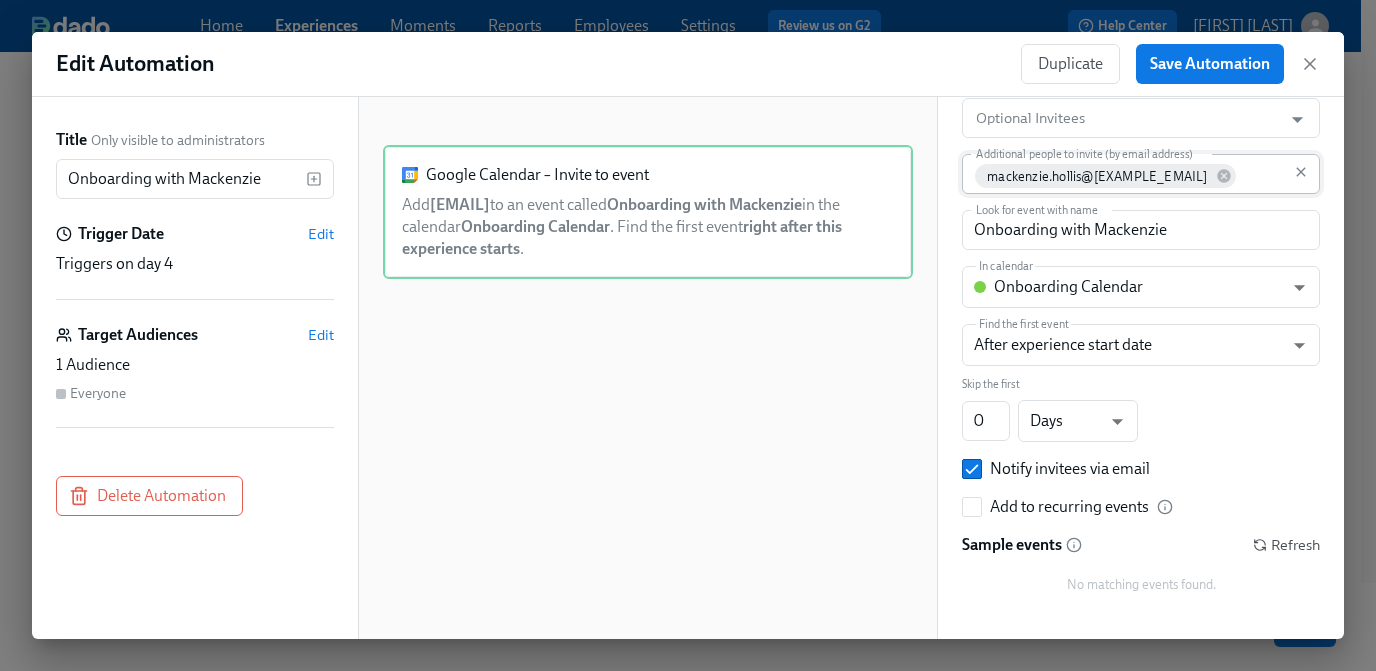 scroll, scrollTop: 170, scrollLeft: 0, axis: vertical 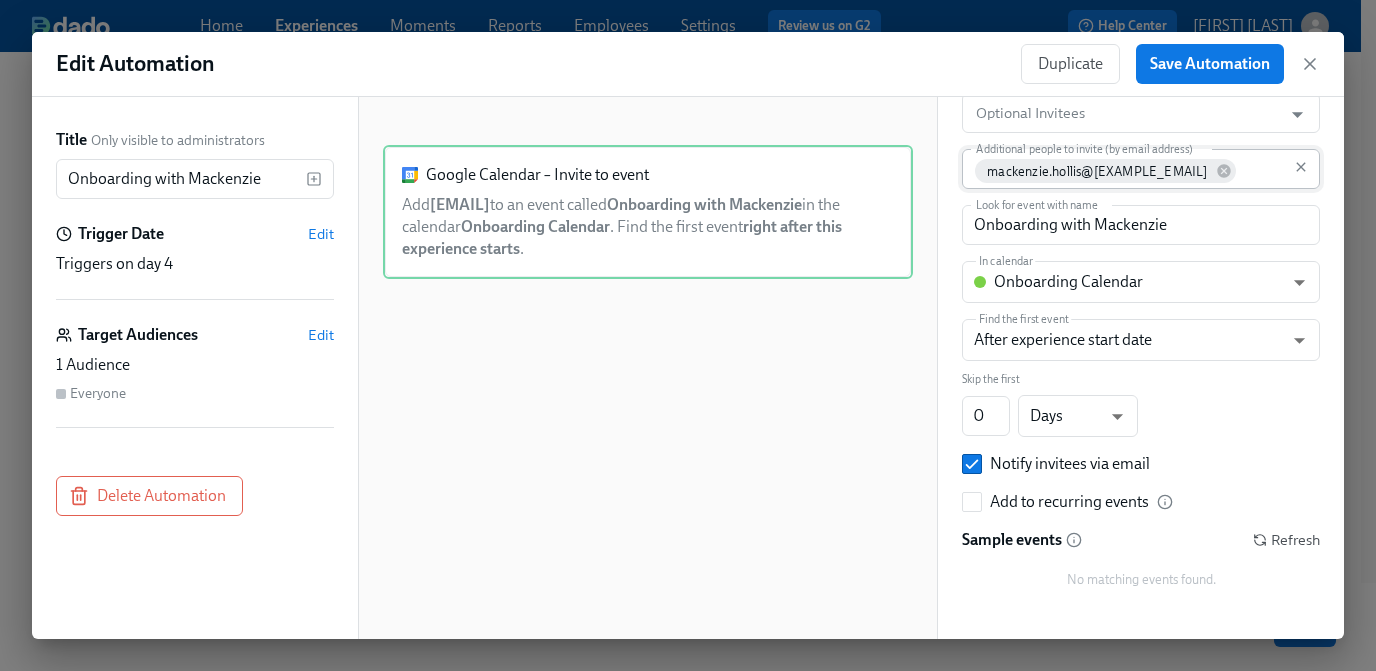 click on "Additional people to invite (by email address)" at bounding box center (1260, 169) 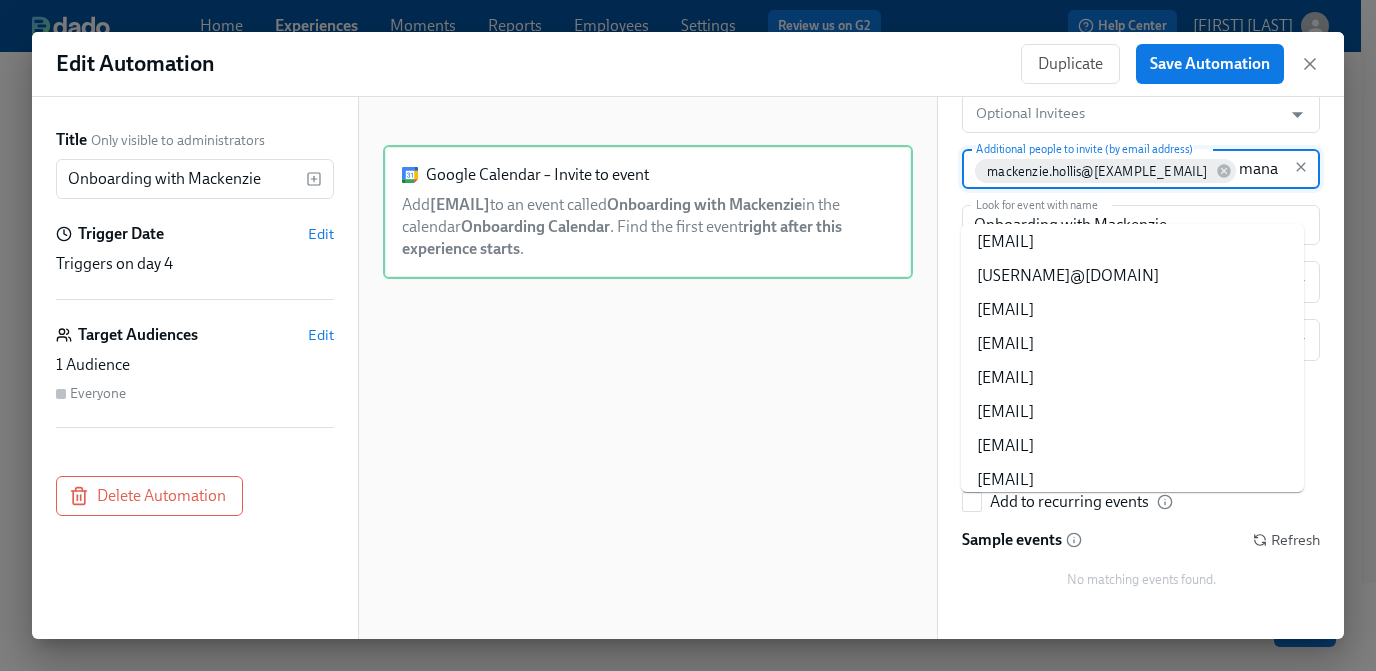 scroll, scrollTop: 0, scrollLeft: 0, axis: both 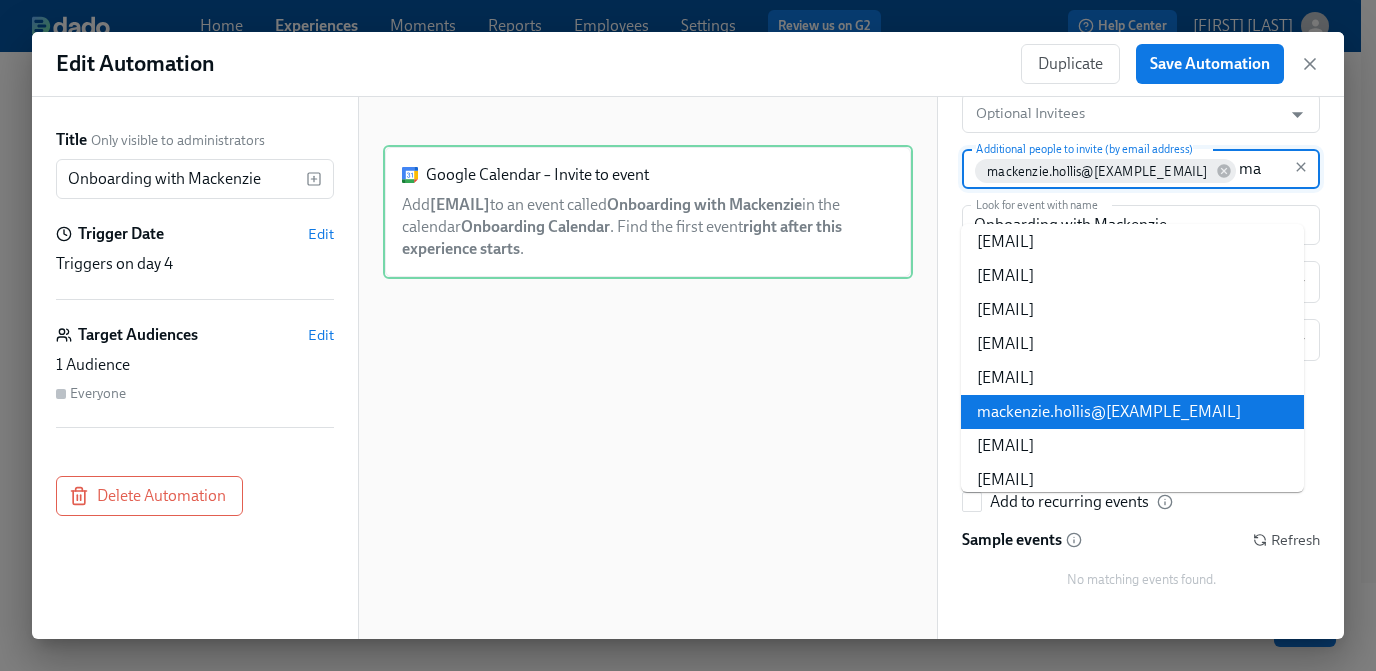 type on "m" 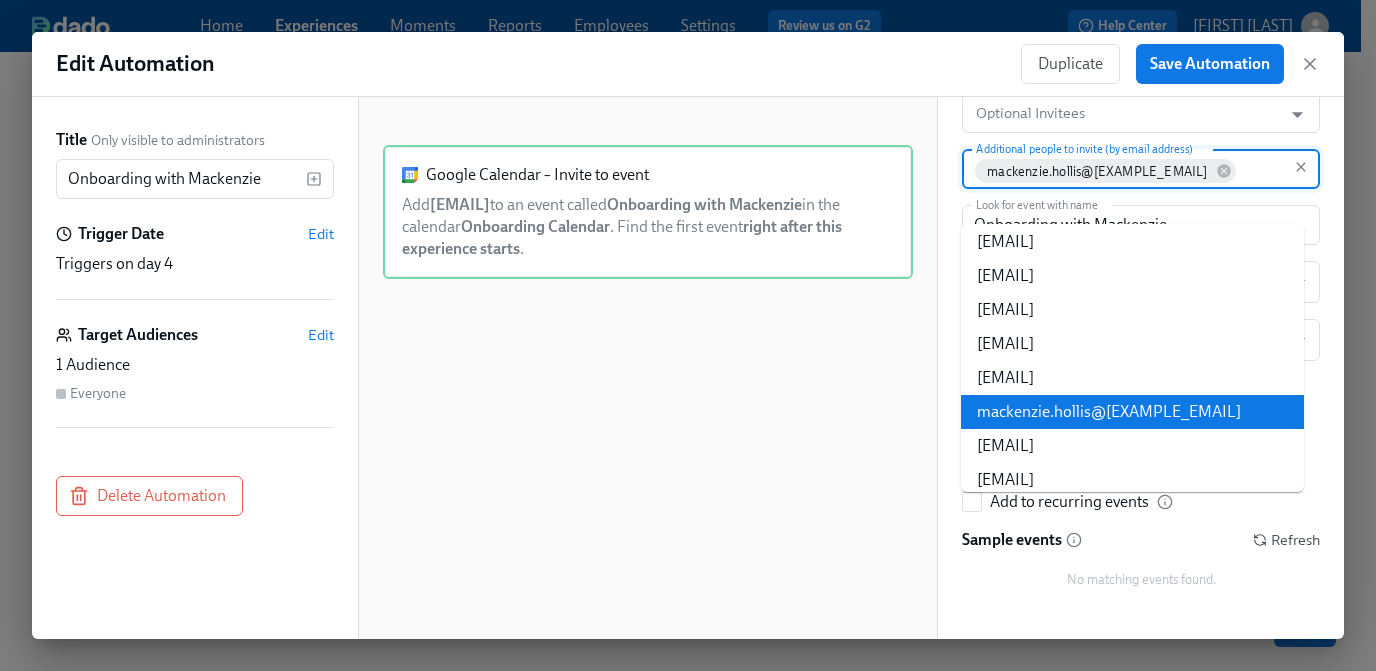 scroll, scrollTop: 159975, scrollLeft: 0, axis: vertical 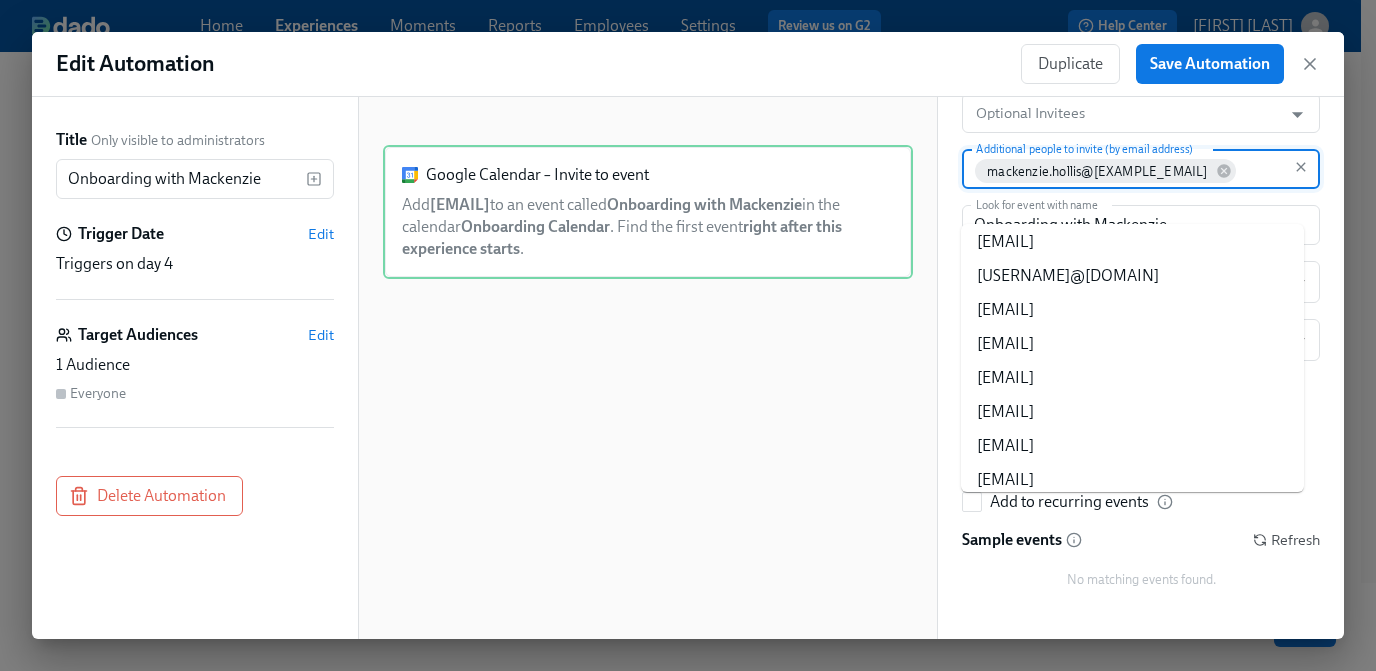 click on "Back Google Calendar – Invite to event Mandatory Invitees Participant (Work Email) Mandatory Invitees Optional Invitees Optional Invitees Additional people to invite (by email address) [EMAIL] Additional people to invite (by email address) Look for event with name Onboarding with Mackenzie Look for event with name In calendar Onboarding Calendar  c_6e1540093985e7f1b6fe9b15b51d500d7a929e95dce13fee96bc41451a94e27b@group.calendar.google.com ​ Find the first event After experience start date AFTER_EXPERIENCE_START_DATE ​ Skip the first 0 ​ Days d ​ Notify invitees via email Add to recurring events Sample events Refresh No matching events found. Action ID:  AI_oDM9xO" at bounding box center [1141, 368] 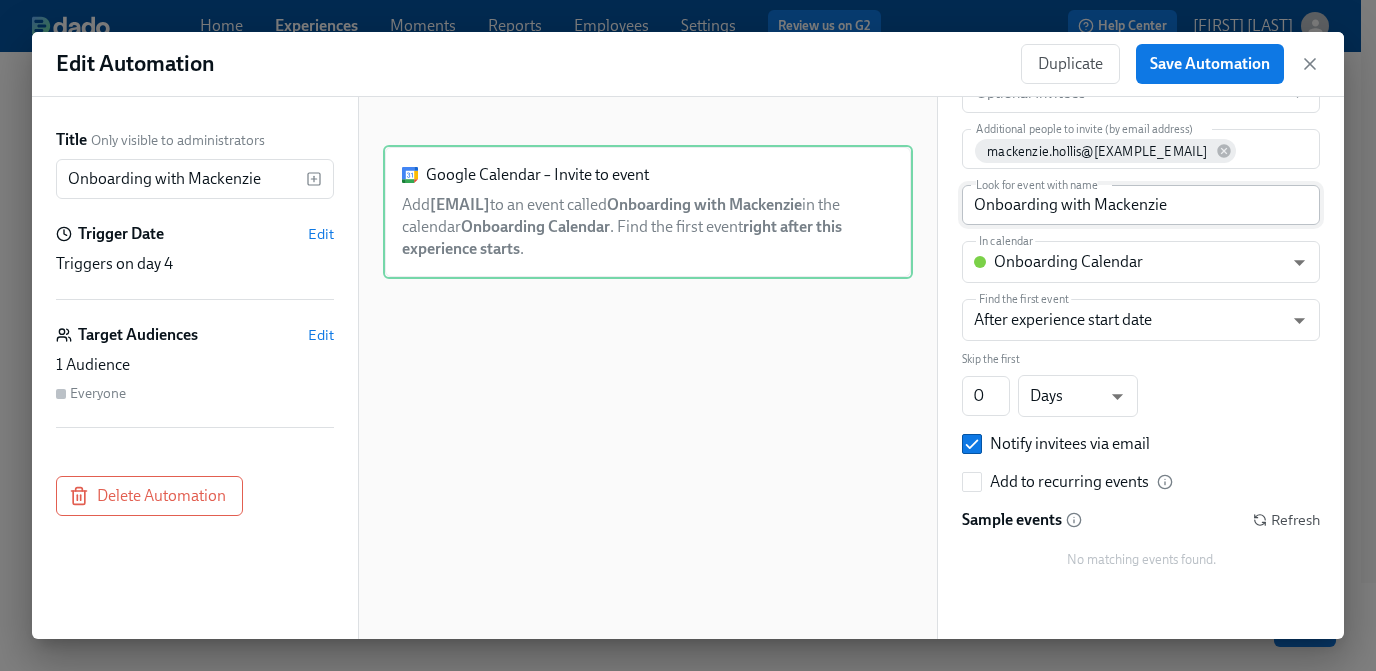 scroll, scrollTop: 182, scrollLeft: 0, axis: vertical 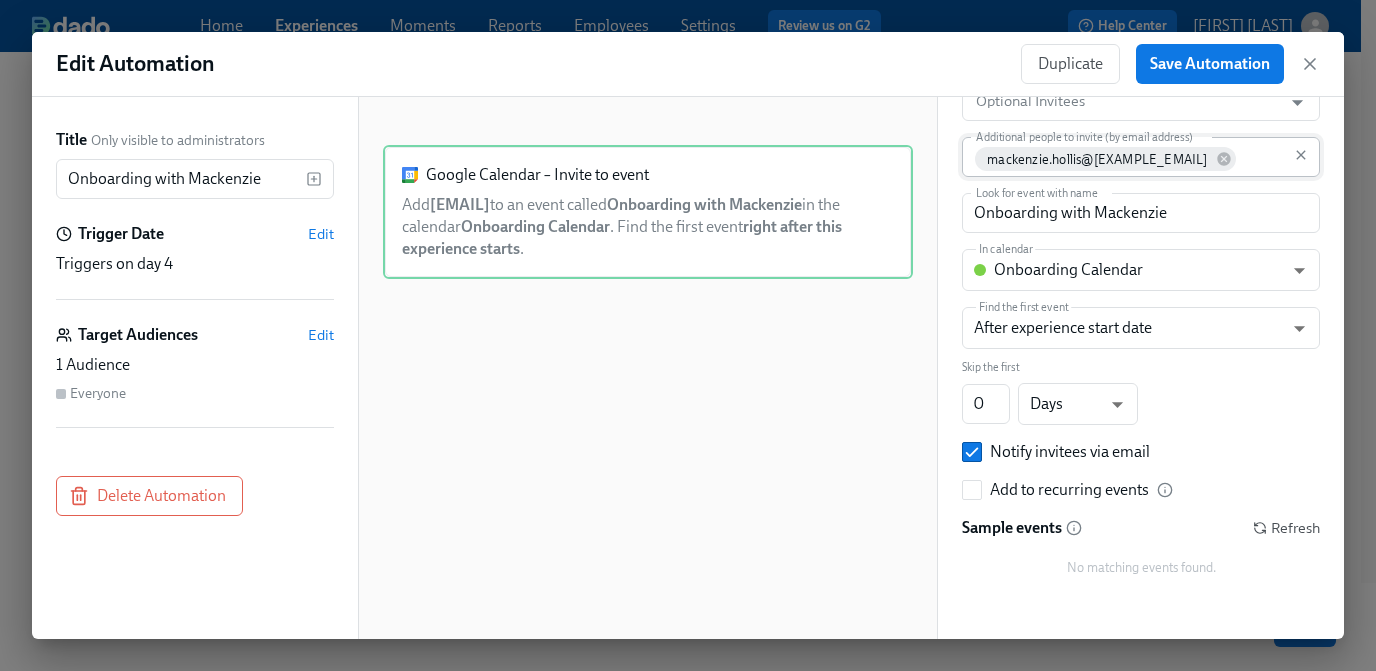 click on "Additional people to invite (by email address)" at bounding box center [1260, 157] 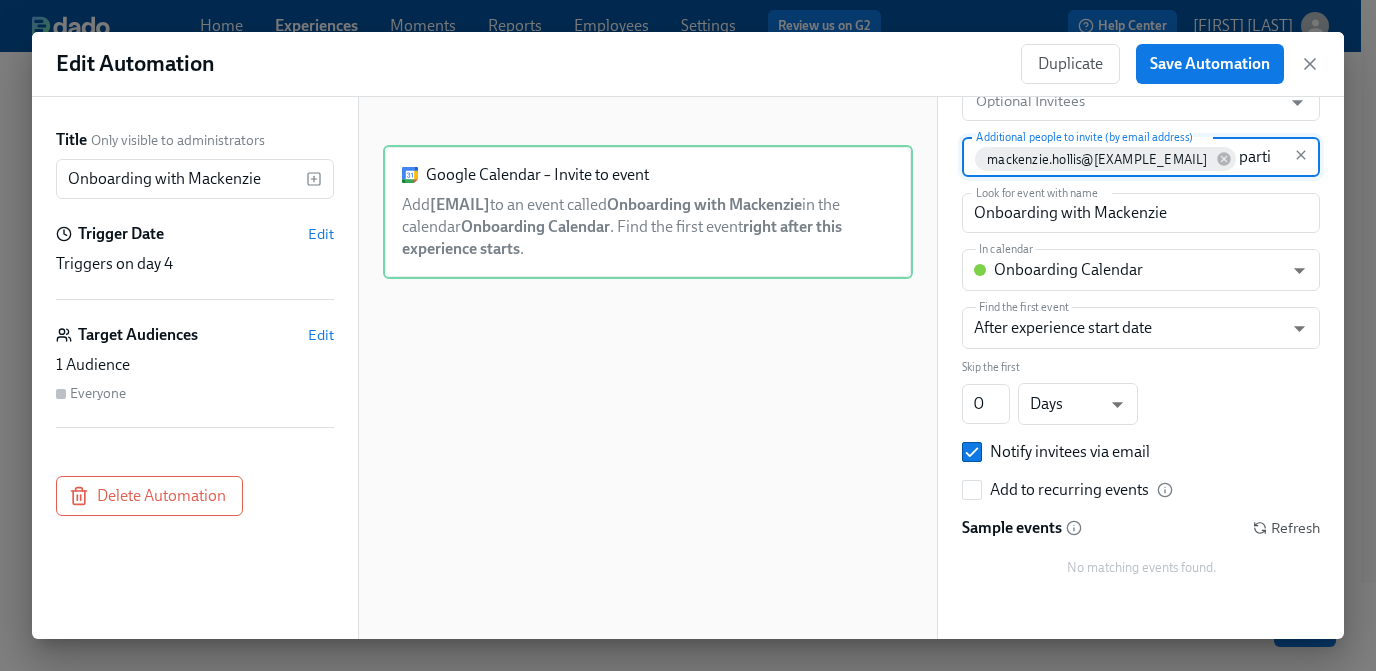 scroll, scrollTop: 0, scrollLeft: 0, axis: both 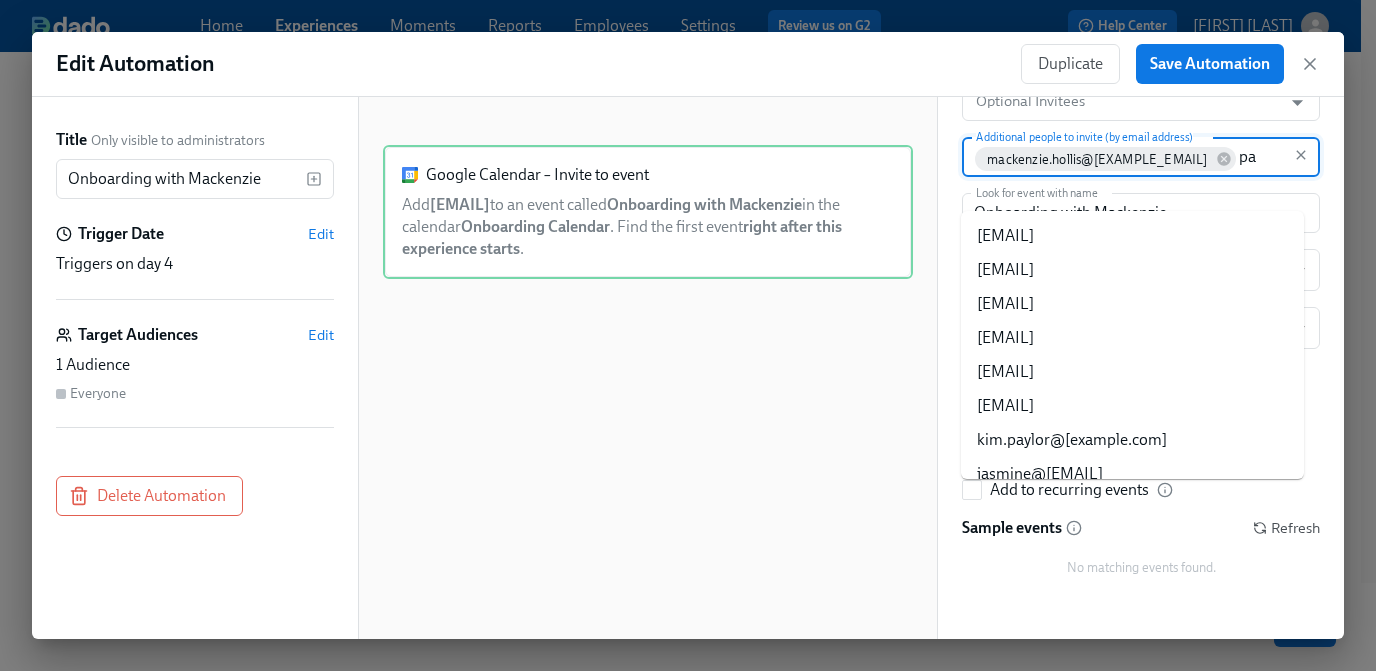 type on "p" 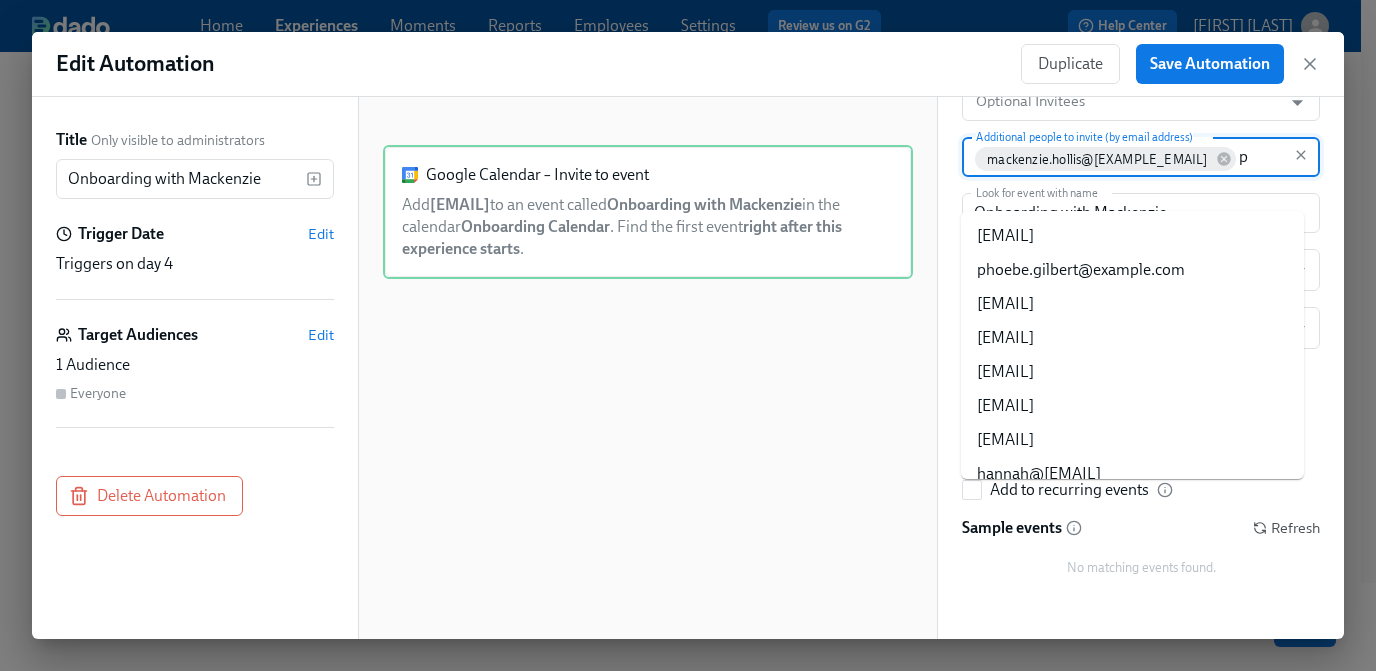 type 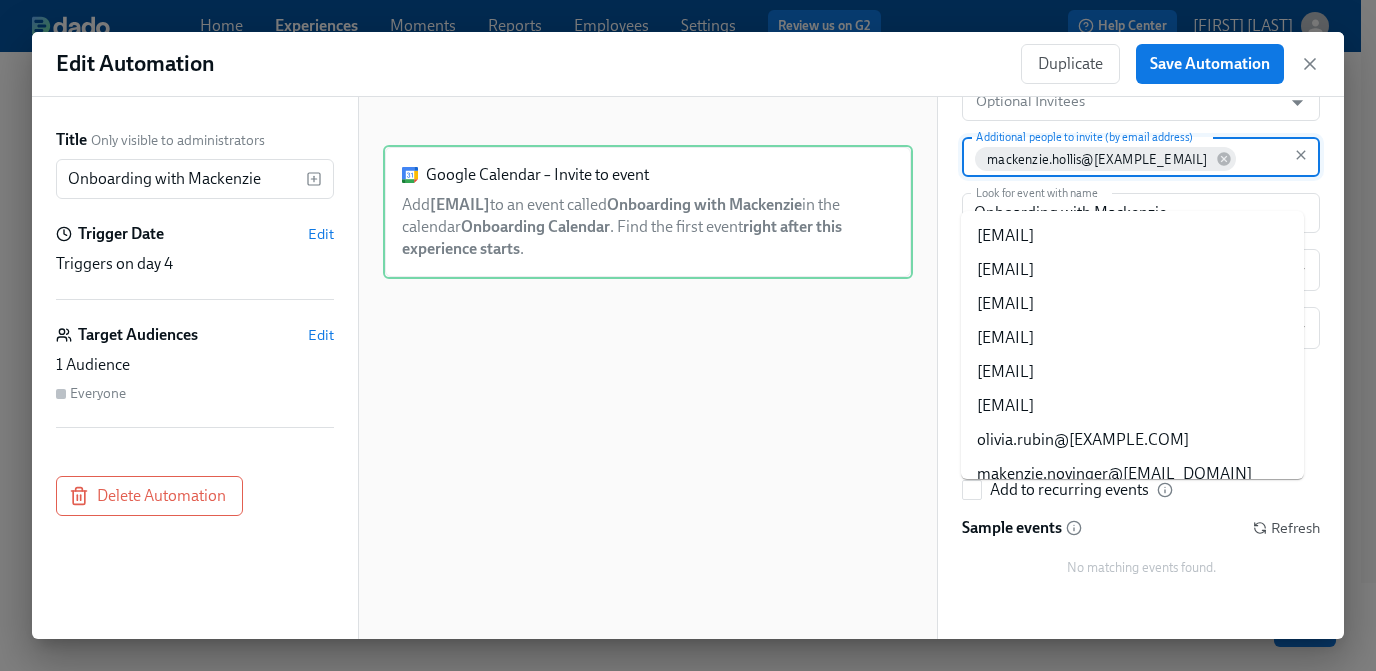 scroll, scrollTop: 159975, scrollLeft: 0, axis: vertical 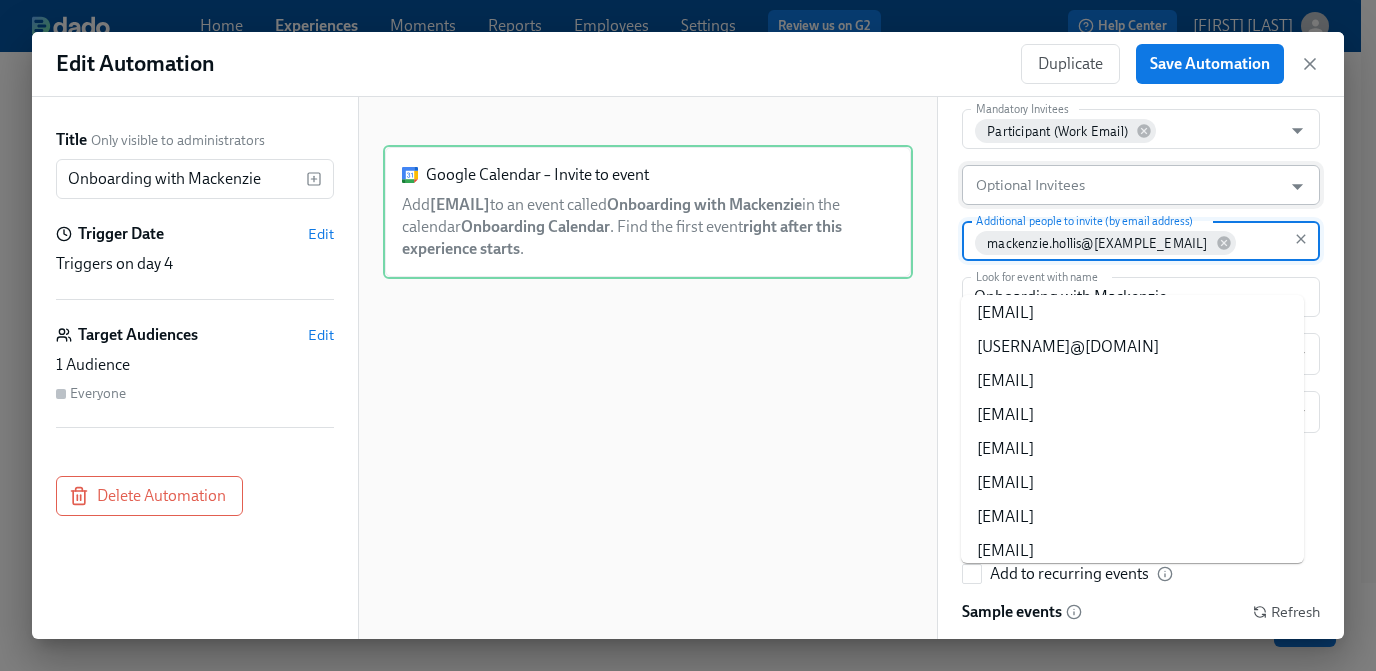 click on "Optional Invitees" at bounding box center (1122, 185) 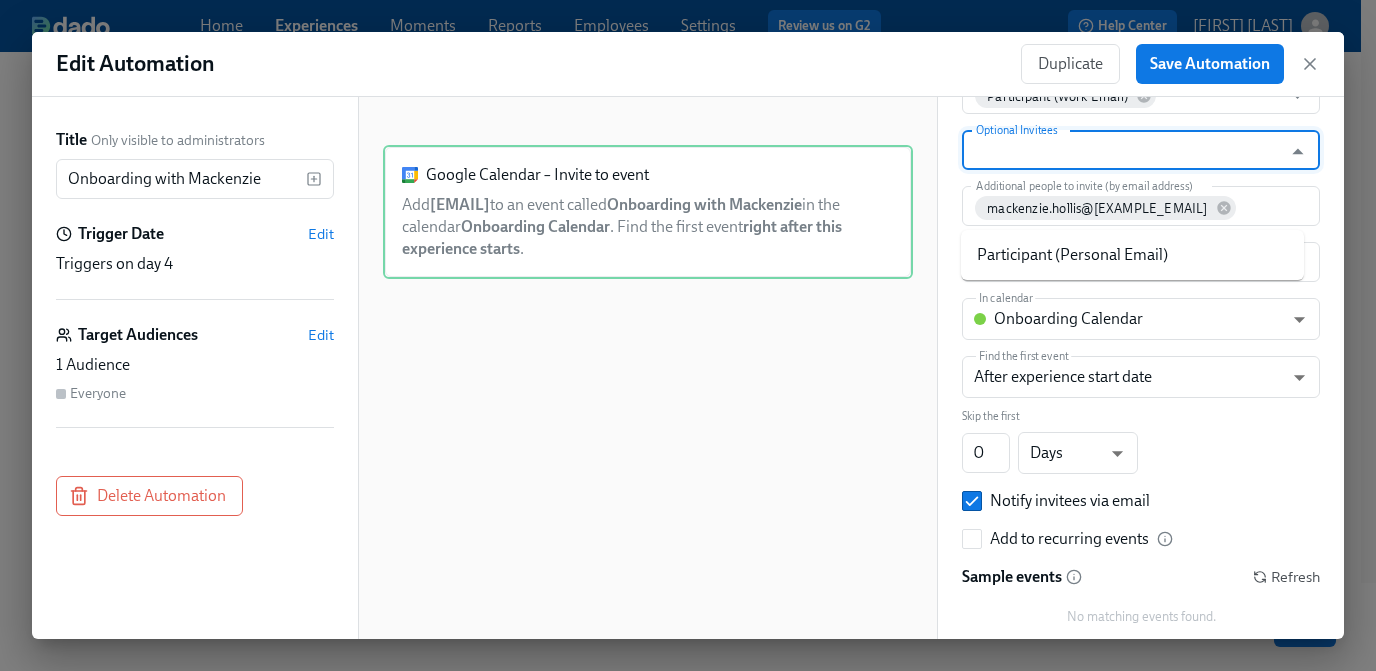scroll, scrollTop: 150, scrollLeft: 0, axis: vertical 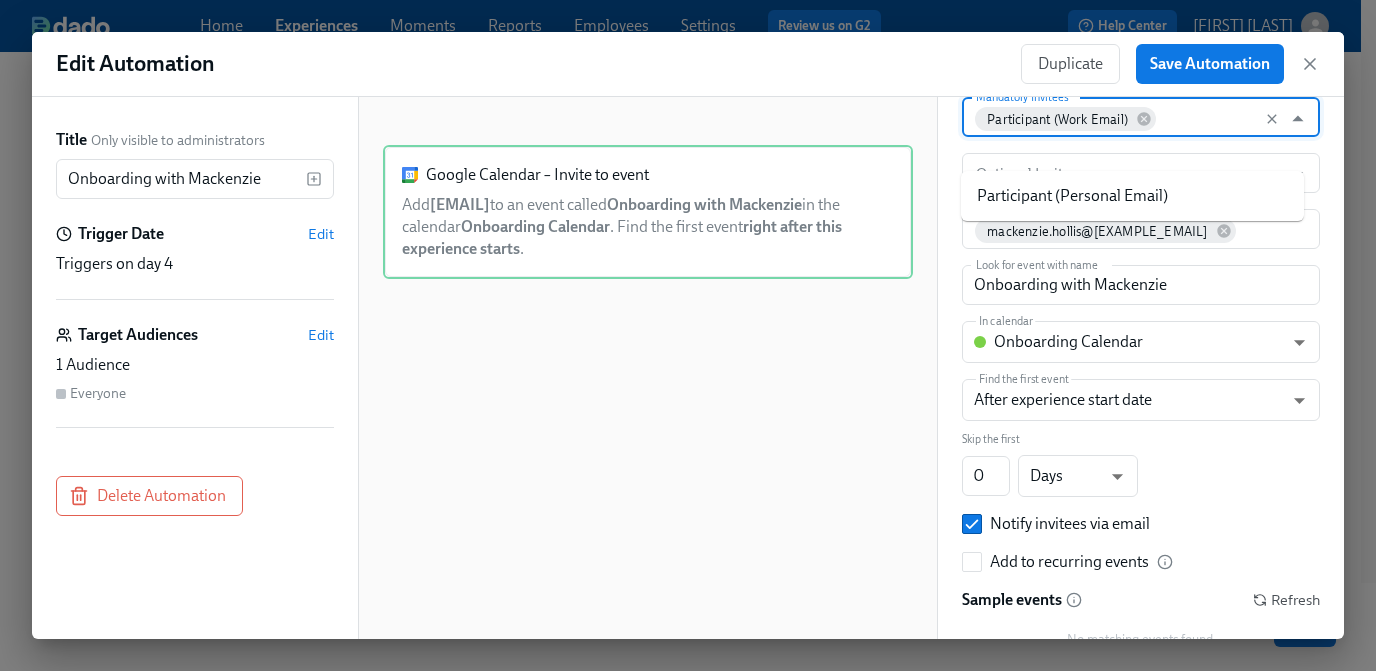 click on "Mandatory Invitees" at bounding box center (1215, 117) 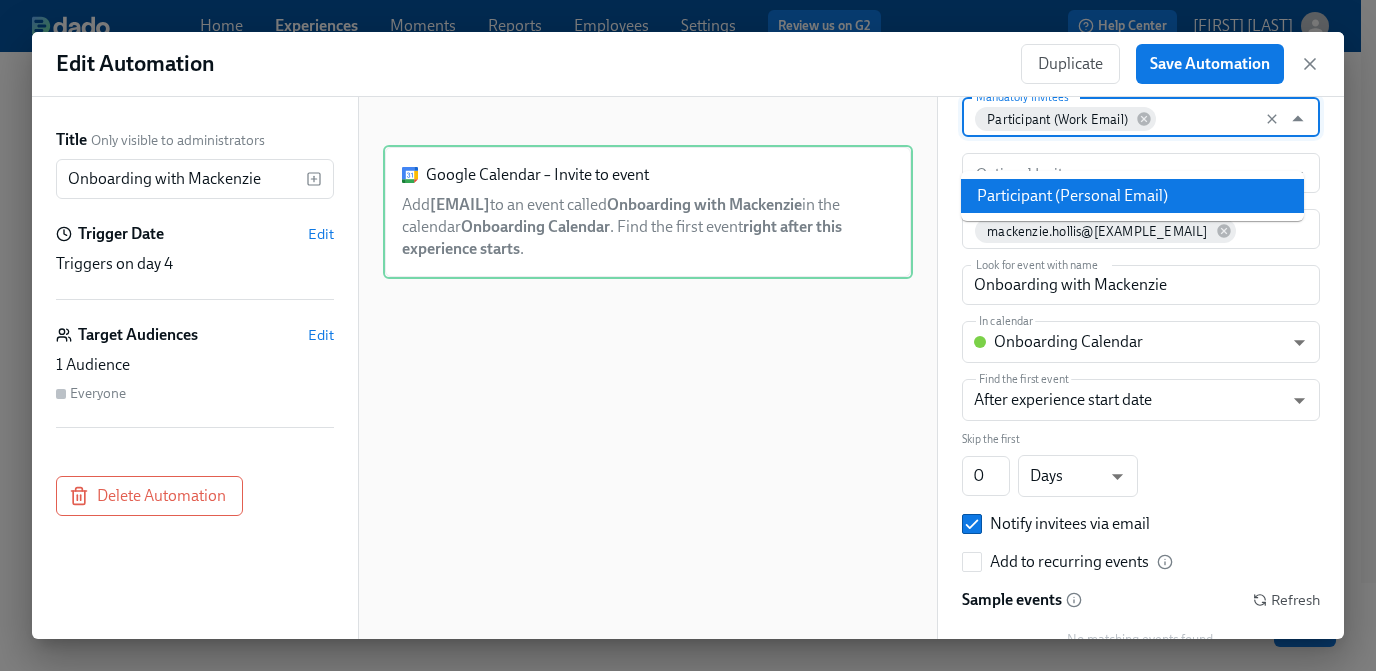 click on "Participant (Personal Email)" at bounding box center [1132, 196] 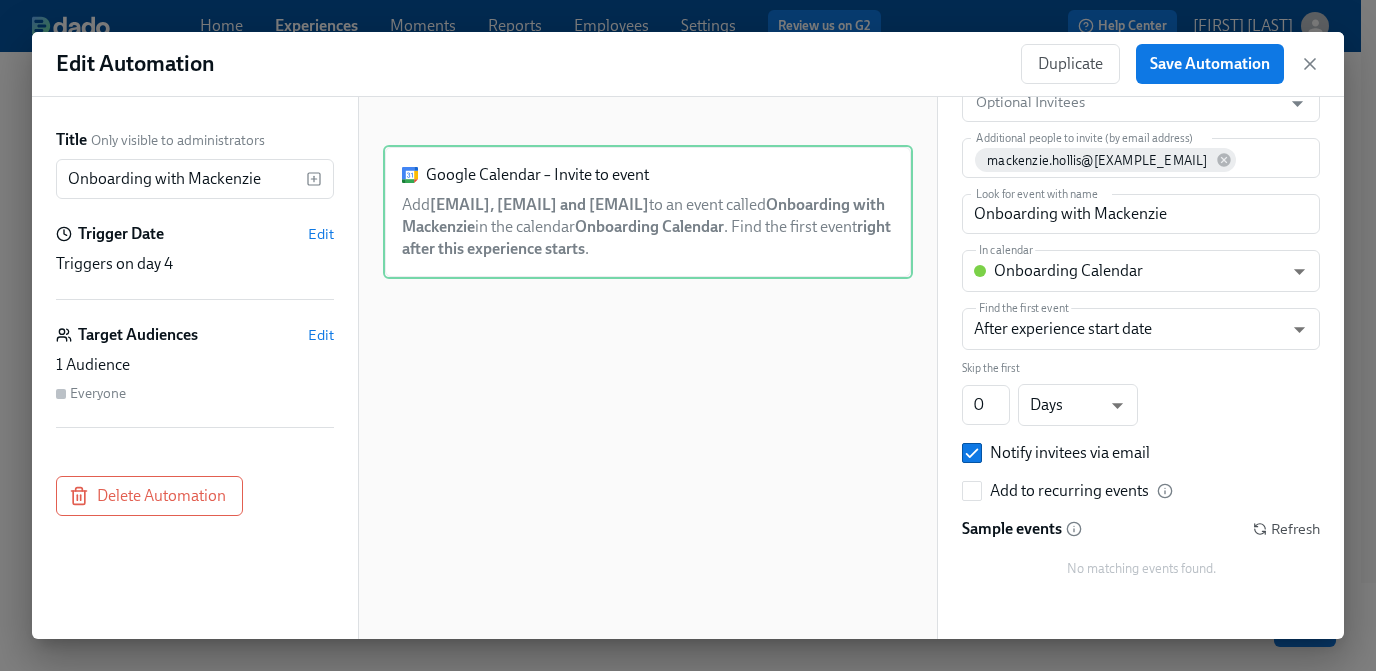 scroll, scrollTop: 206, scrollLeft: 0, axis: vertical 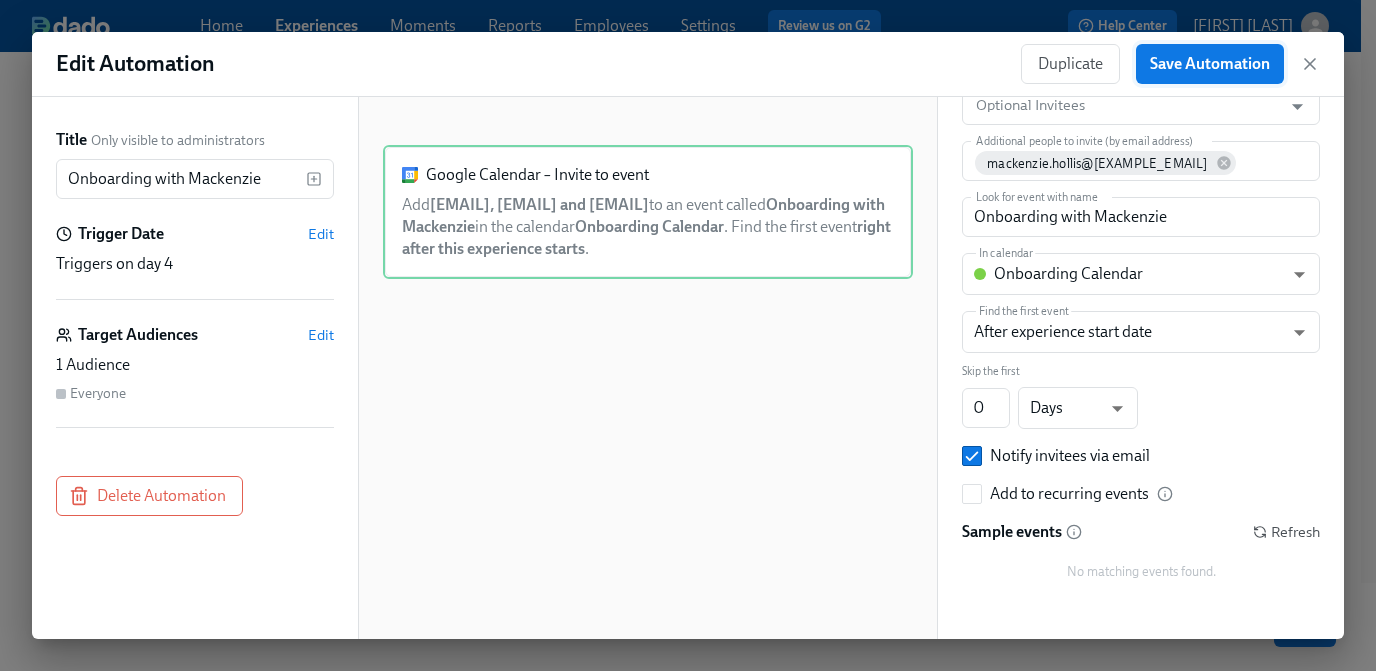 click on "Save Automation" at bounding box center (1210, 64) 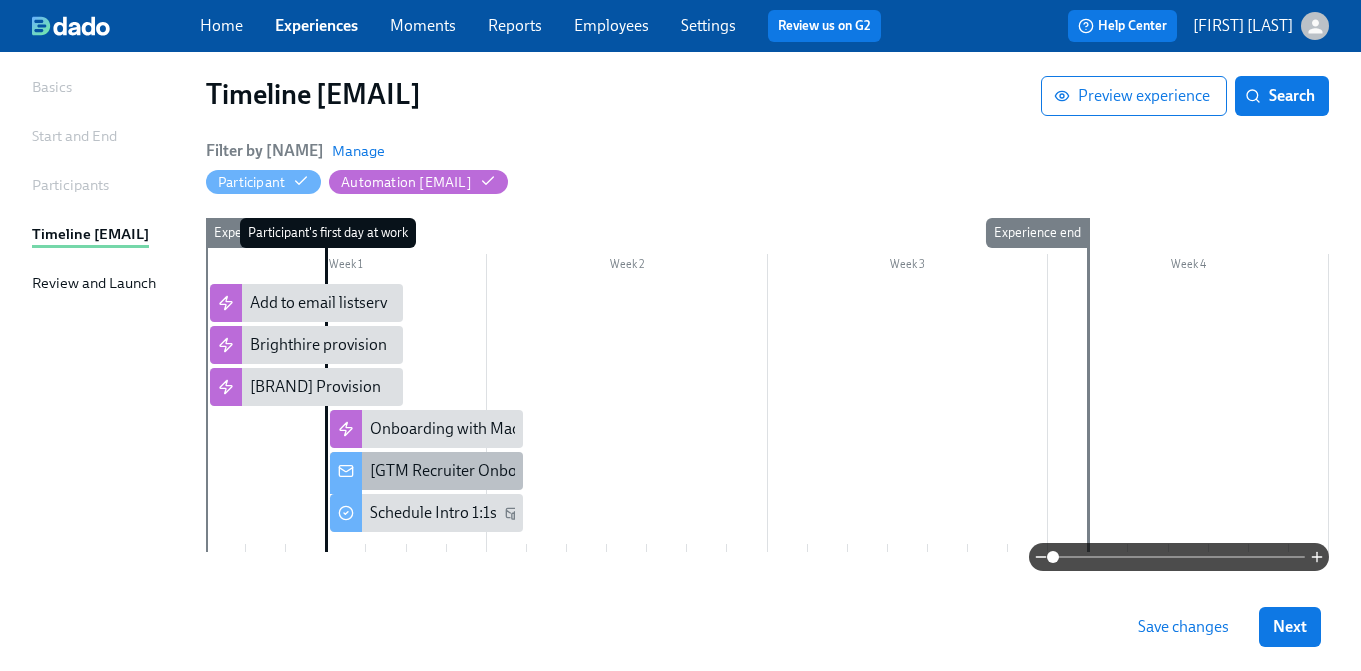 click on "[GTM Recruiter Onboarding] A new experience starts today!" at bounding box center [573, 471] 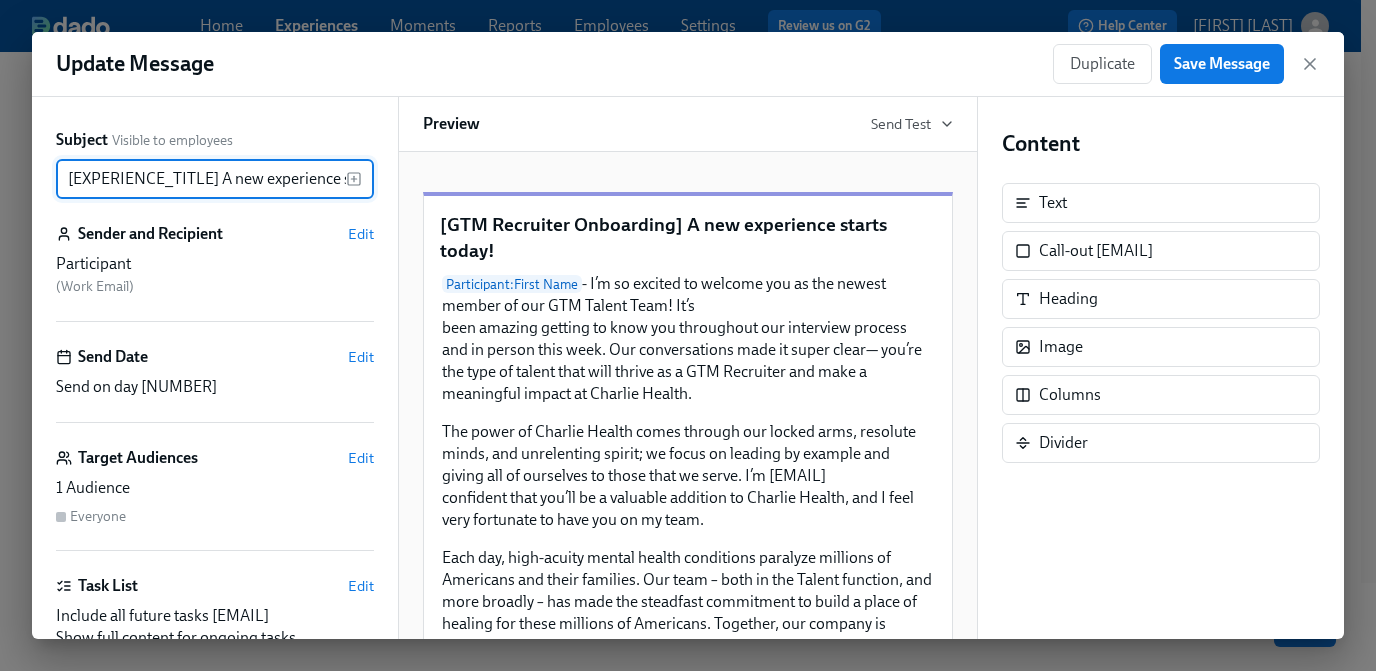 scroll, scrollTop: 0, scrollLeft: 93, axis: horizontal 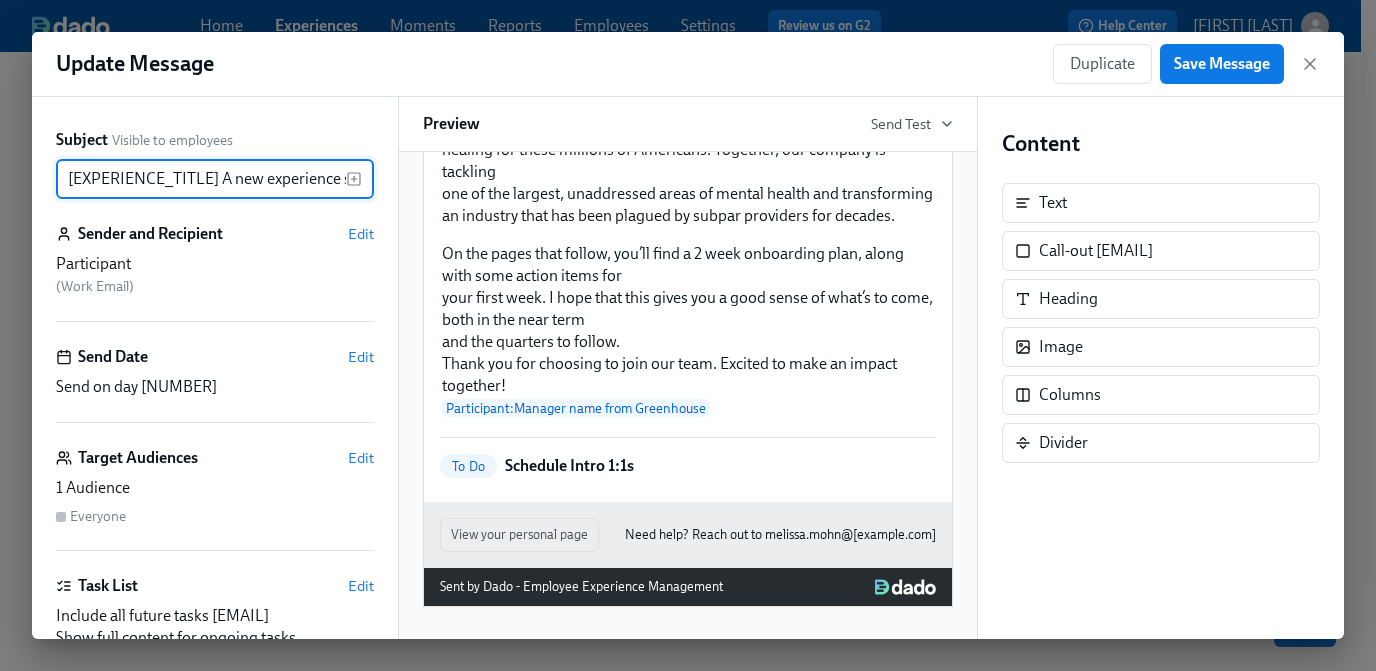 click on "Send on day [NUMBER]" at bounding box center [215, 387] 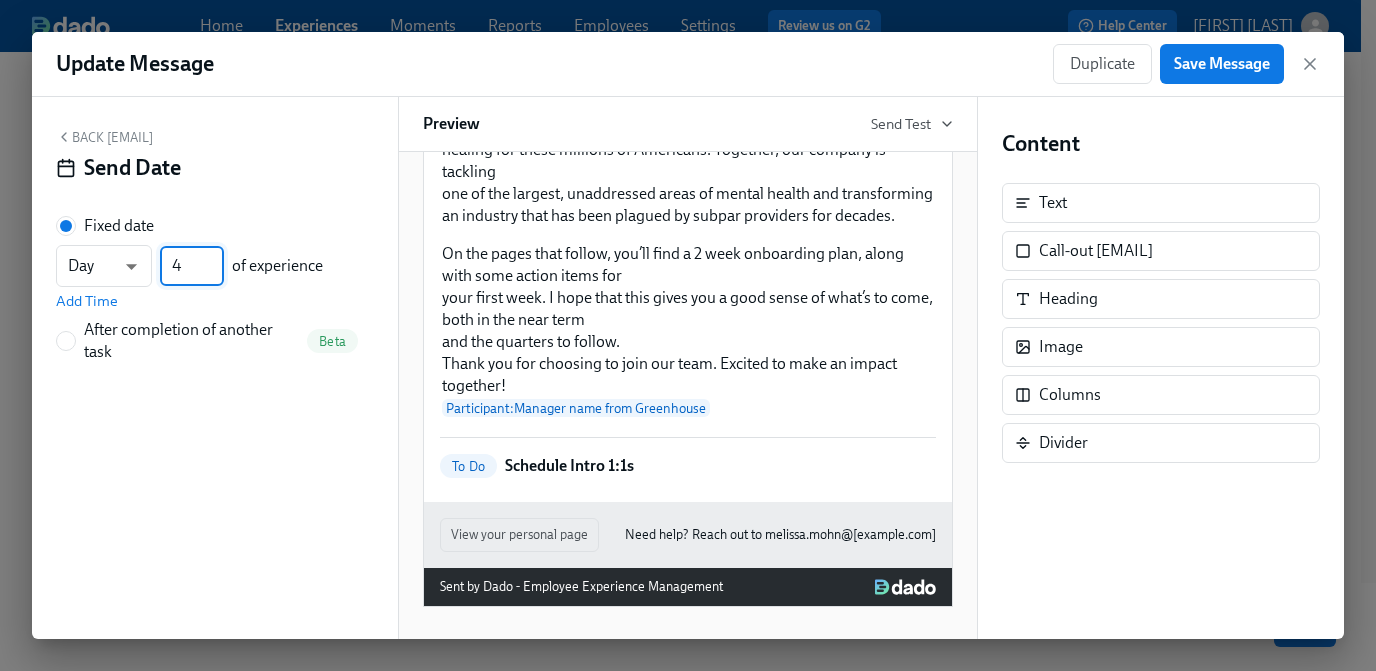 drag, startPoint x: 187, startPoint y: 275, endPoint x: 159, endPoint y: 268, distance: 28.86174 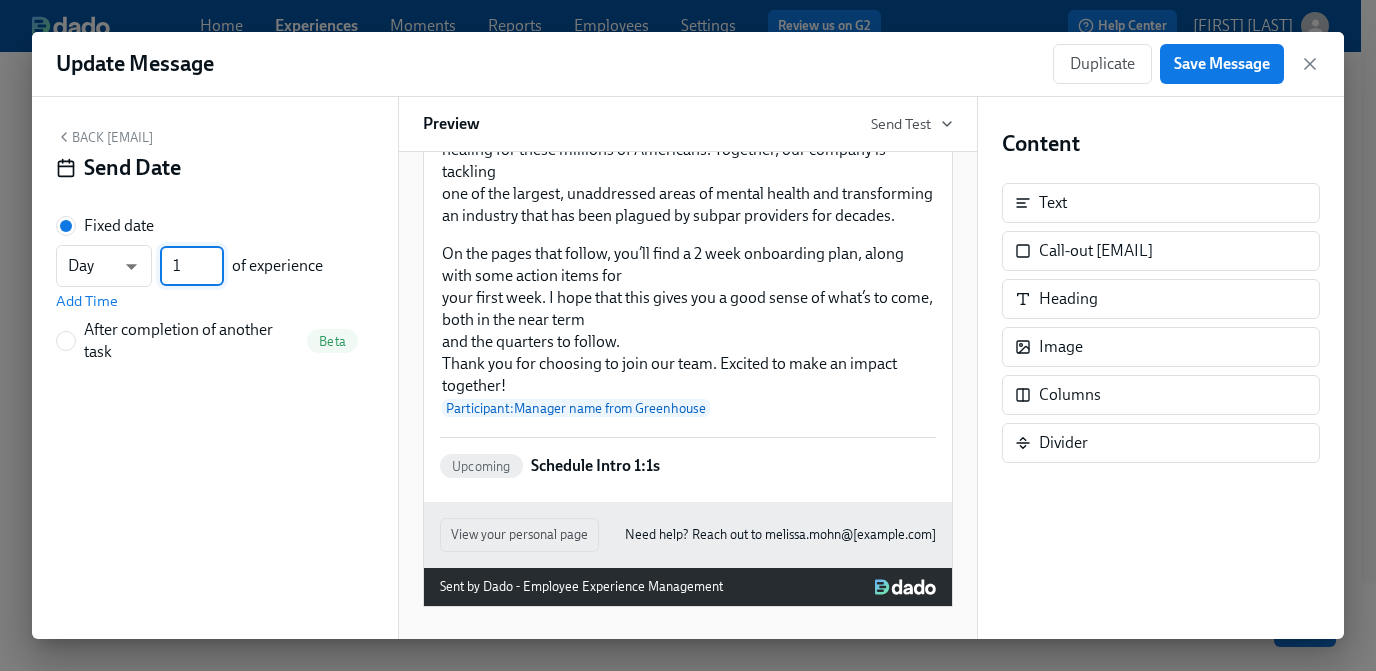 type on "1" 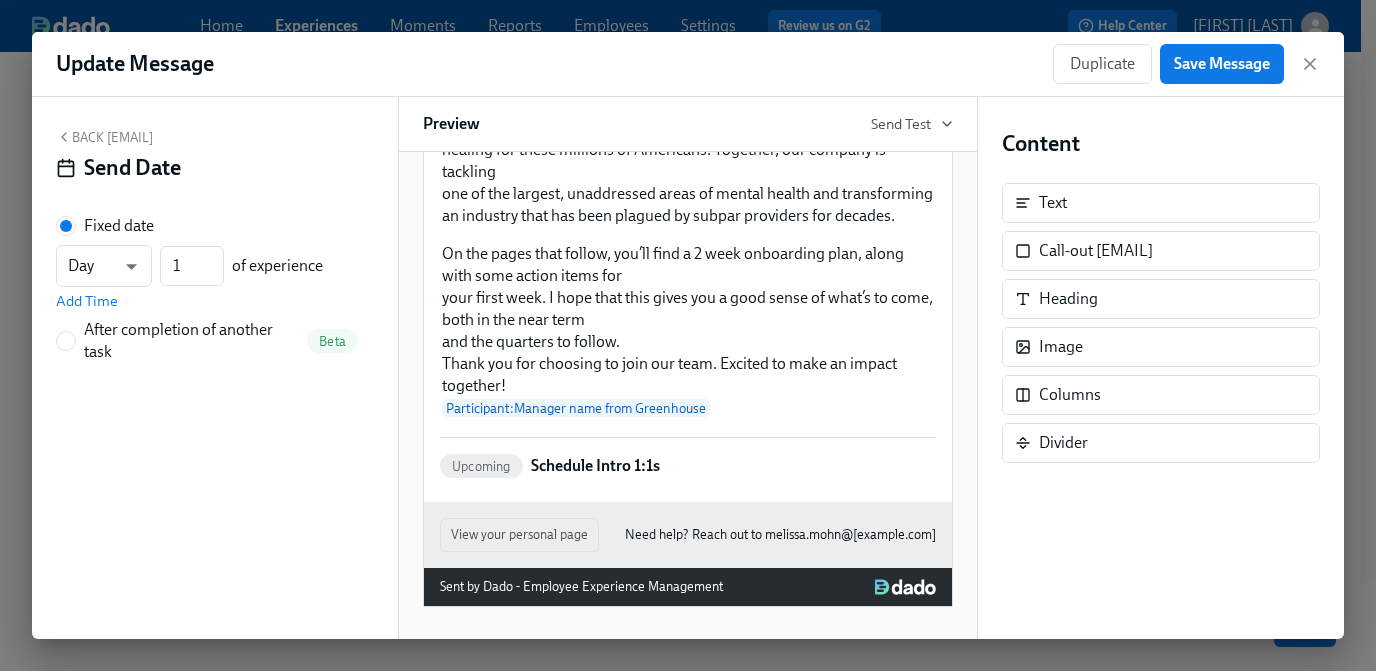 click on "Send Date" at bounding box center (215, 168) 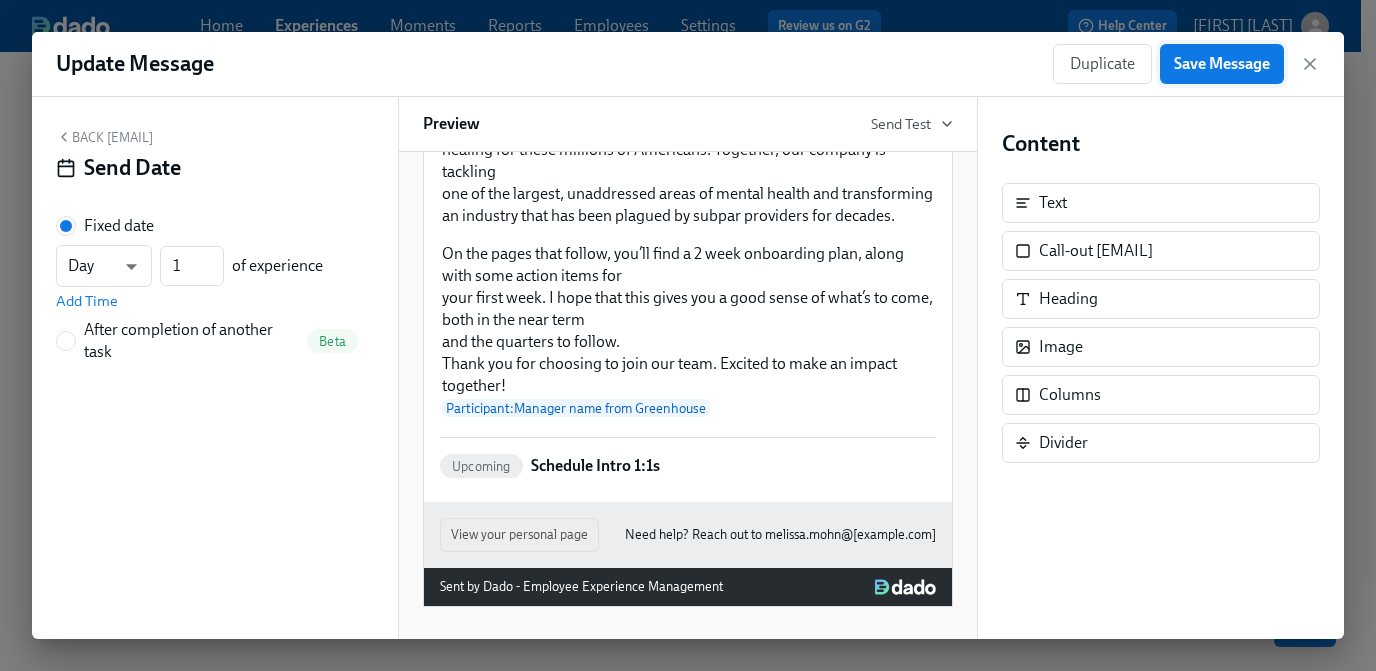 click on "Save Message" at bounding box center (1222, 64) 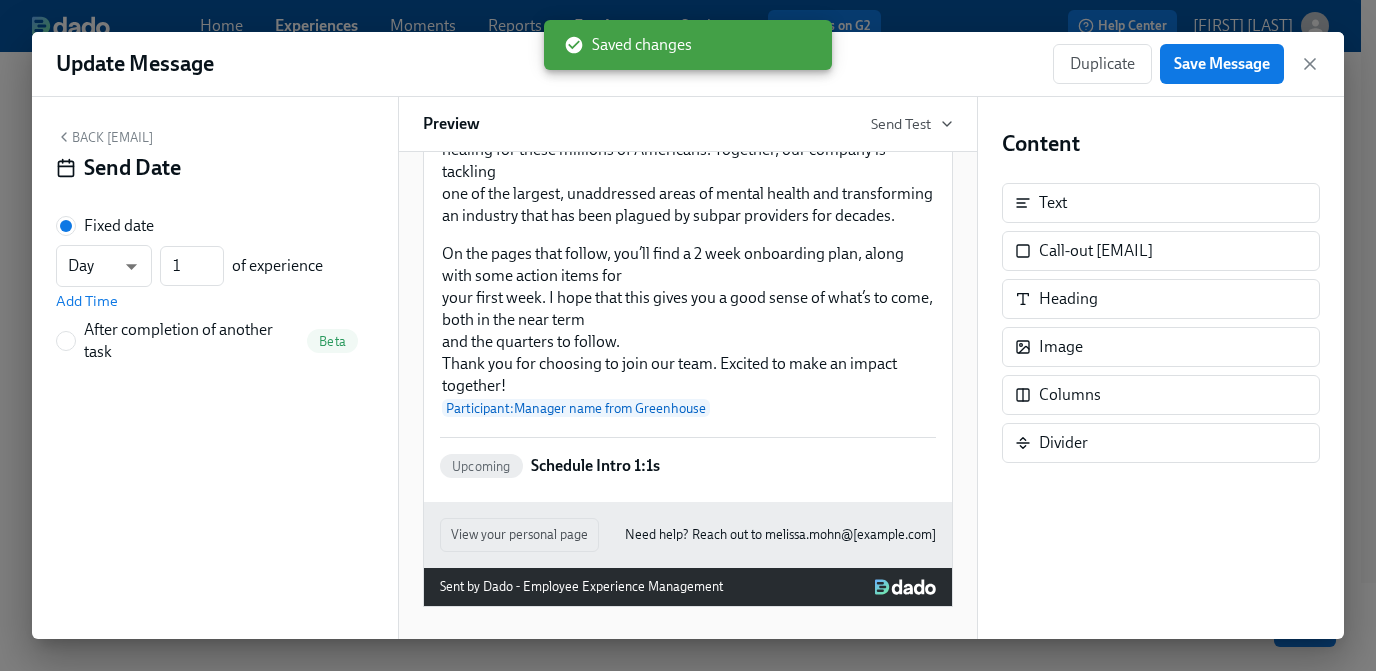click on "Back [EMAIL]" at bounding box center [104, 137] 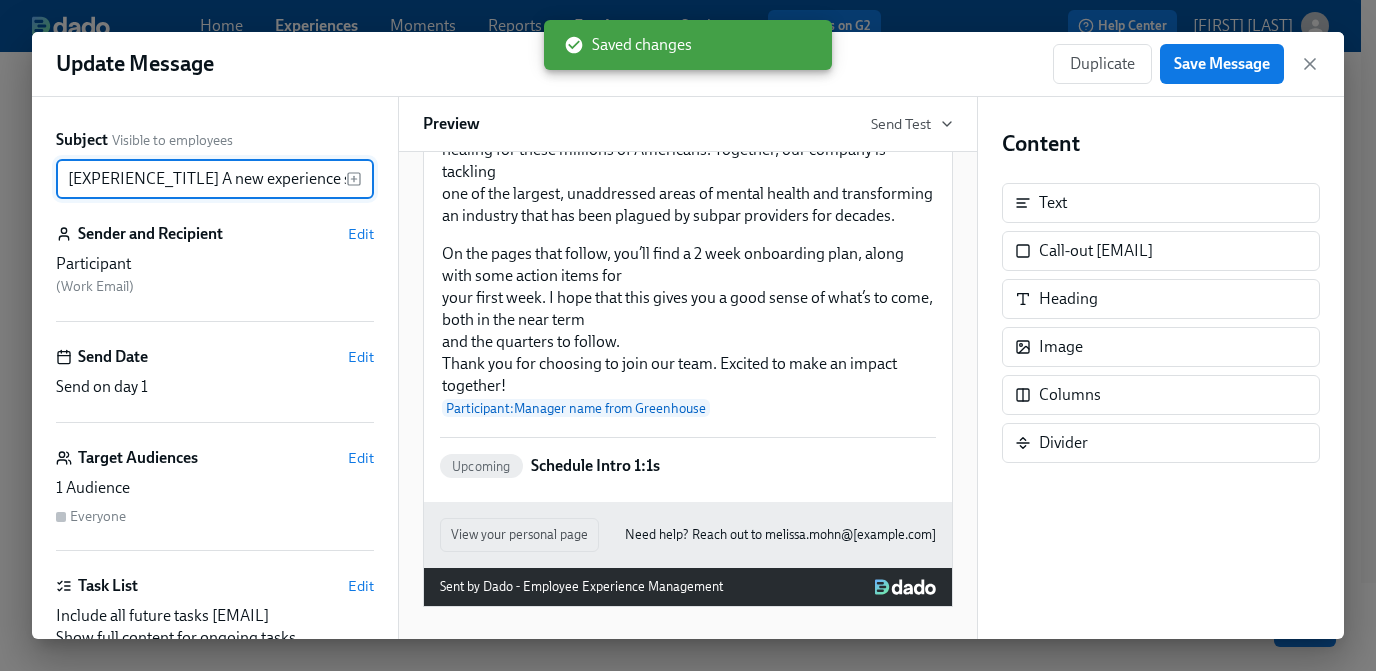 scroll, scrollTop: 0, scrollLeft: 93, axis: horizontal 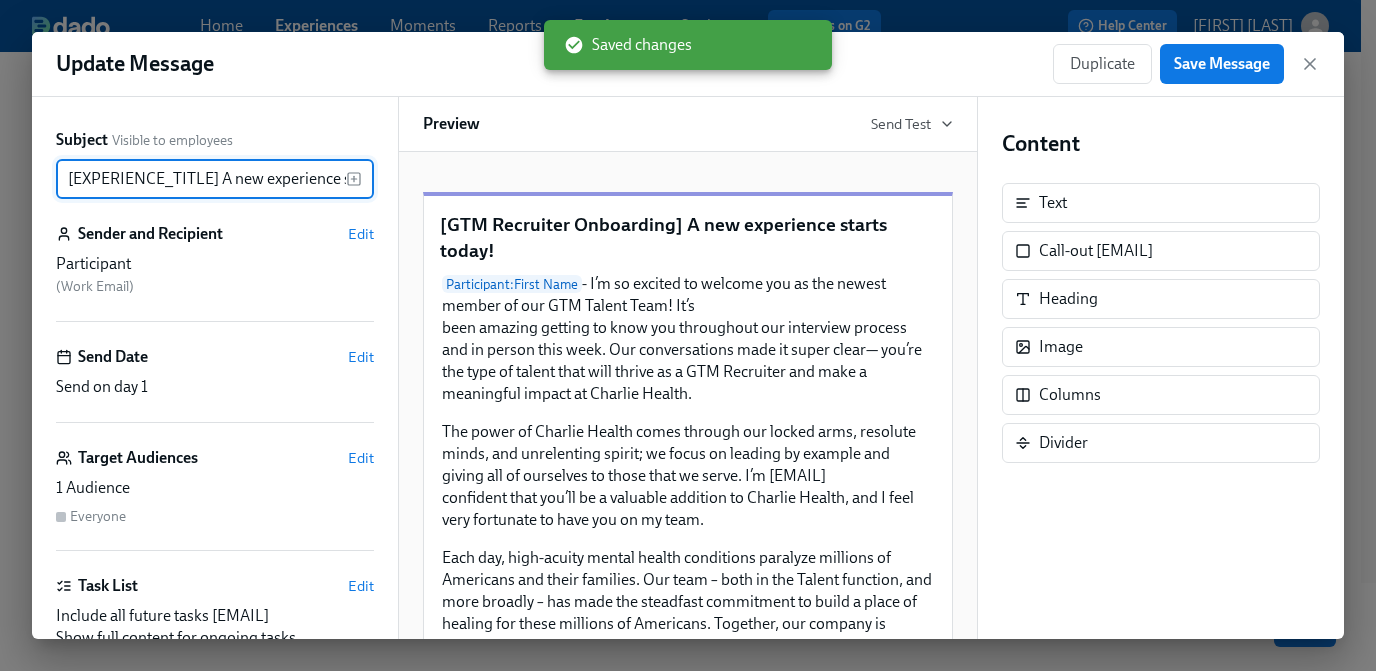 click on "[EMAIL]" at bounding box center [215, 275] 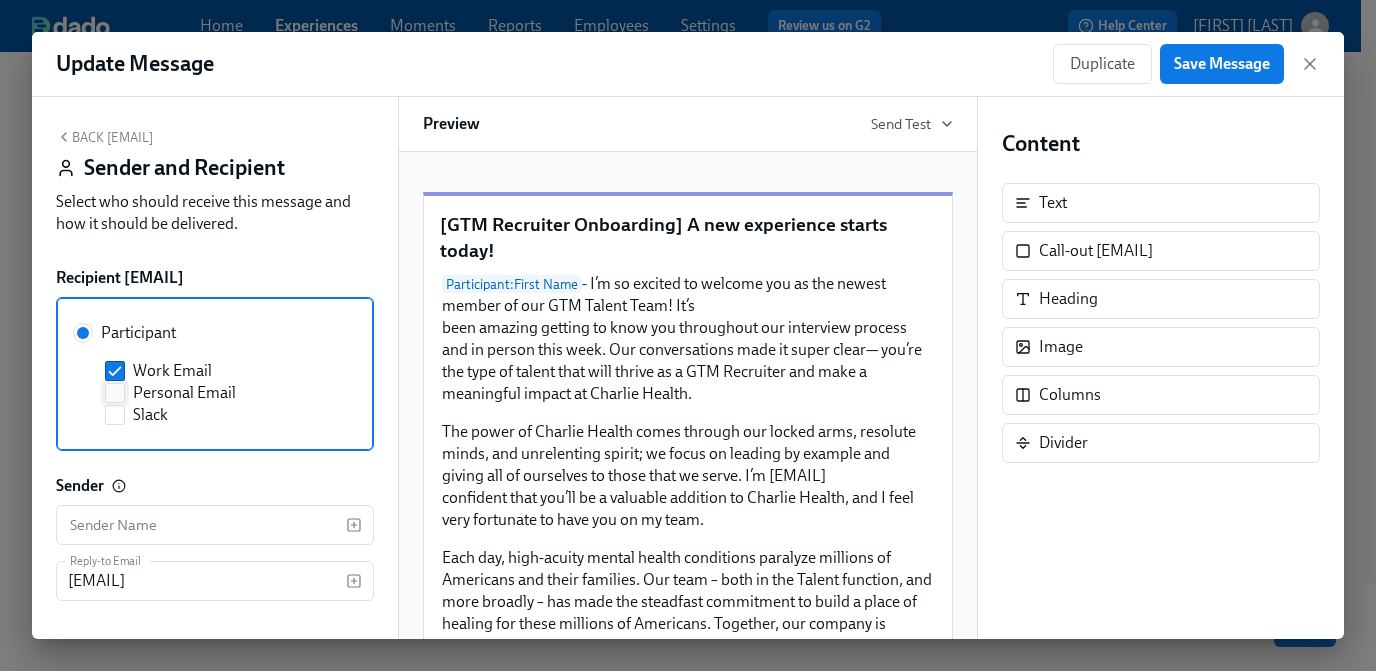 click on "Personal Email" at bounding box center [184, 393] 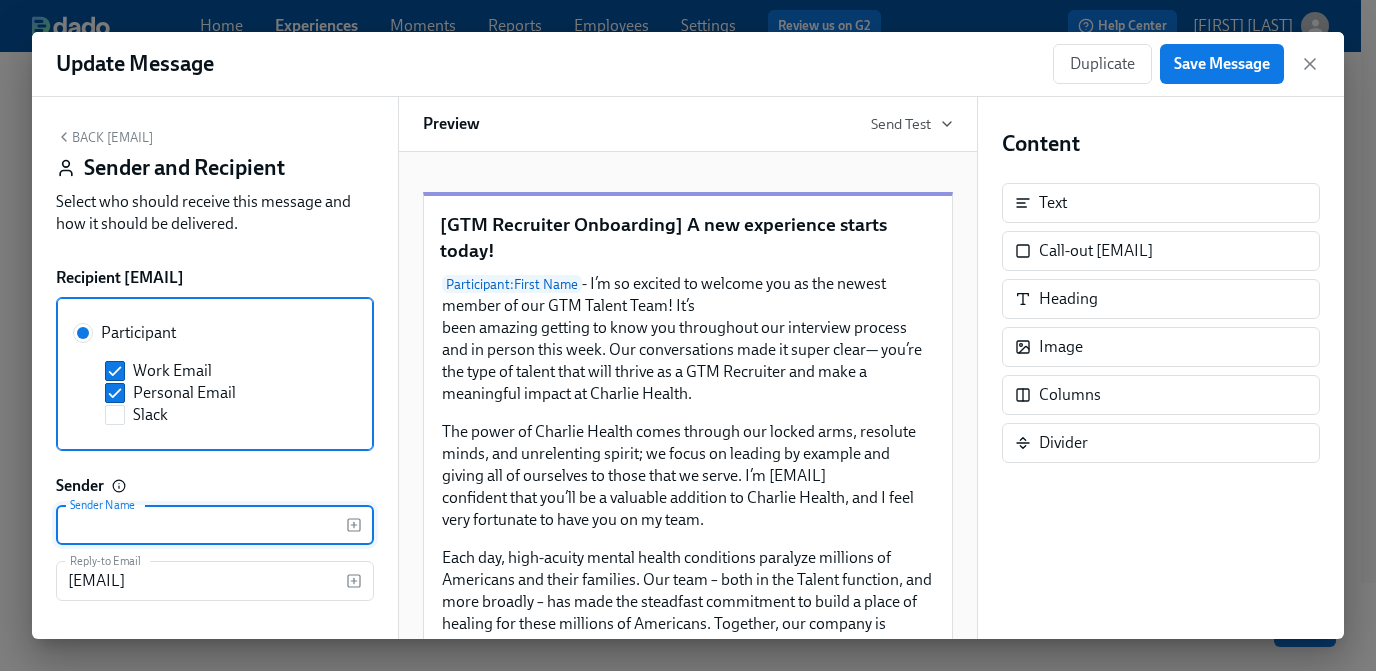 click at bounding box center (201, 525) 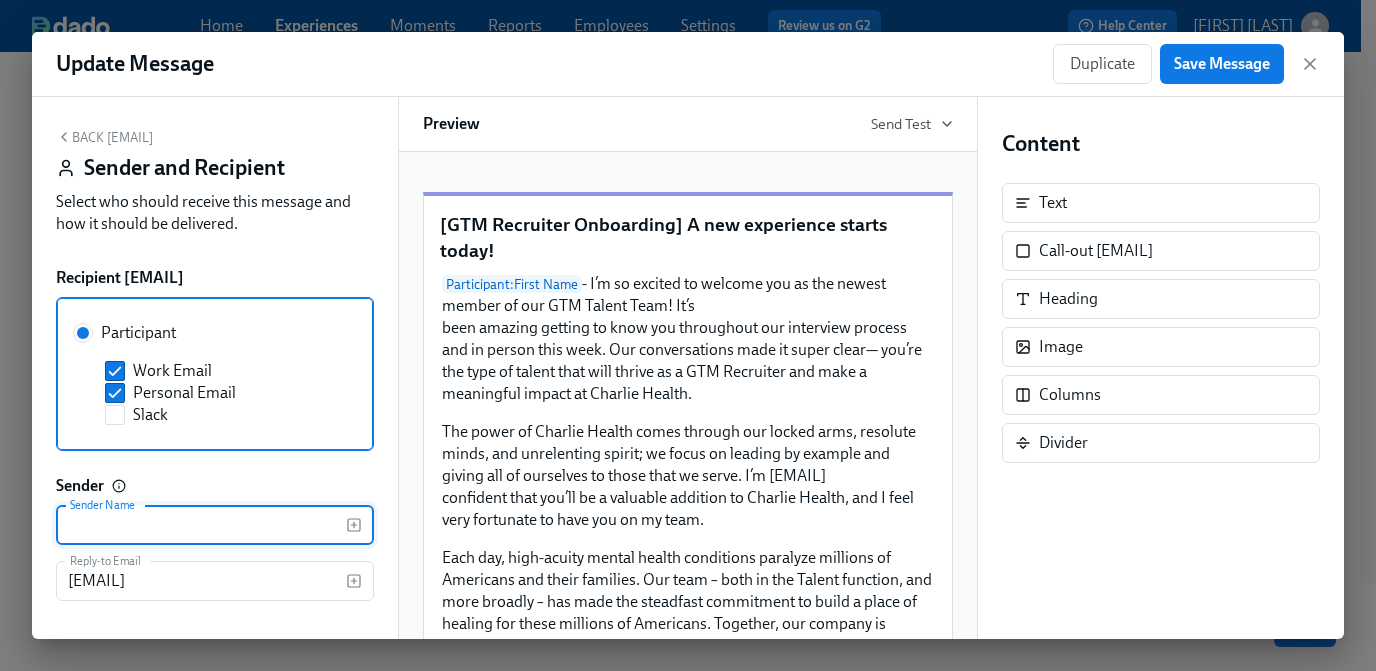 type on "p" 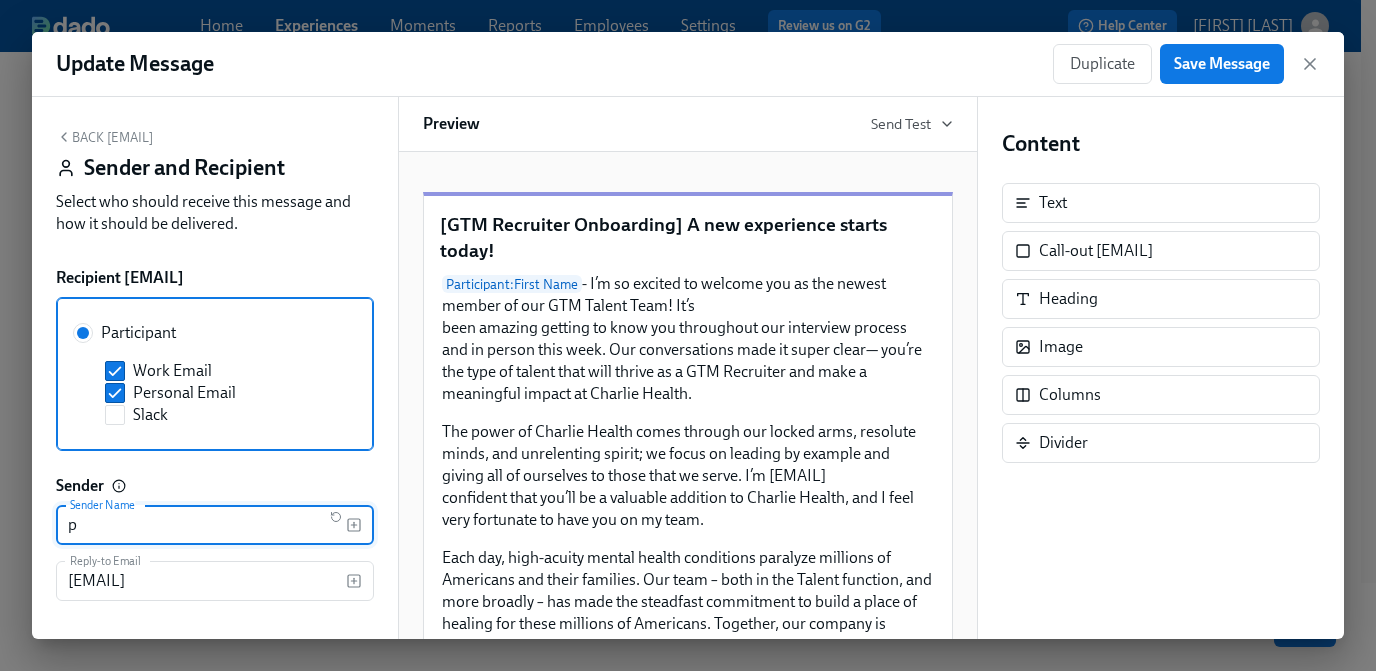 type 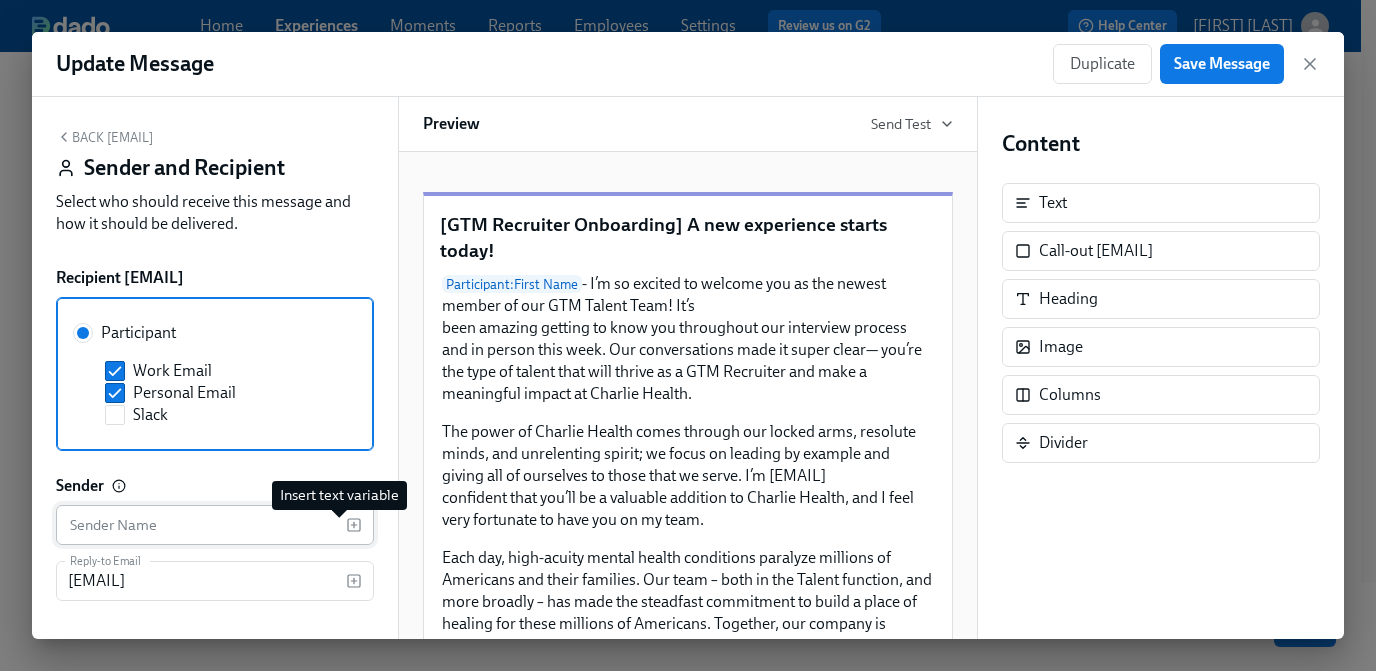 click 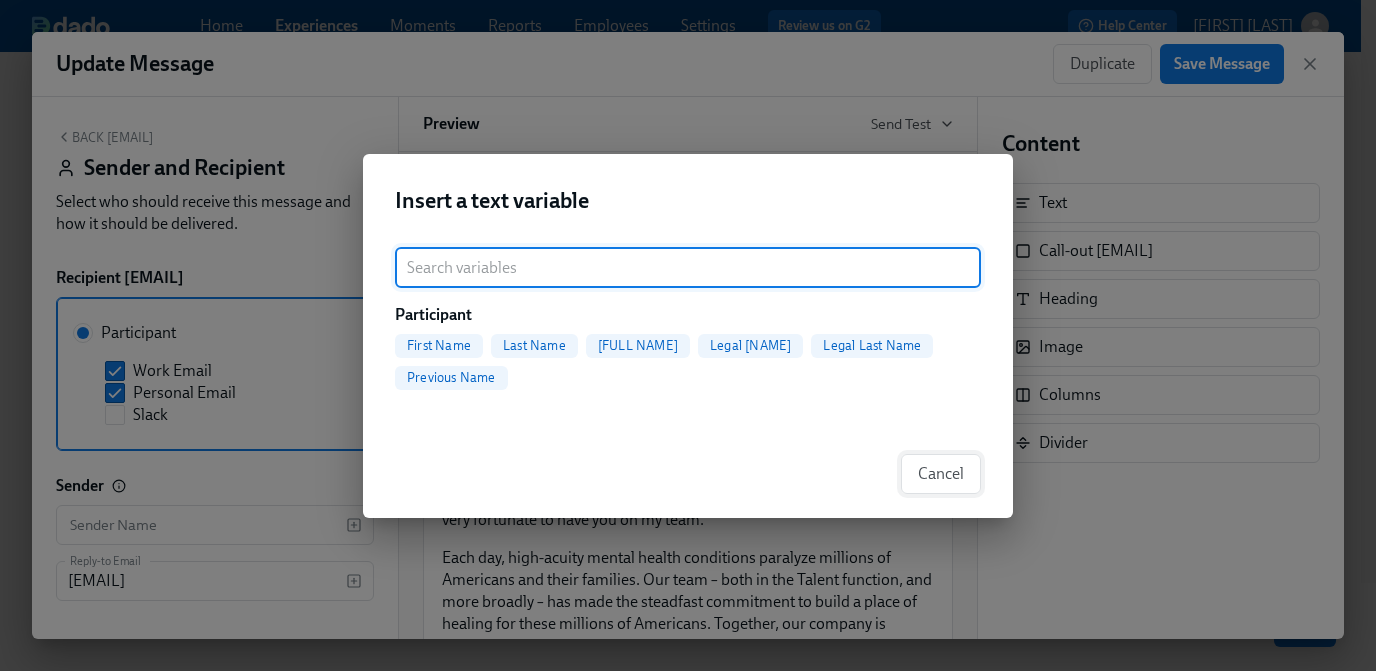 click on "Cancel" at bounding box center [941, 474] 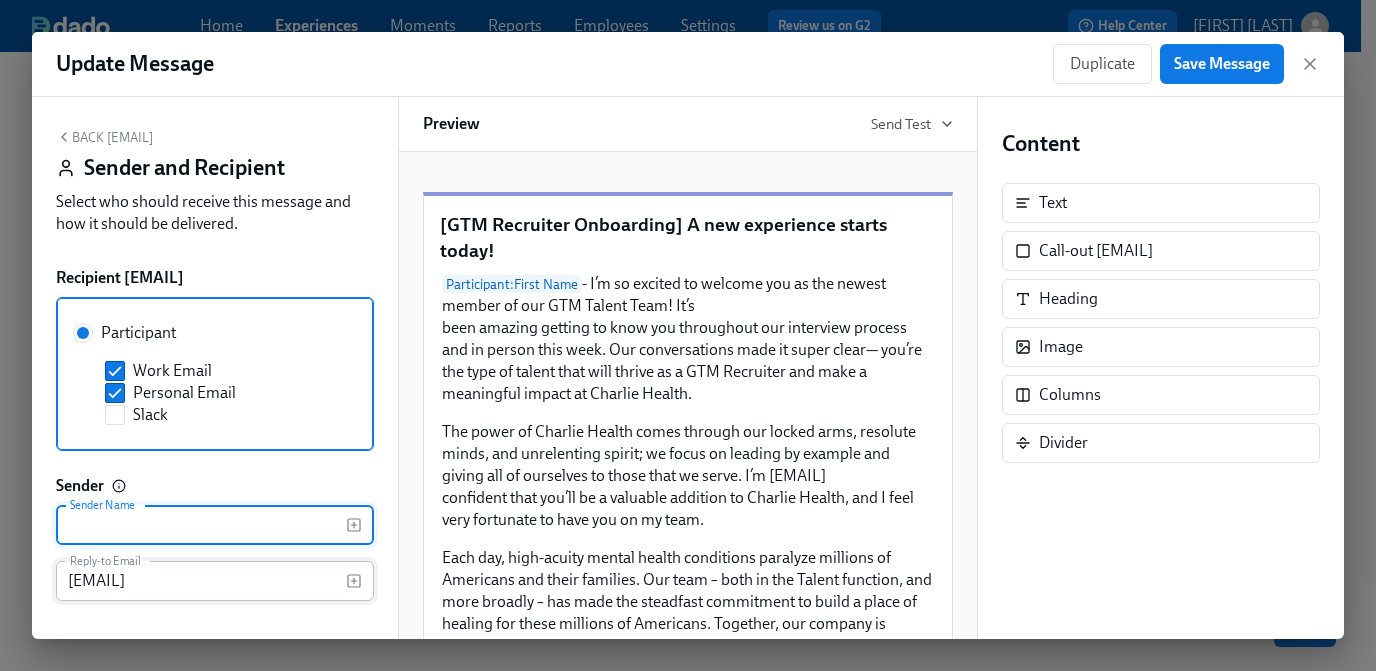 scroll, scrollTop: 34, scrollLeft: 0, axis: vertical 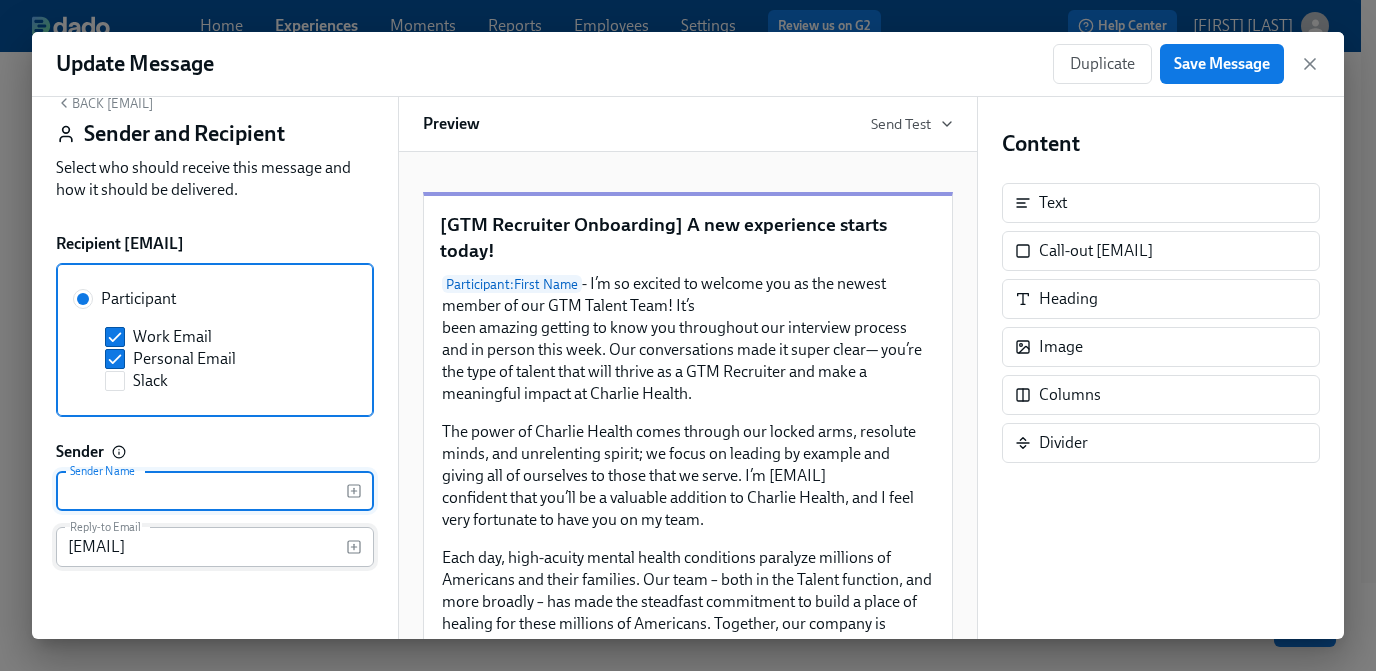 click on "[EMAIL]" at bounding box center [201, 547] 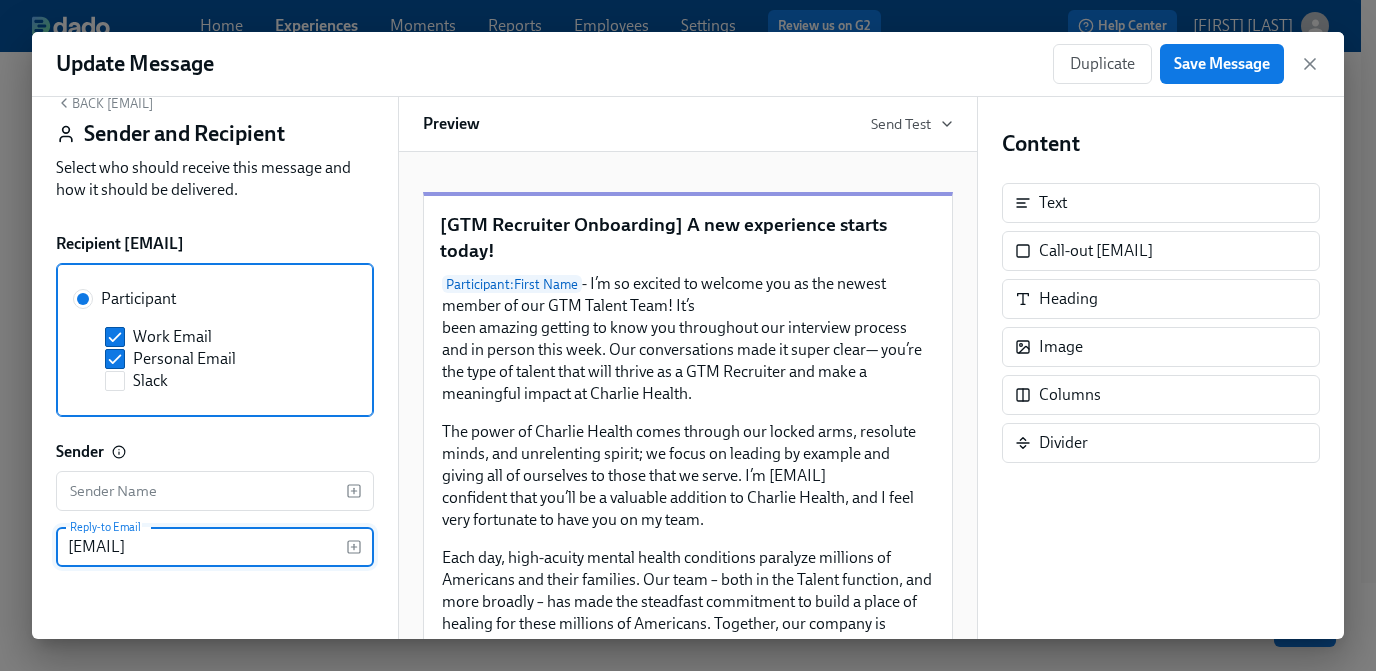 click 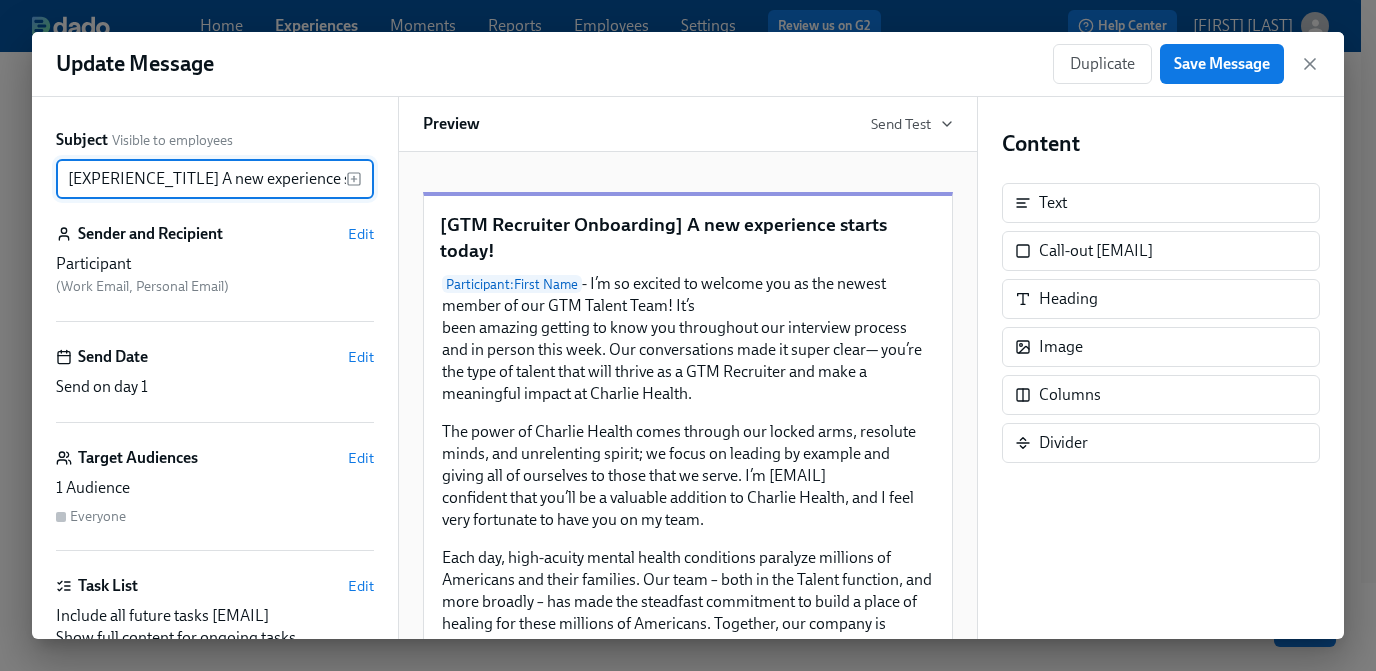 scroll, scrollTop: 0, scrollLeft: 93, axis: horizontal 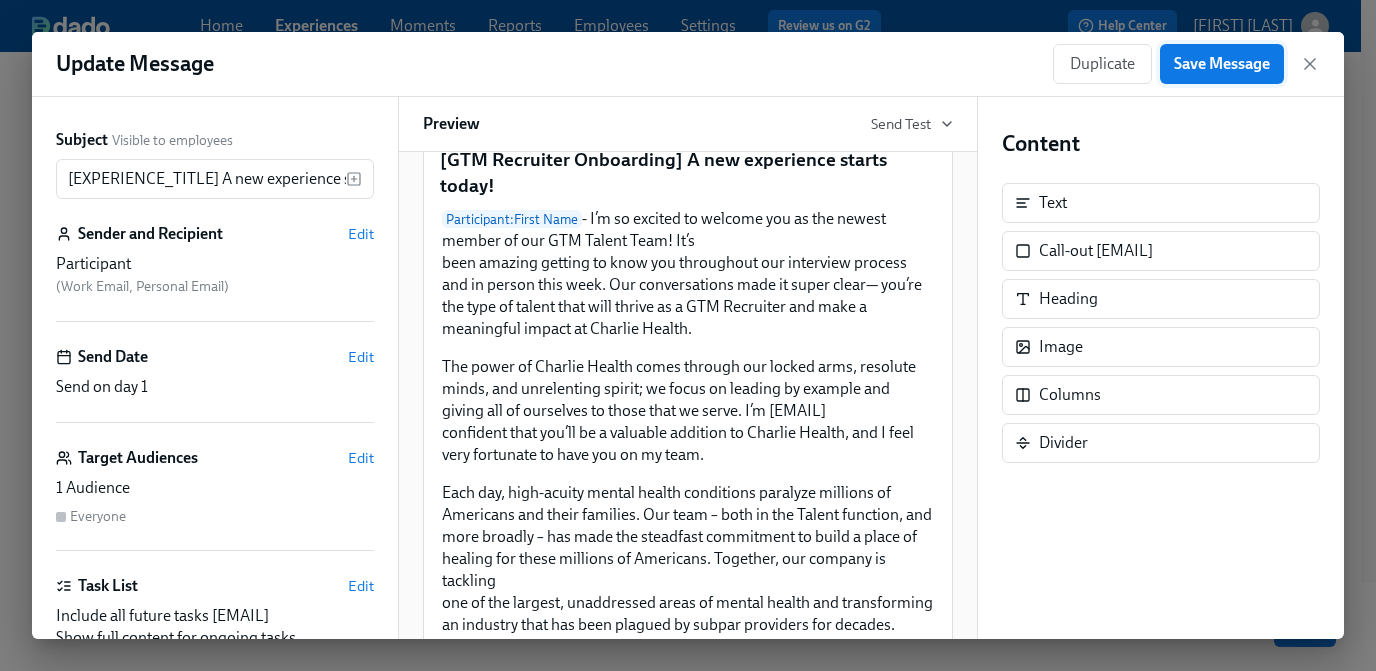 click on "Save Message" at bounding box center [1222, 64] 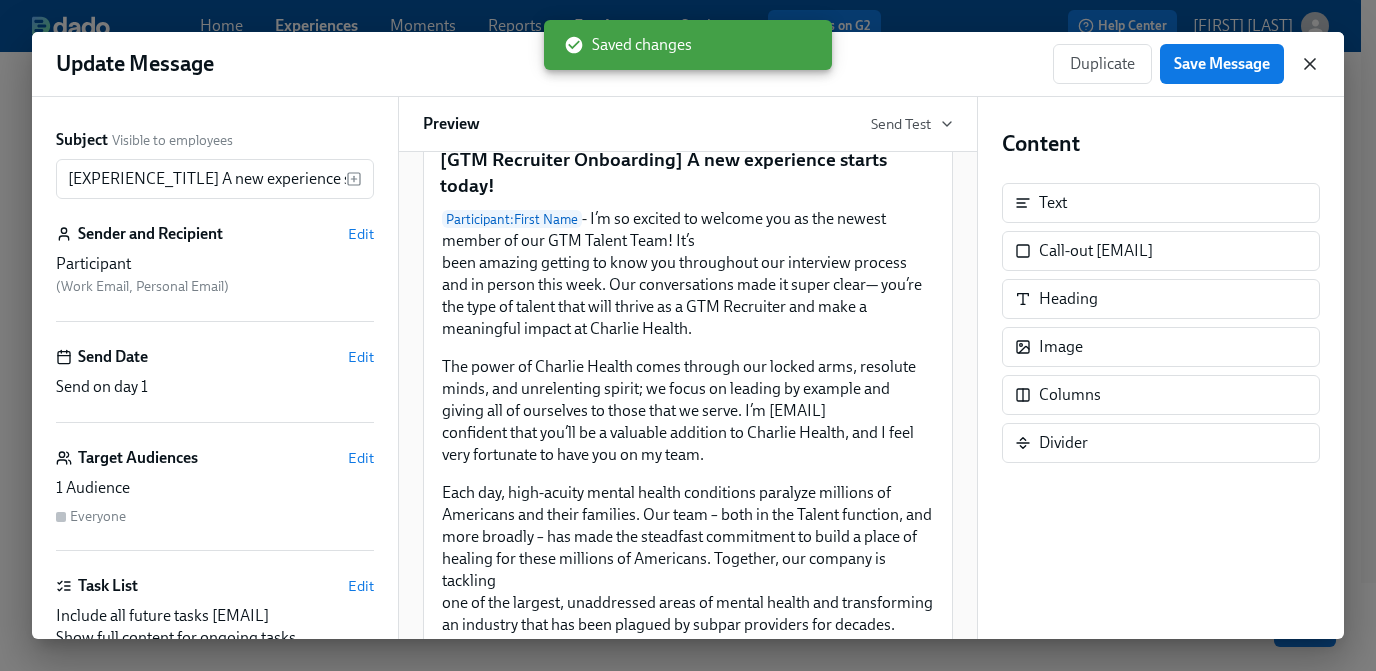 click 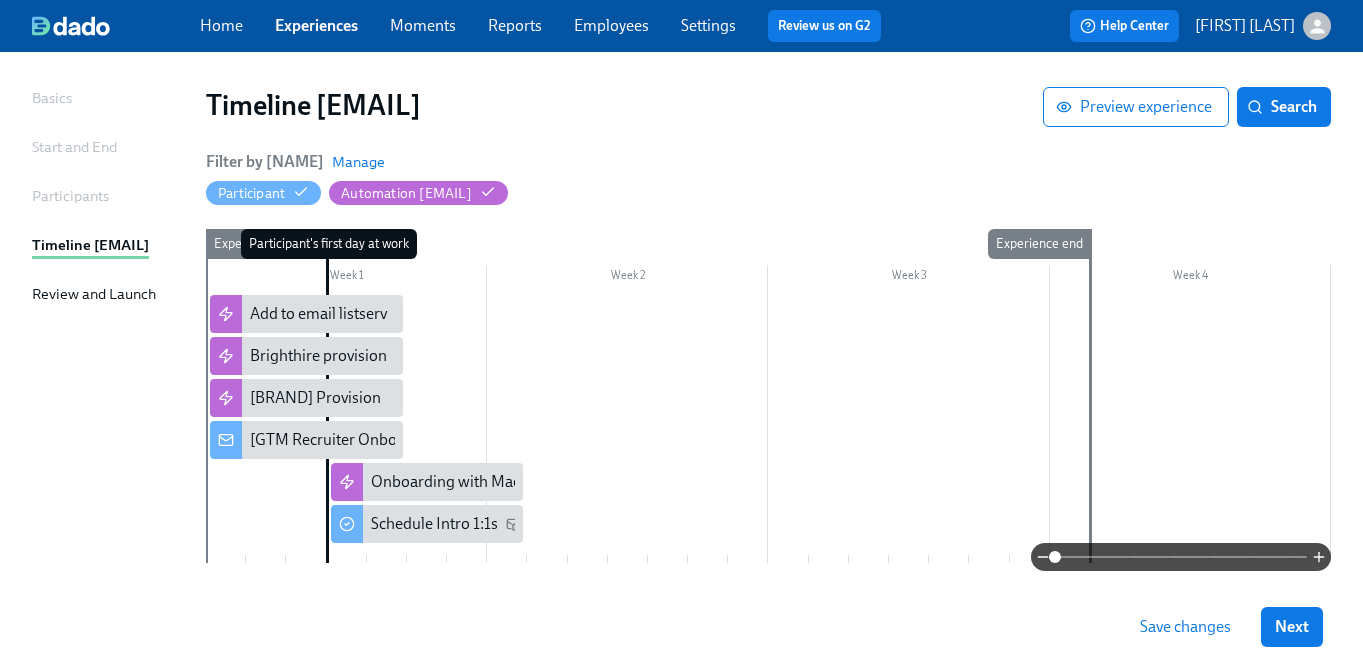 scroll, scrollTop: 119, scrollLeft: 0, axis: vertical 